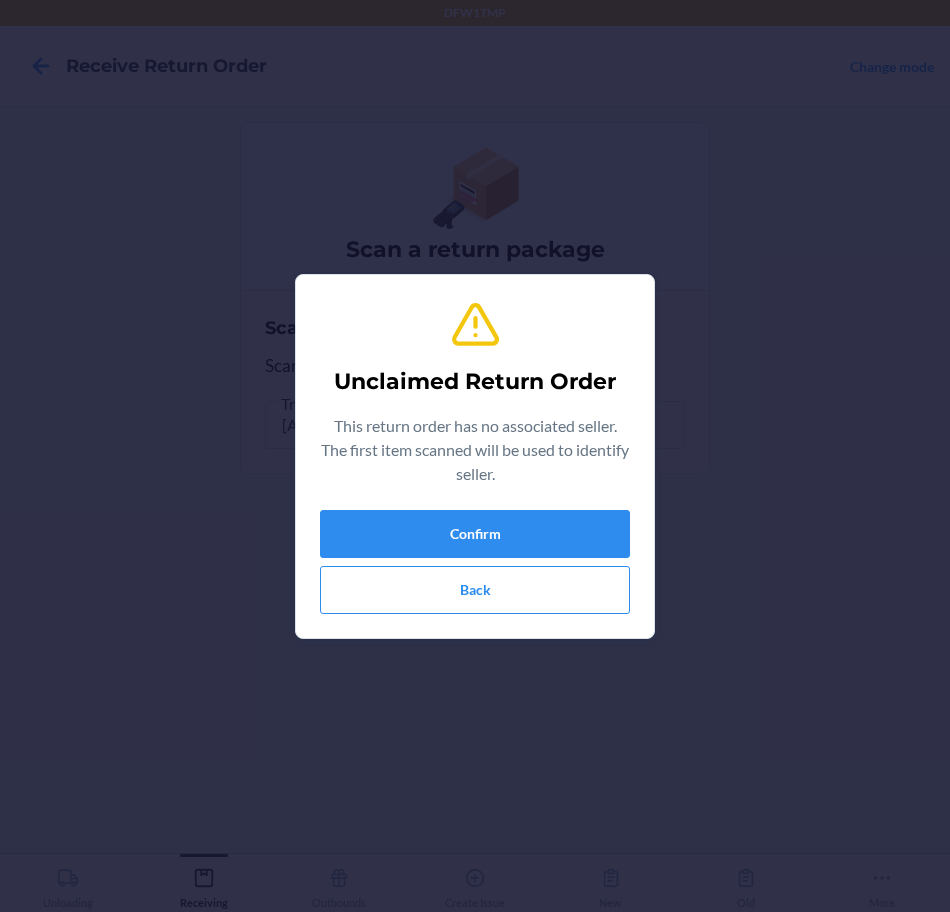 scroll, scrollTop: 0, scrollLeft: 0, axis: both 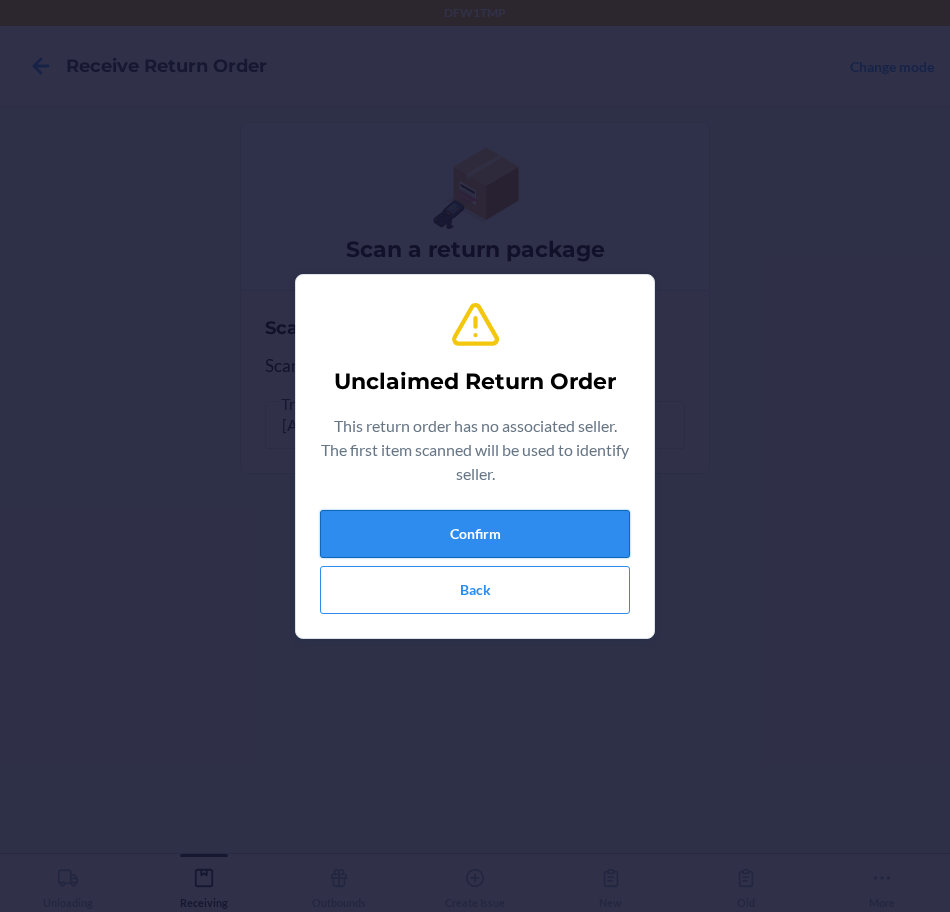 click on "Confirm" at bounding box center (475, 534) 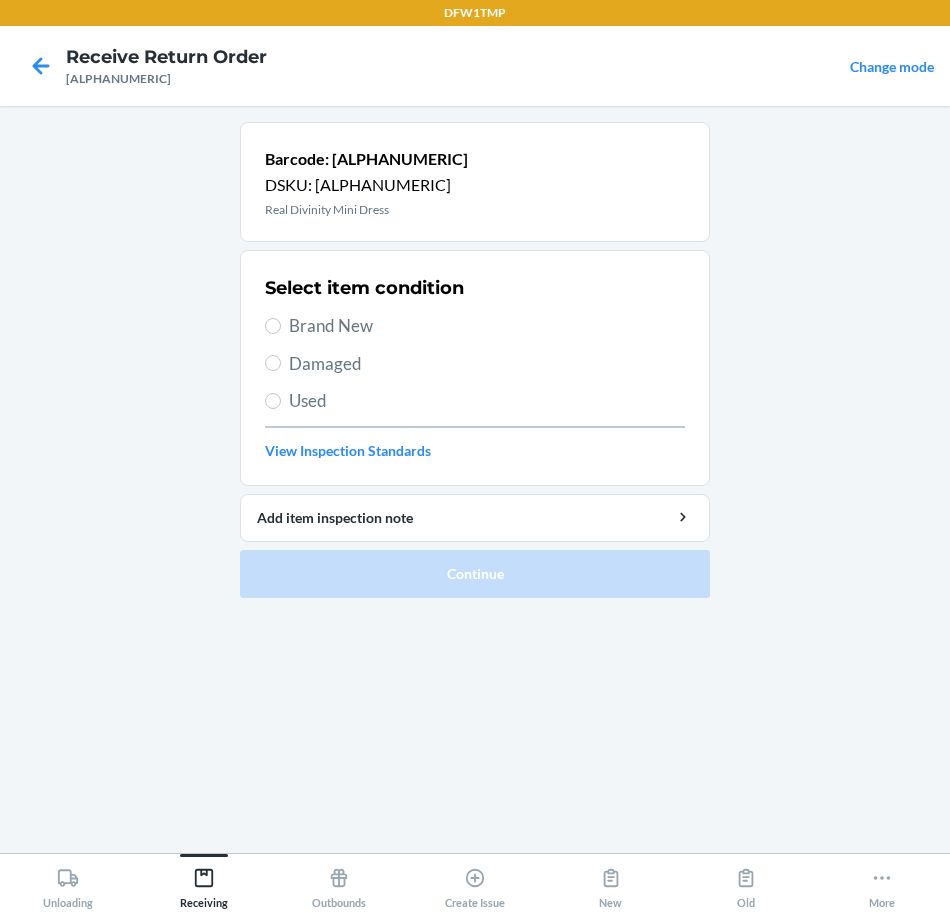 click on "Brand New" at bounding box center [487, 326] 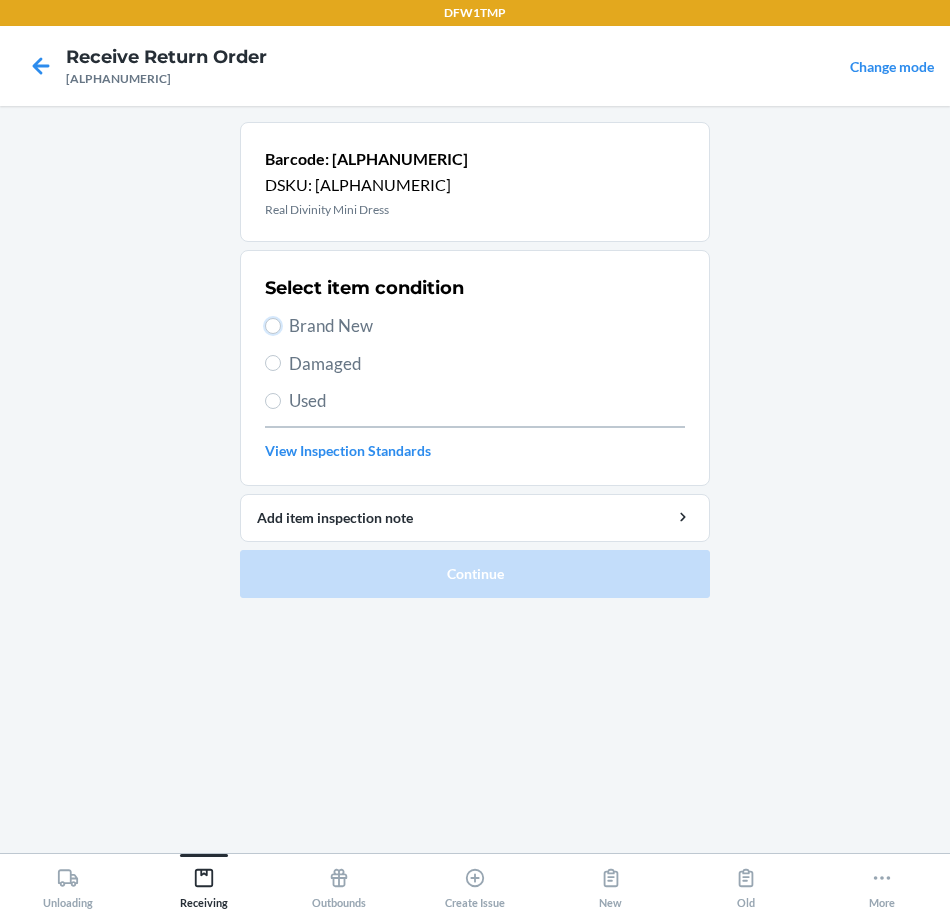 click on "Brand New" at bounding box center (273, 326) 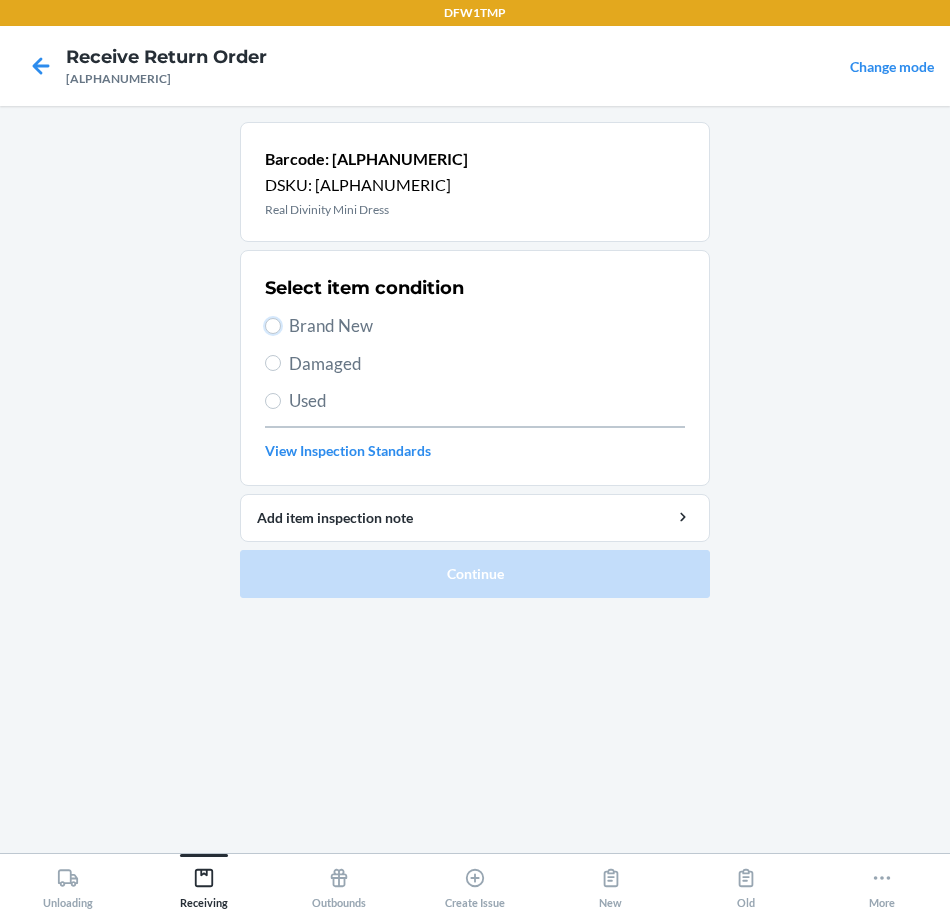 radio on "true" 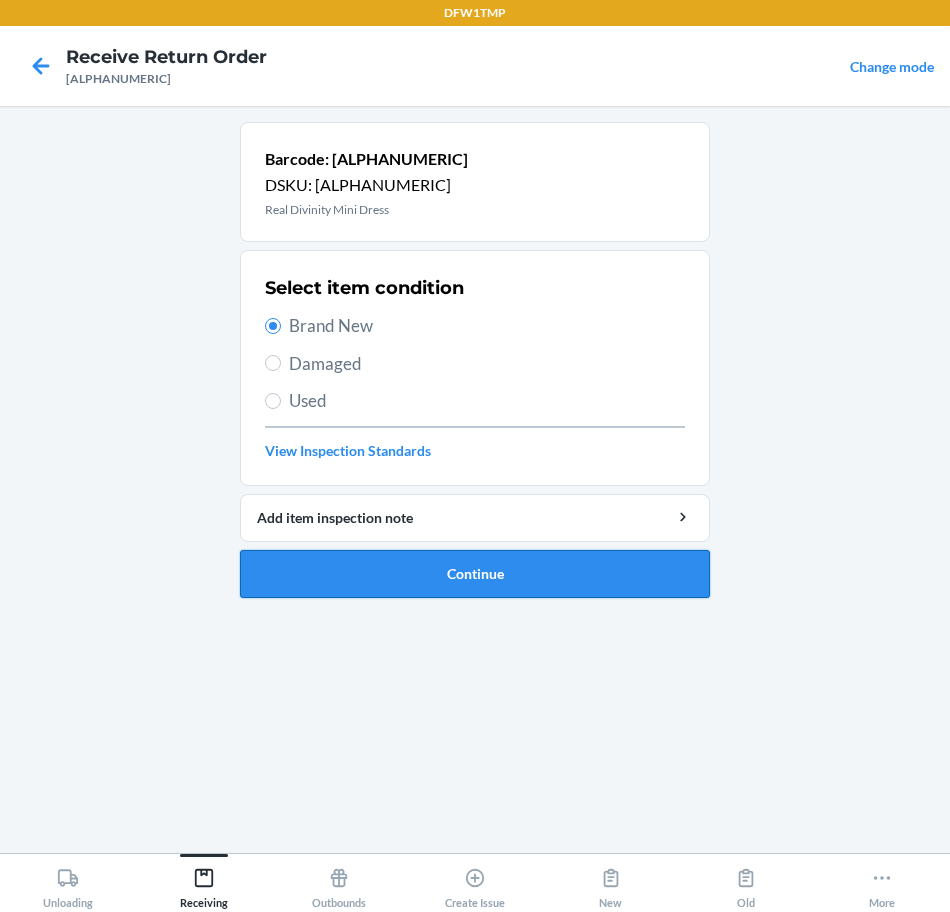 click on "Continue" at bounding box center [475, 574] 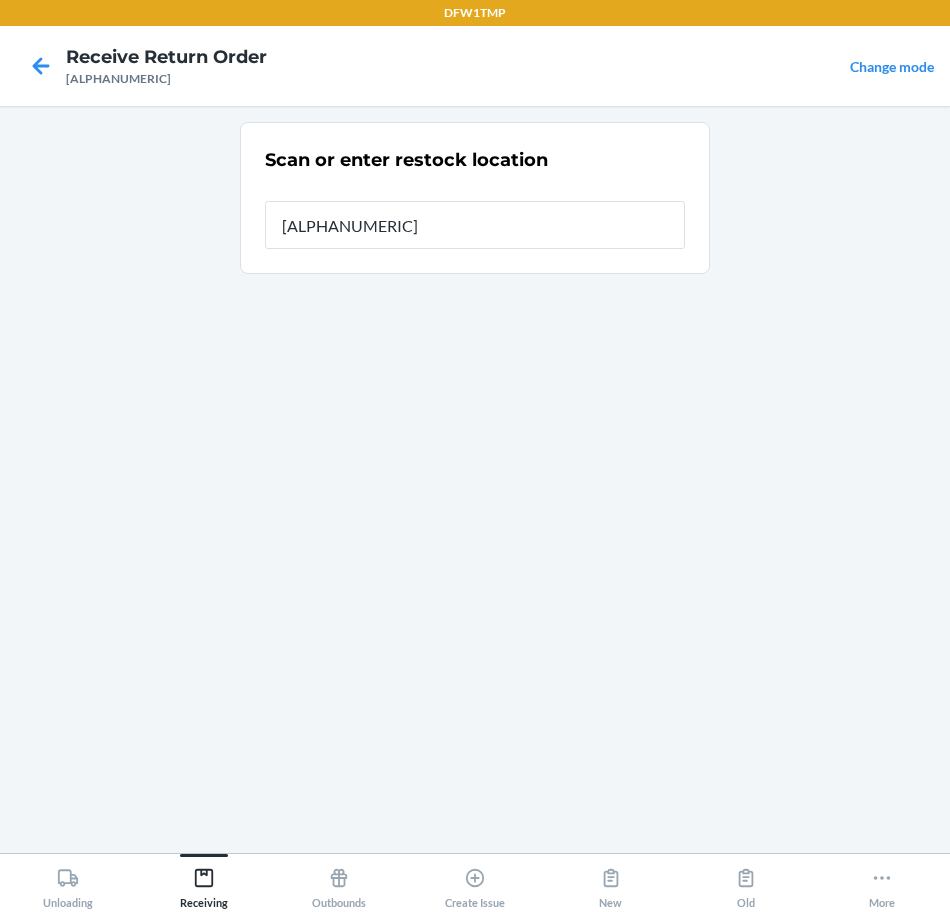 type on "[ALPHANUMERIC]" 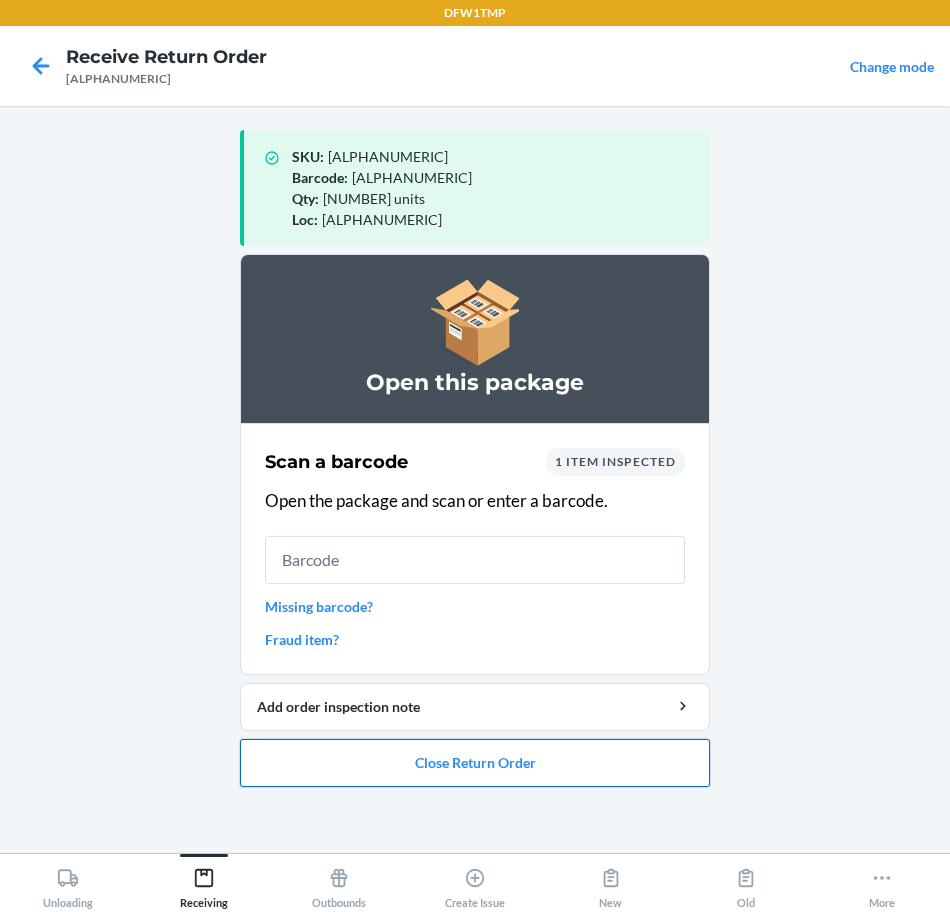 click on "Close Return Order" at bounding box center (475, 763) 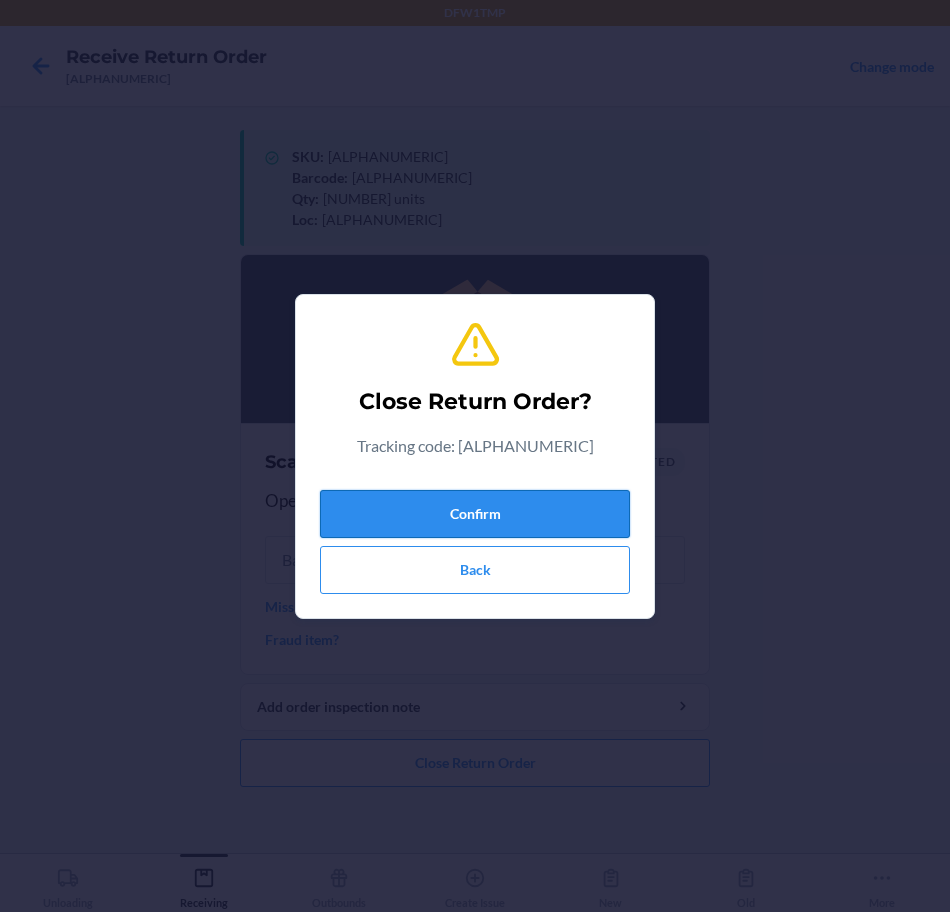 click on "Confirm" at bounding box center (475, 514) 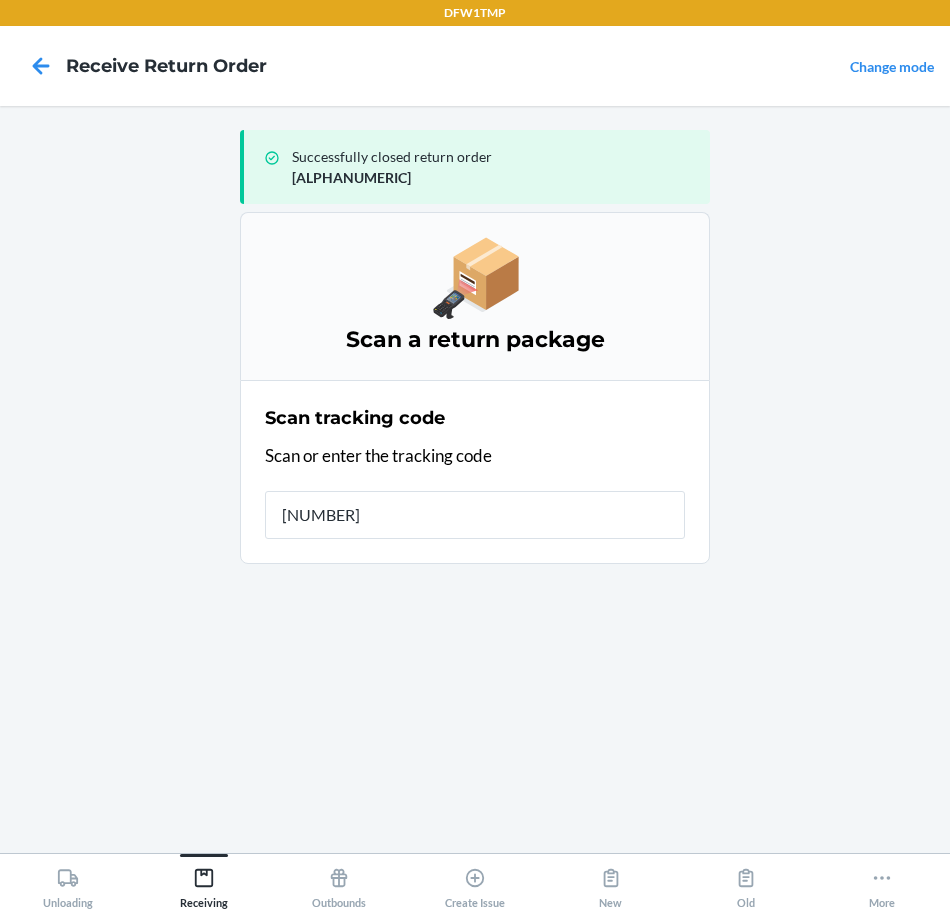 type on "[NUMBER]" 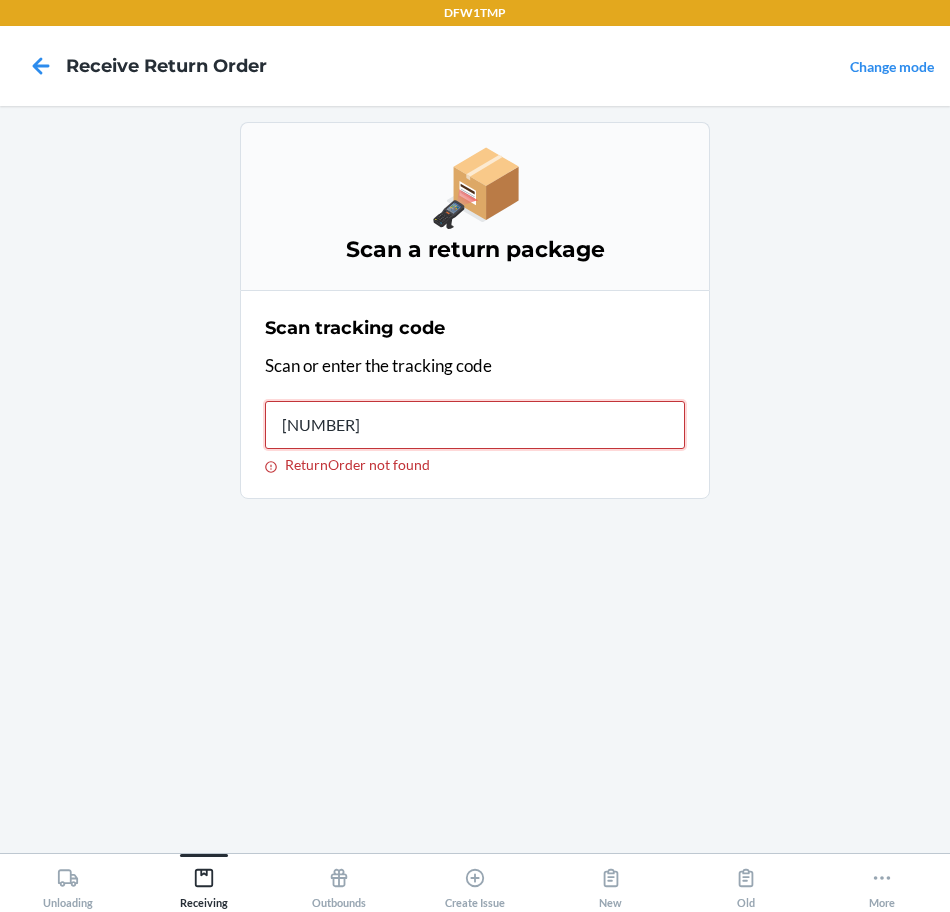type on "[NUMBER]" 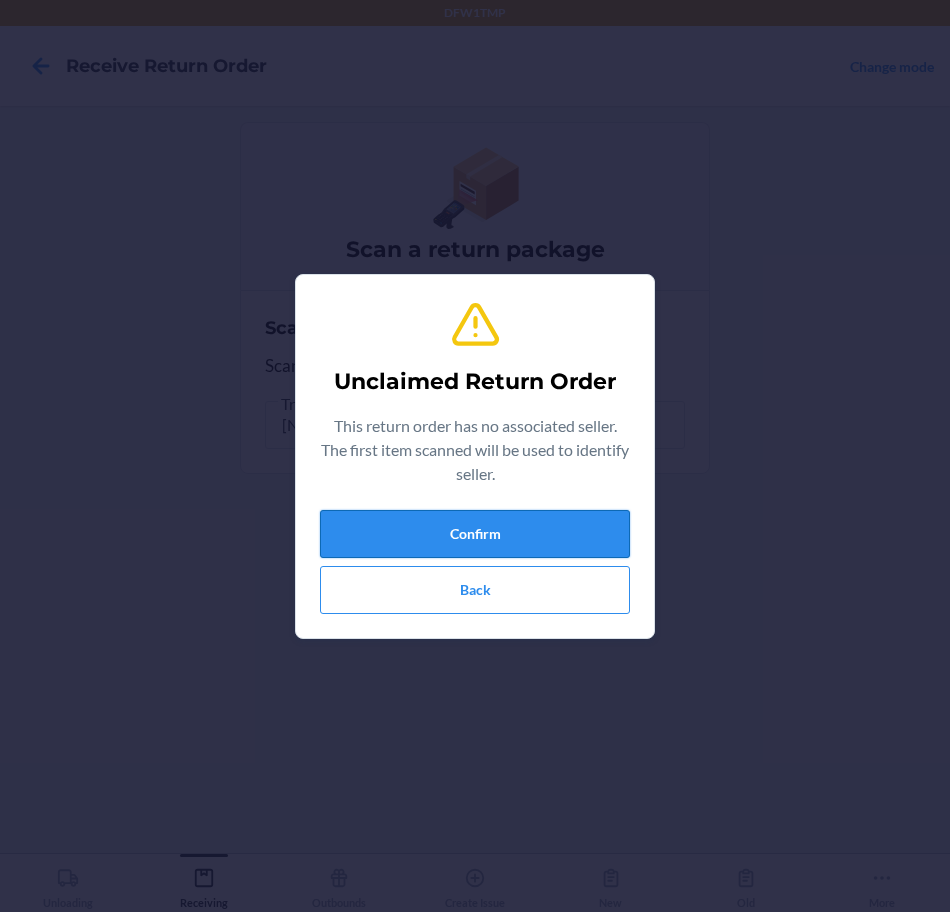 click on "Confirm" at bounding box center [475, 534] 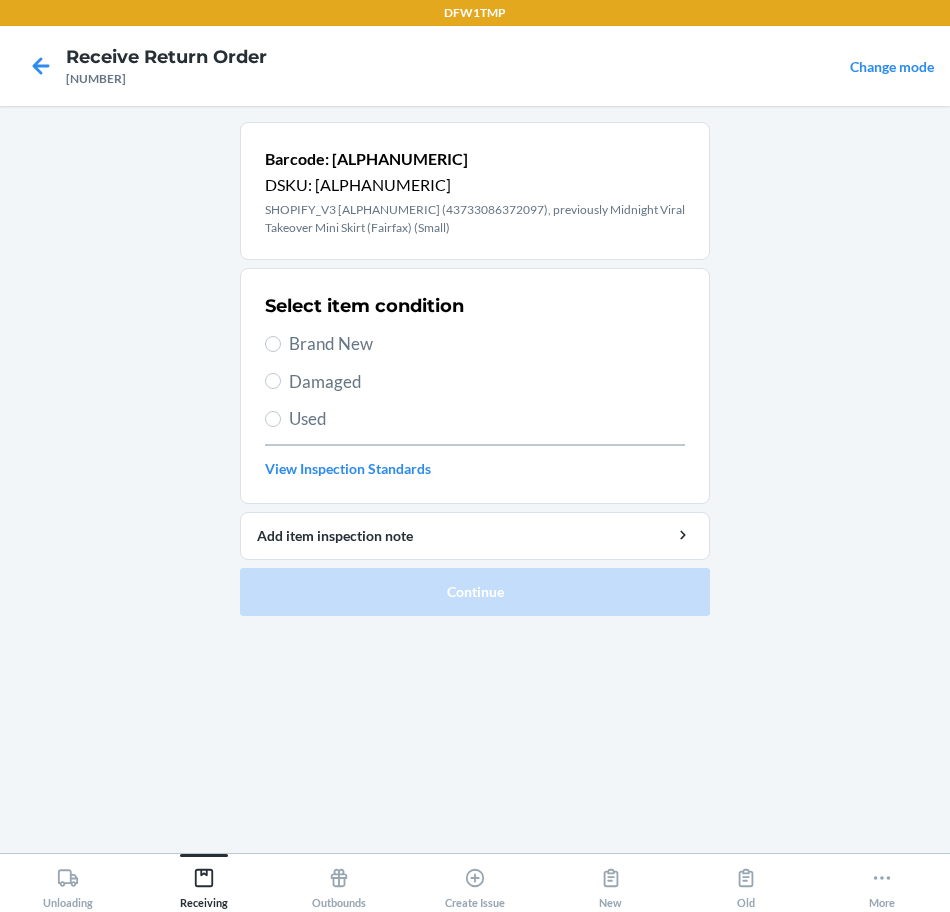 click on "Brand New" at bounding box center [487, 344] 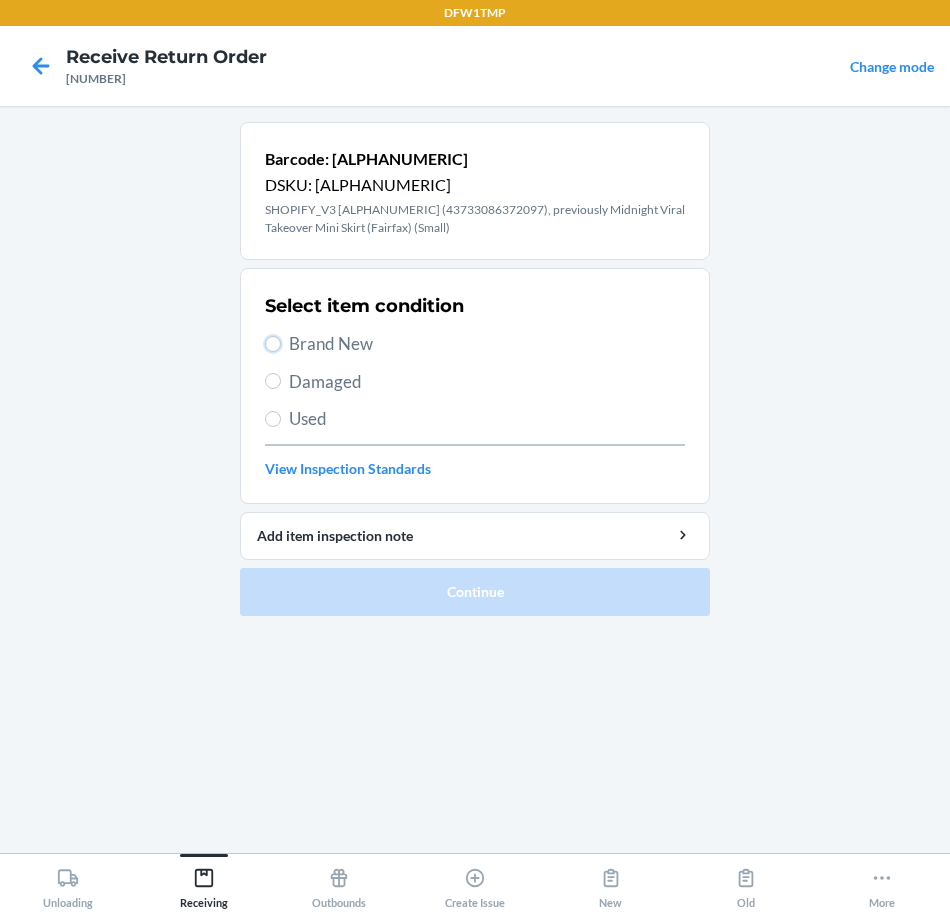 click on "Brand New" at bounding box center (273, 344) 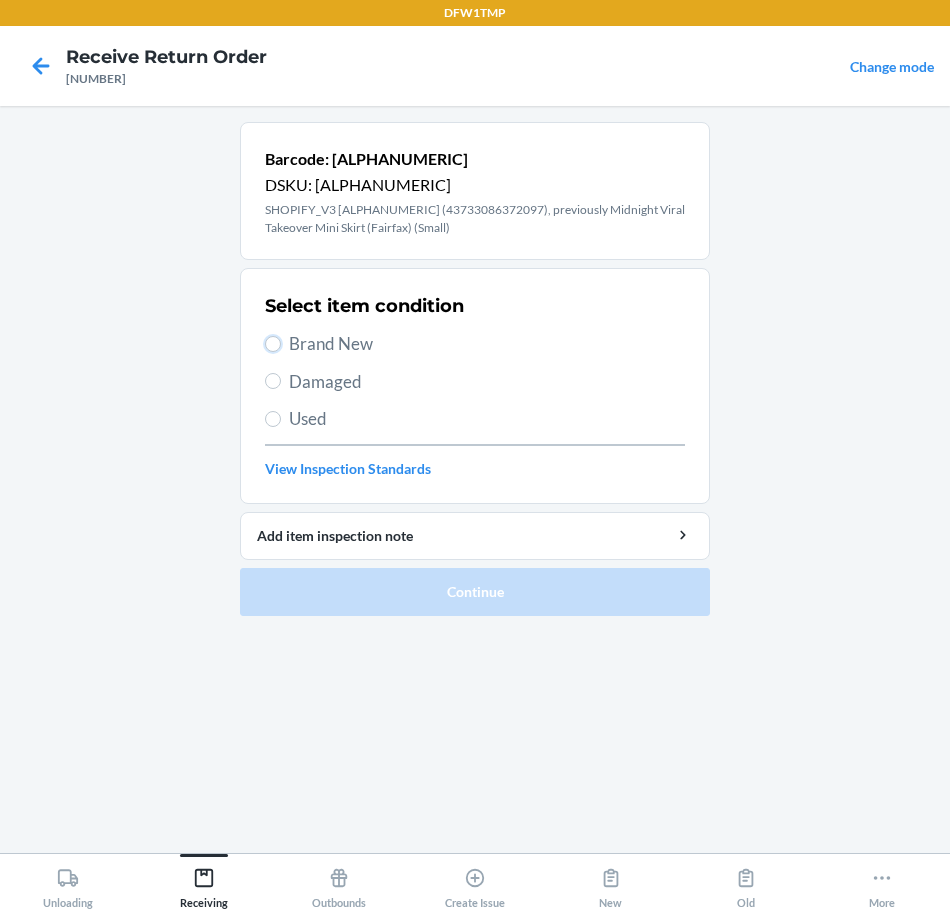 radio on "true" 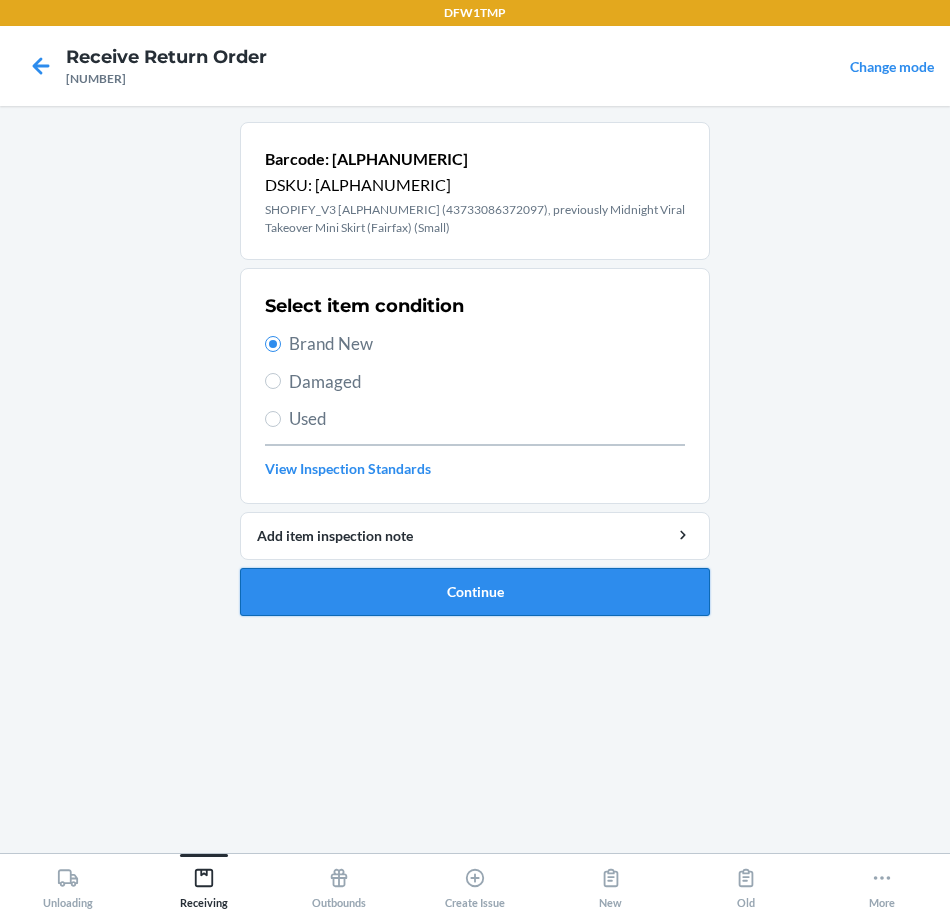 click on "Continue" at bounding box center (475, 592) 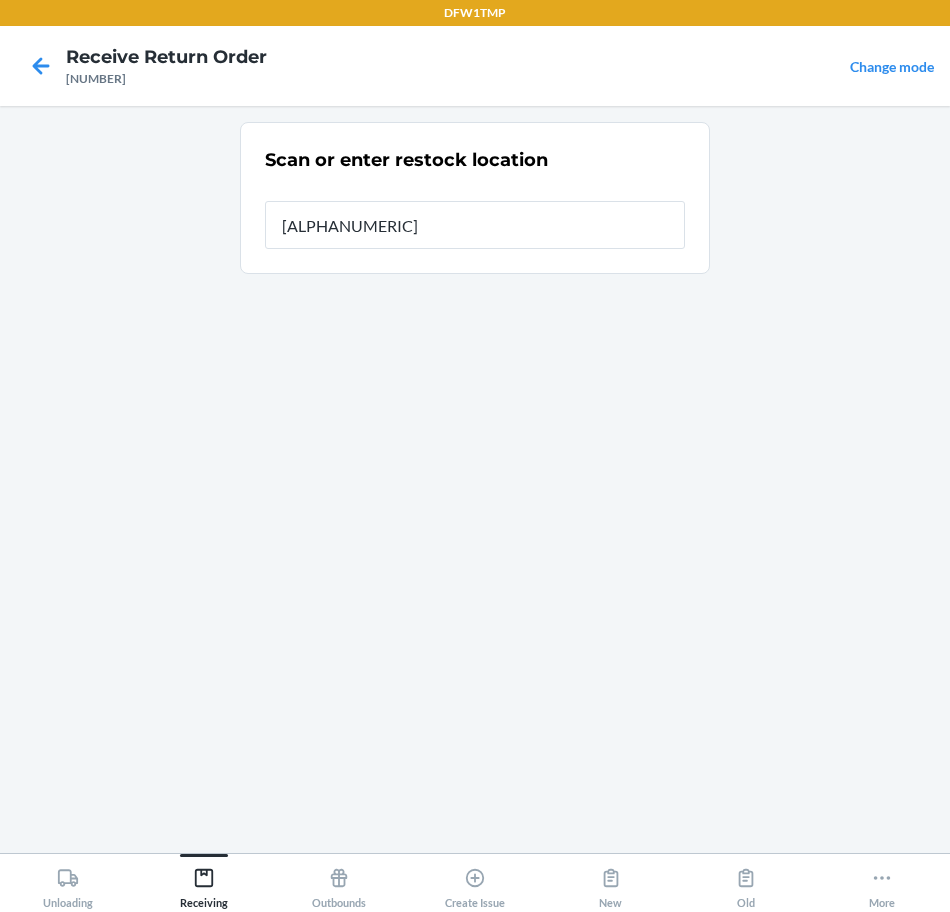 type on "[ALPHANUMERIC]" 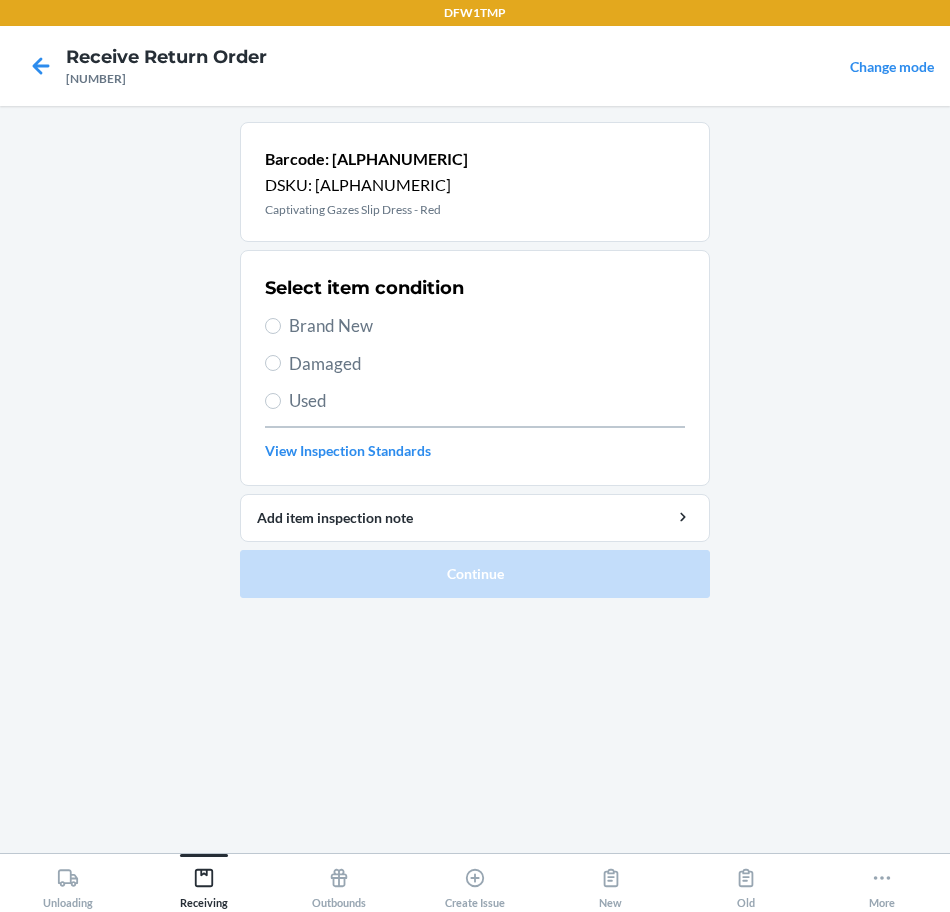 click on "Brand New" at bounding box center (487, 326) 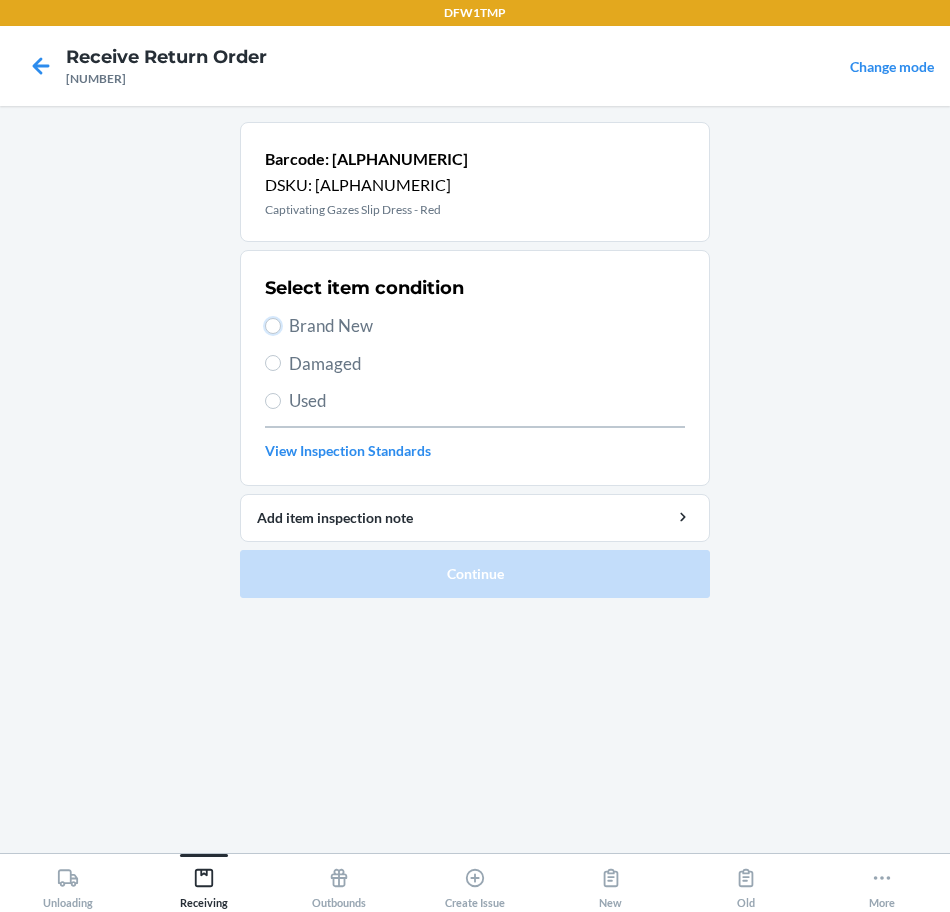 click on "Brand New" at bounding box center [273, 326] 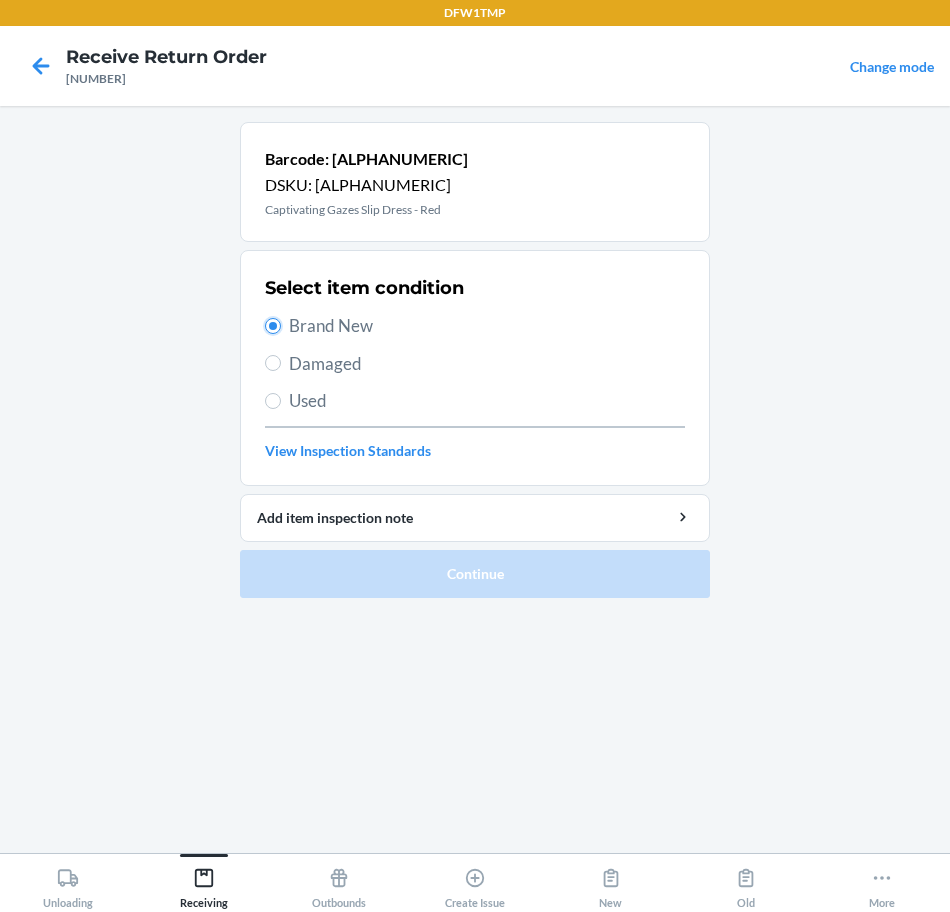 radio on "true" 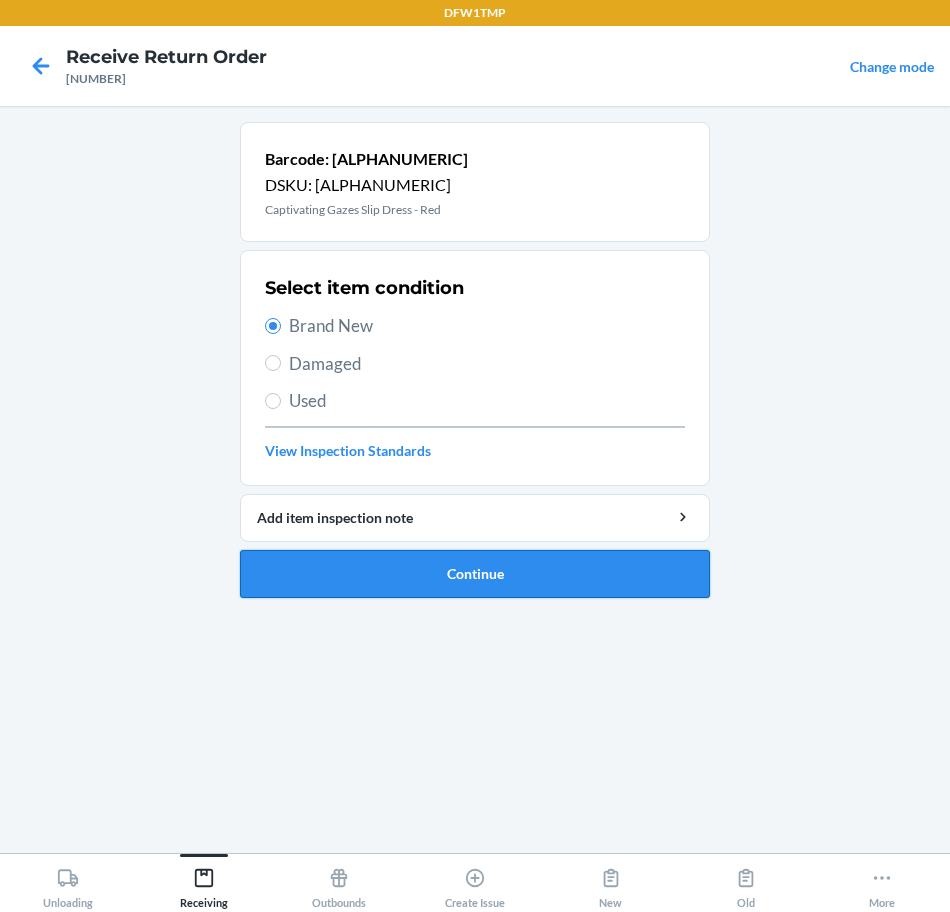 click on "Continue" at bounding box center (475, 574) 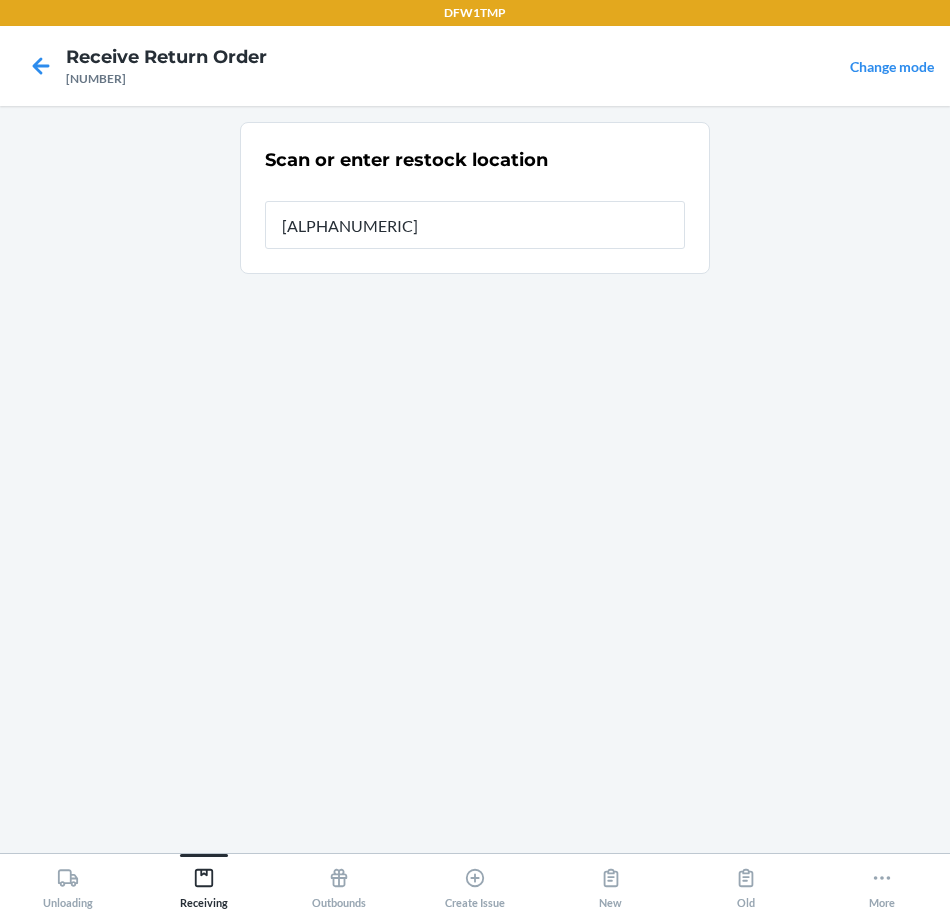type on "[ALPHANUMERIC]" 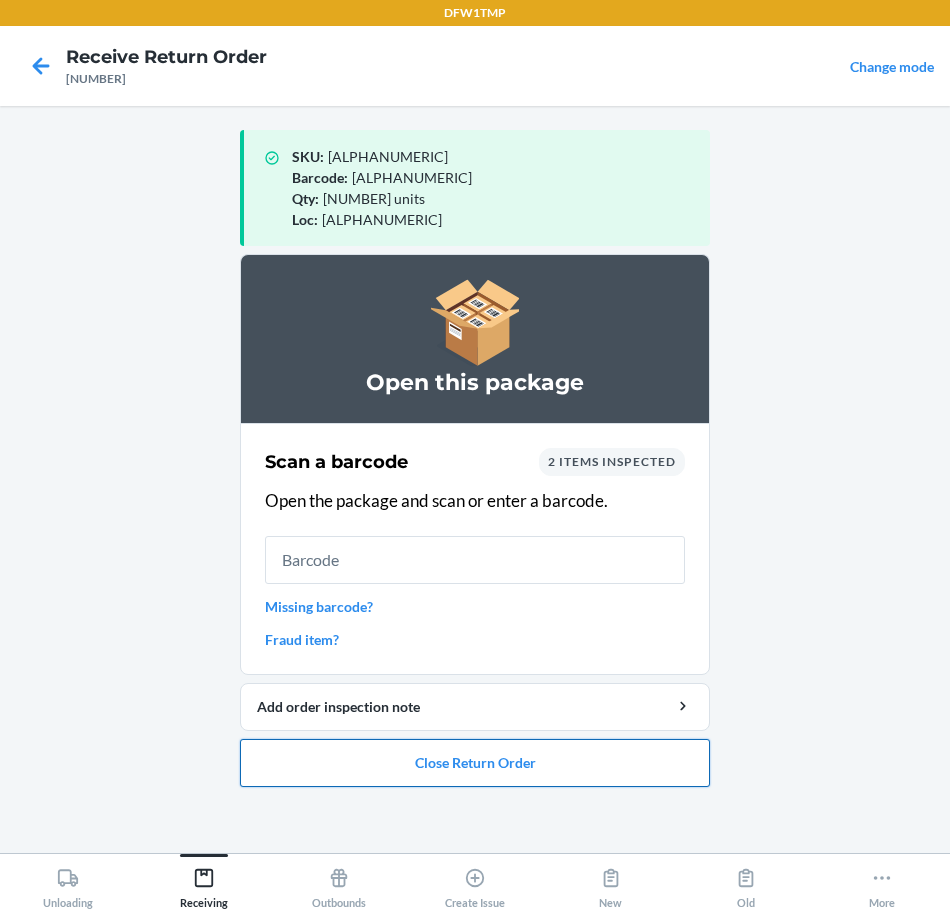 click on "Close Return Order" at bounding box center [475, 763] 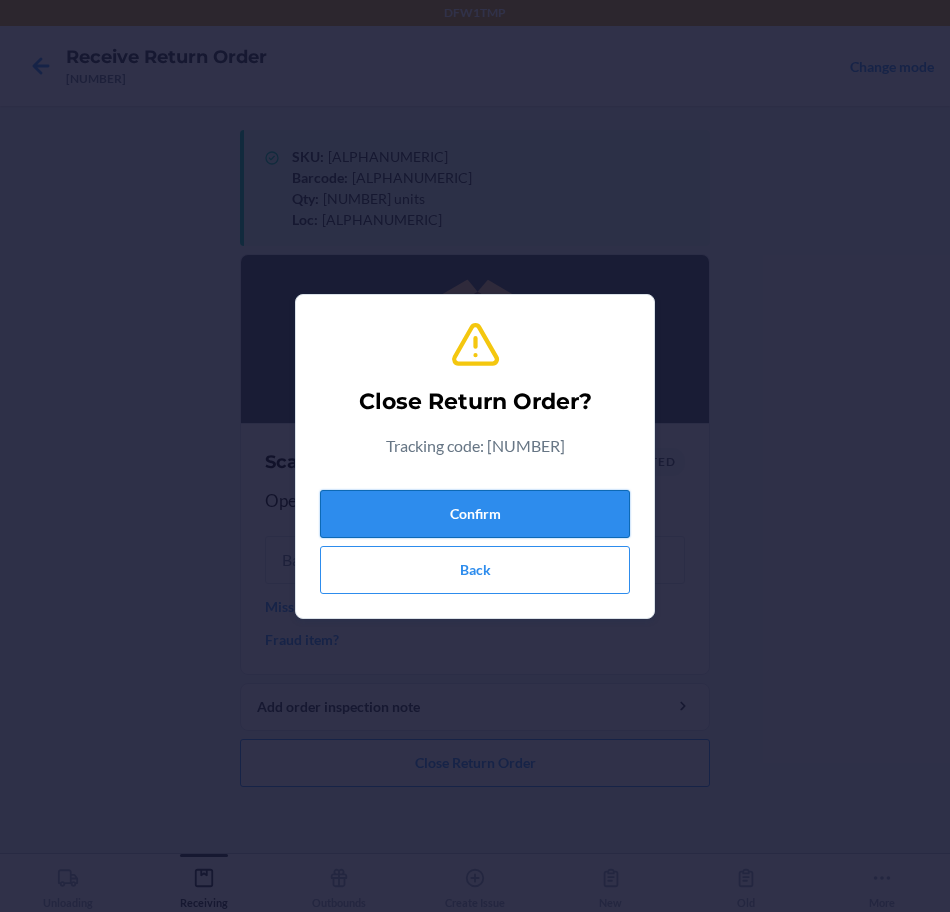 click on "Confirm" at bounding box center (475, 514) 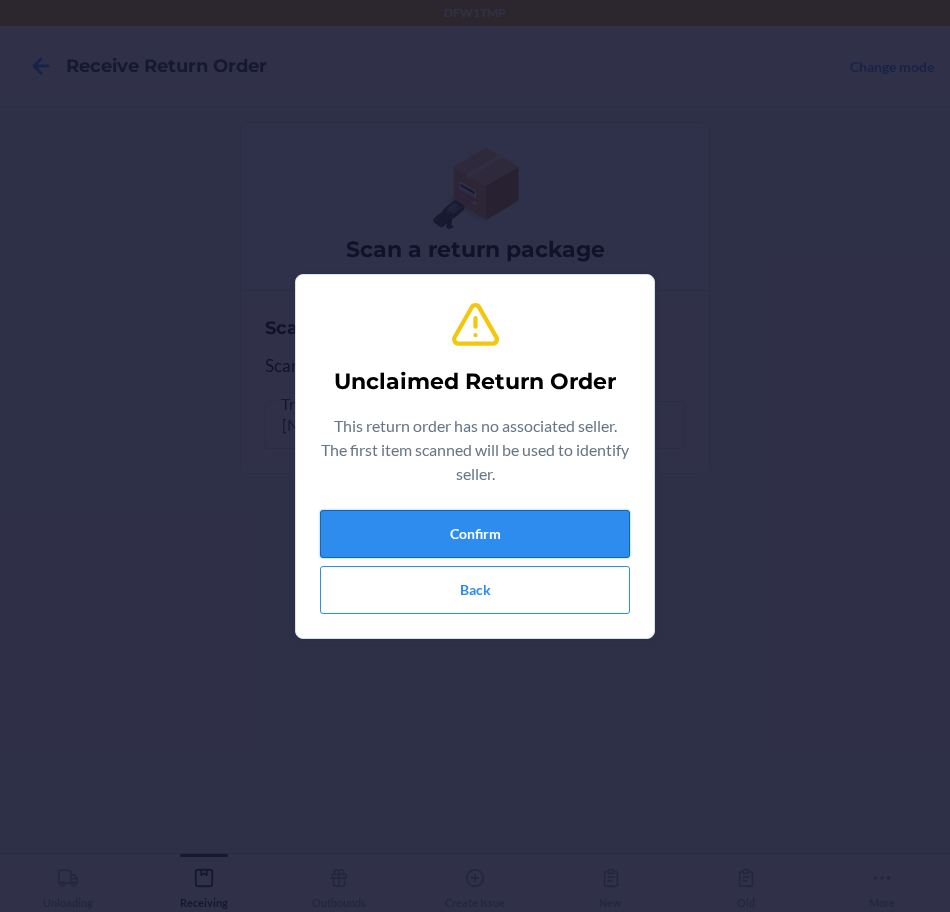 click on "Confirm" at bounding box center (475, 534) 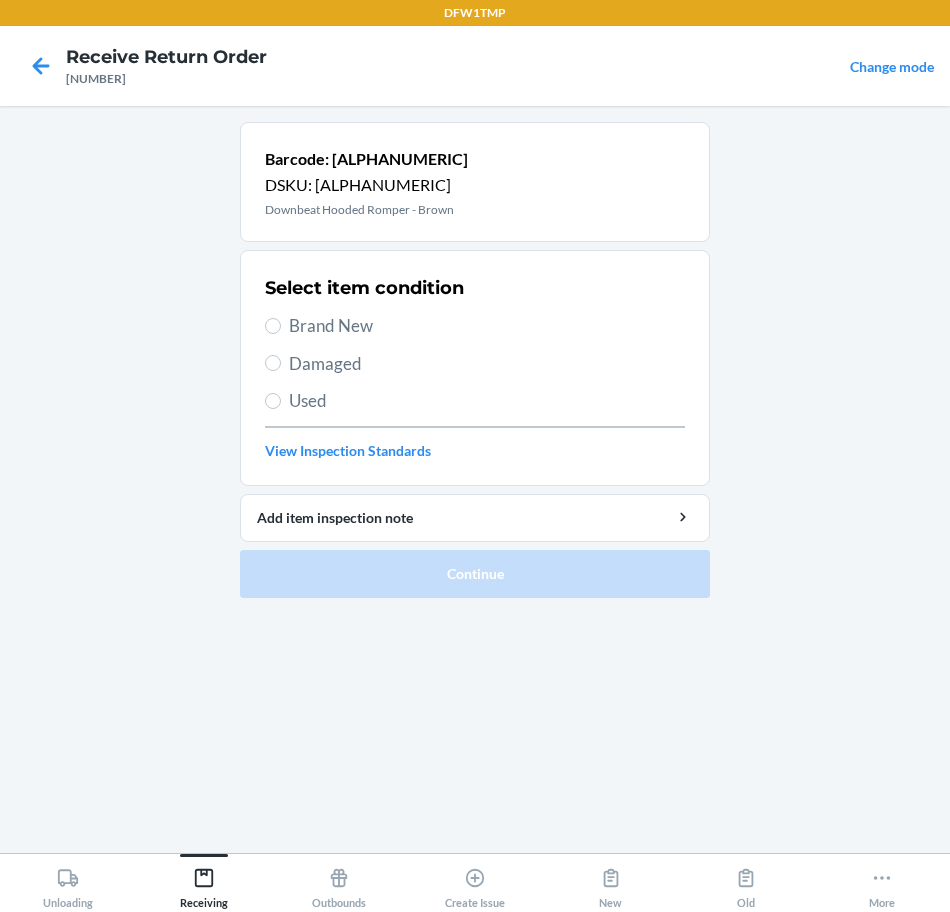 click on "Brand New" at bounding box center [487, 326] 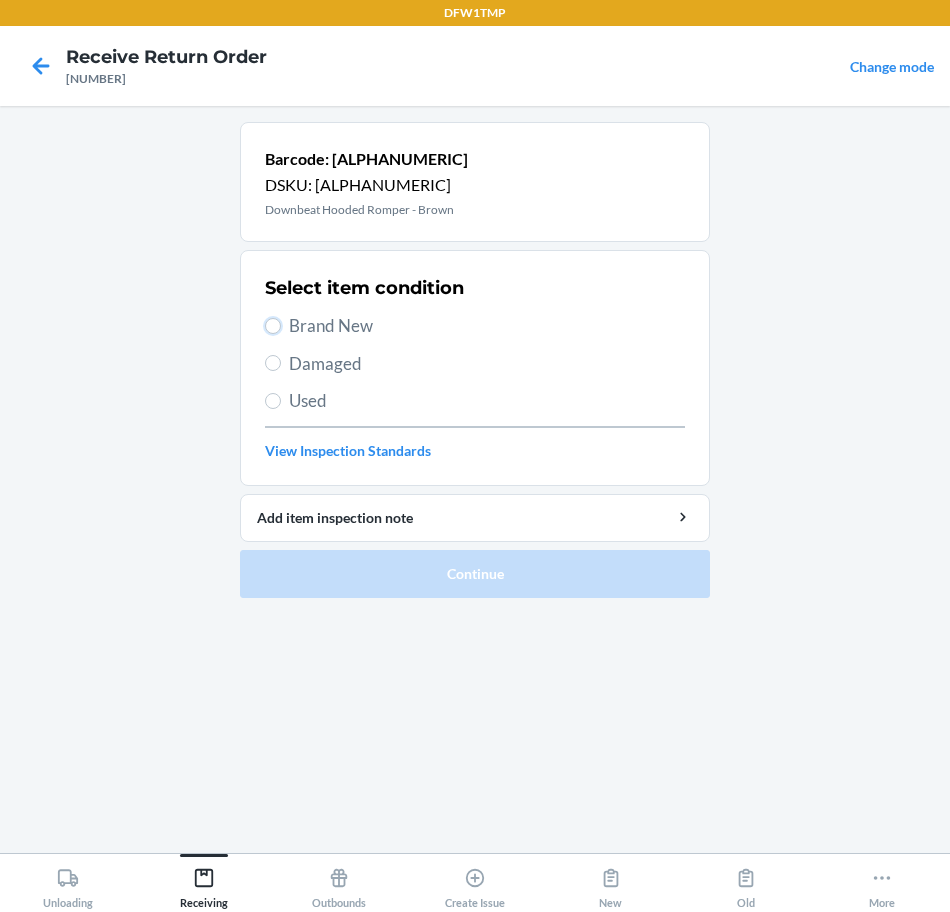 click on "Brand New" at bounding box center (273, 326) 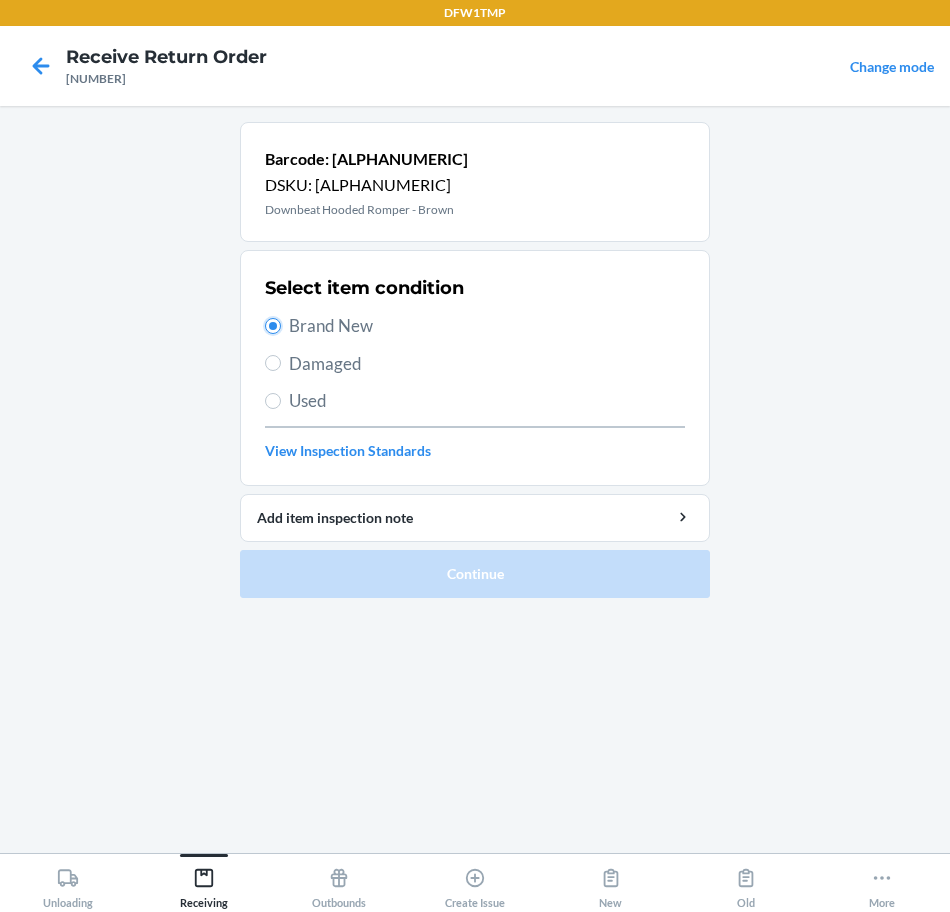 radio on "true" 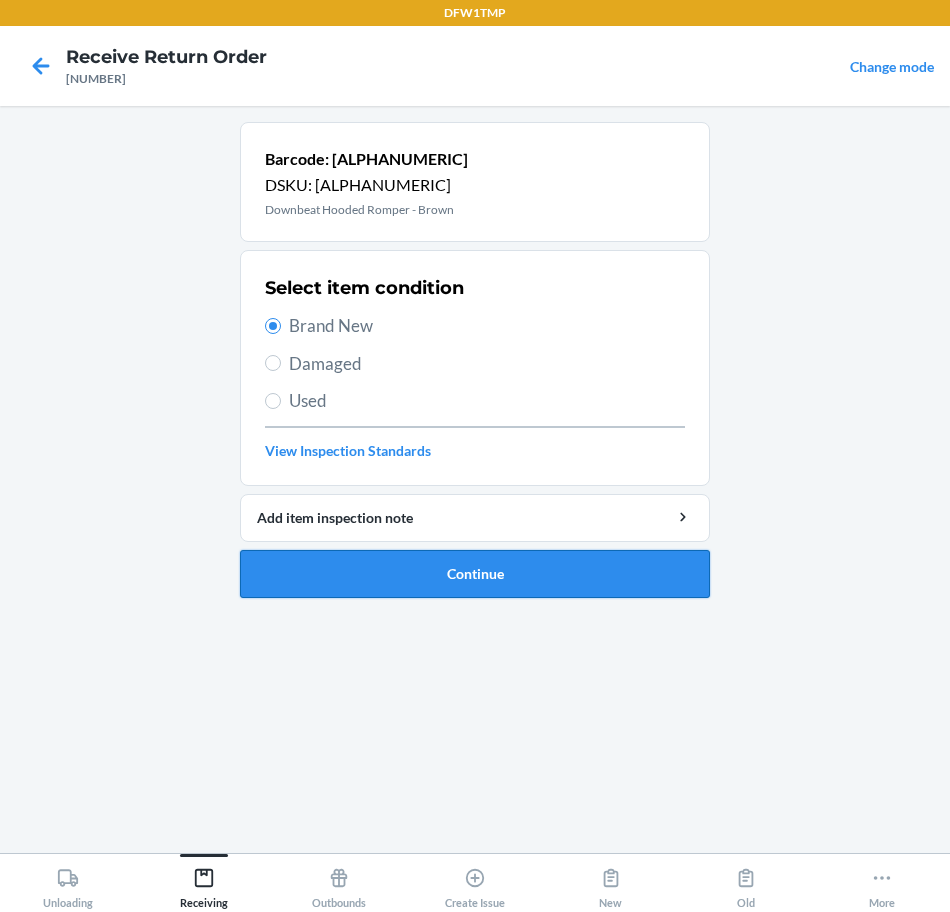 click on "Continue" at bounding box center [475, 574] 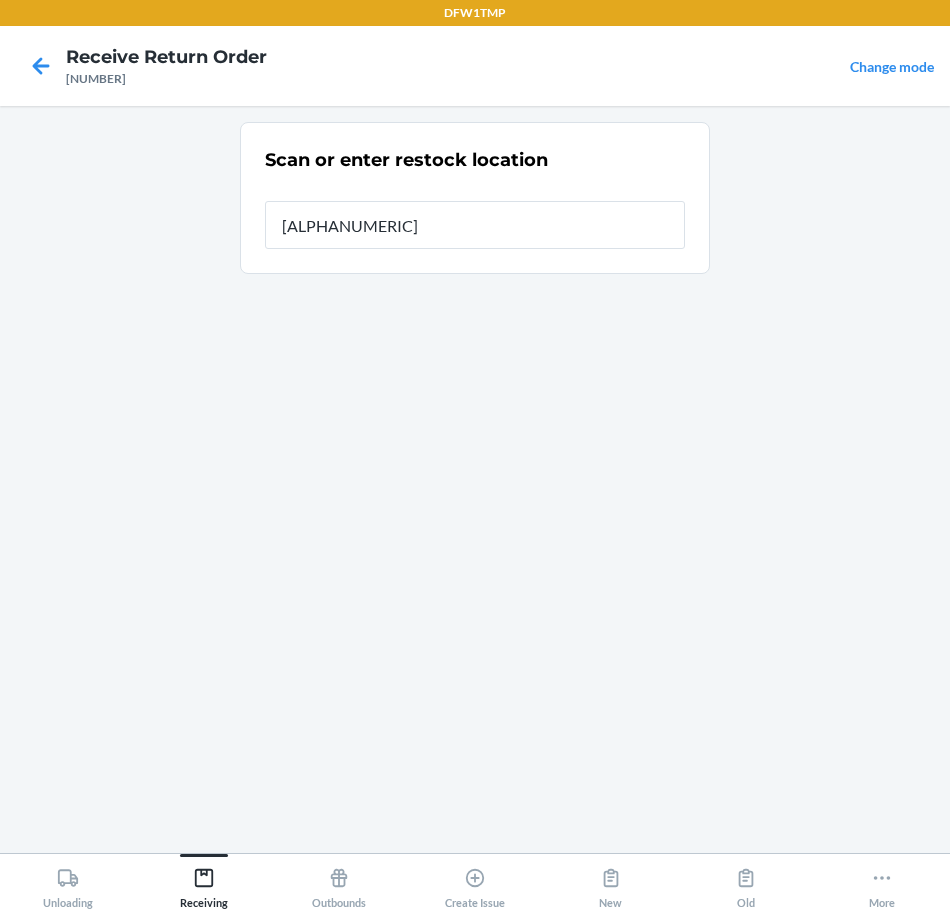 type on "[ALPHANUMERIC]" 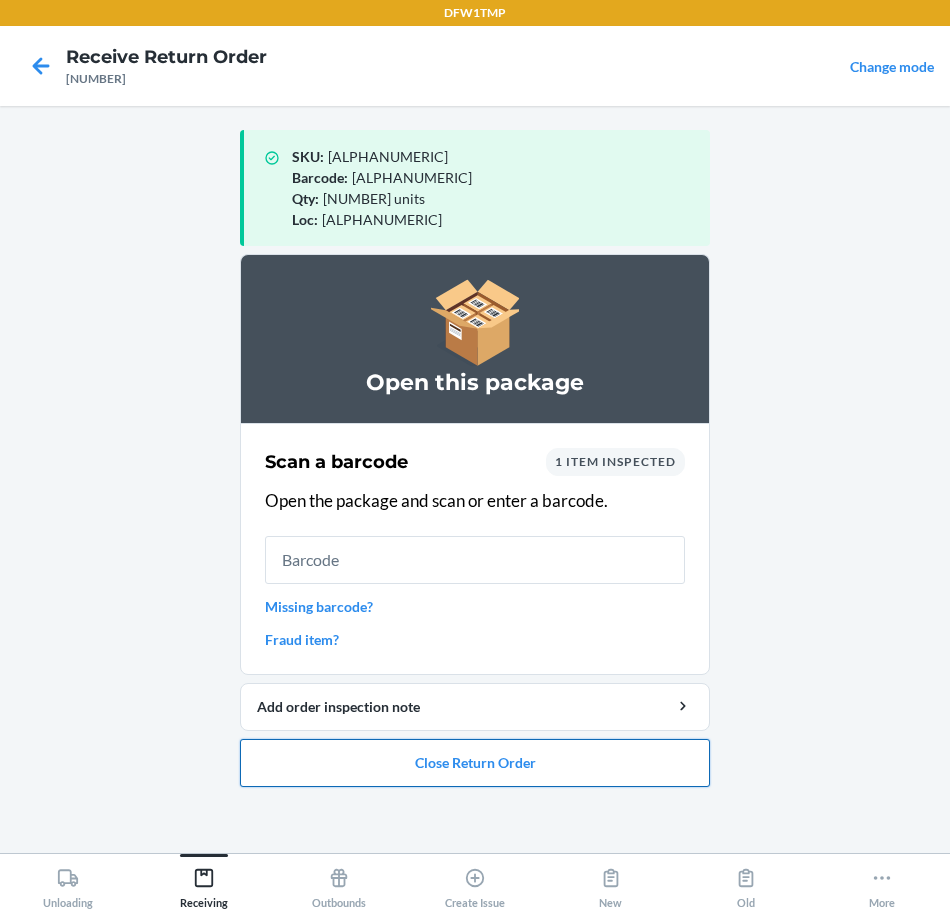 click on "Close Return Order" at bounding box center [475, 763] 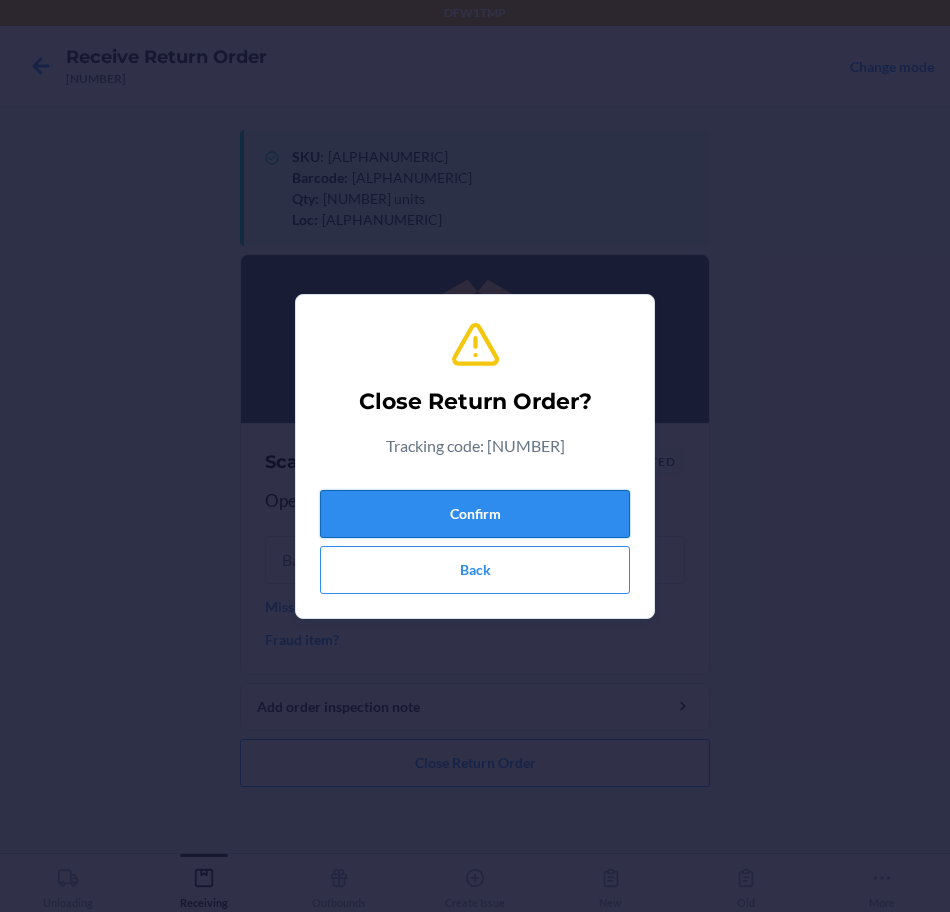 click on "Confirm" at bounding box center (475, 514) 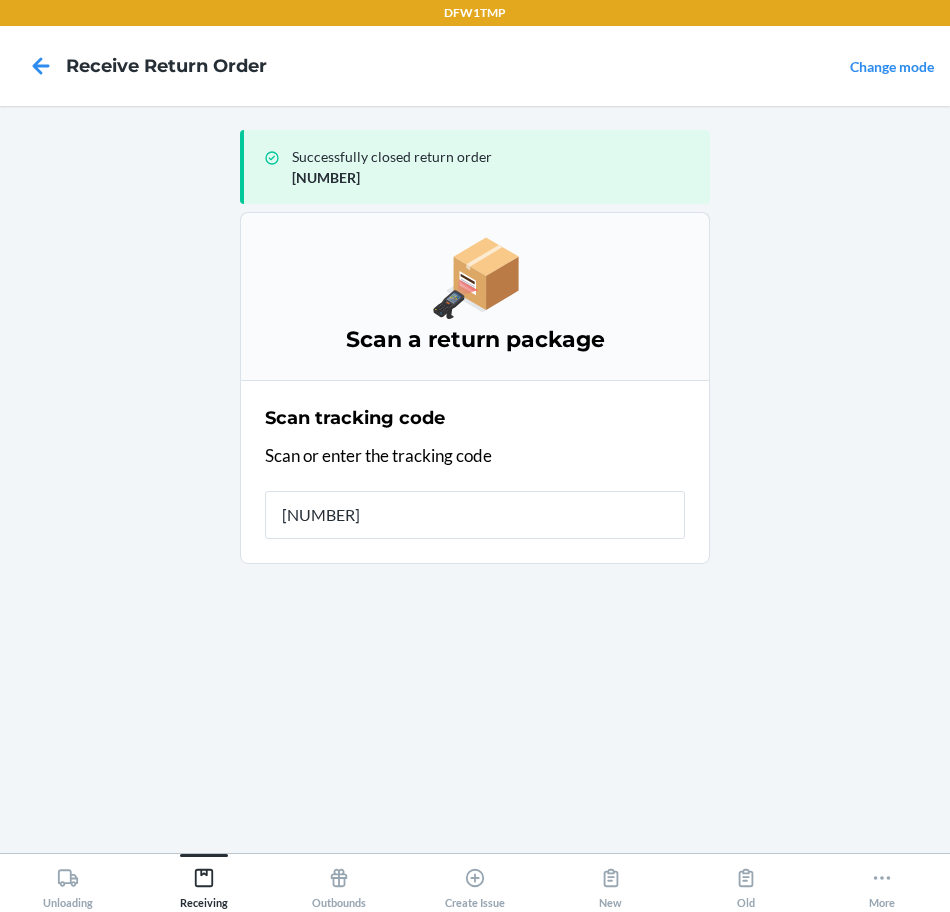 type on "[NUMBER]" 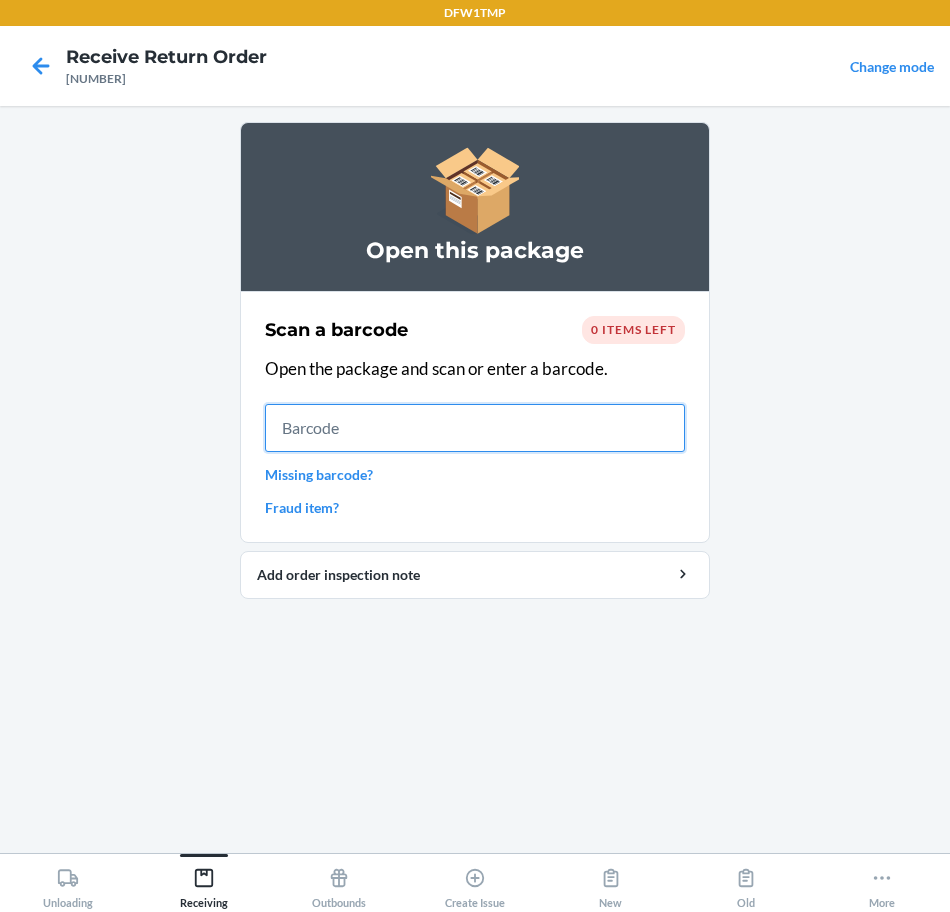 click at bounding box center (475, 428) 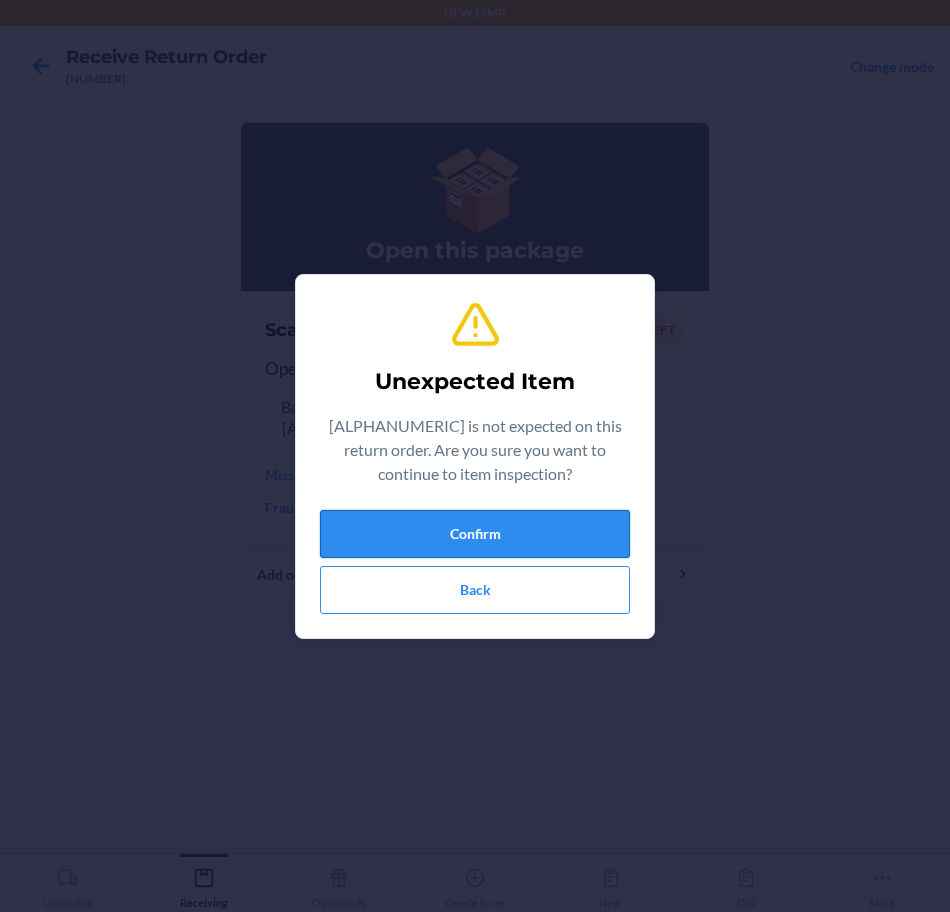 click on "Confirm" at bounding box center [475, 534] 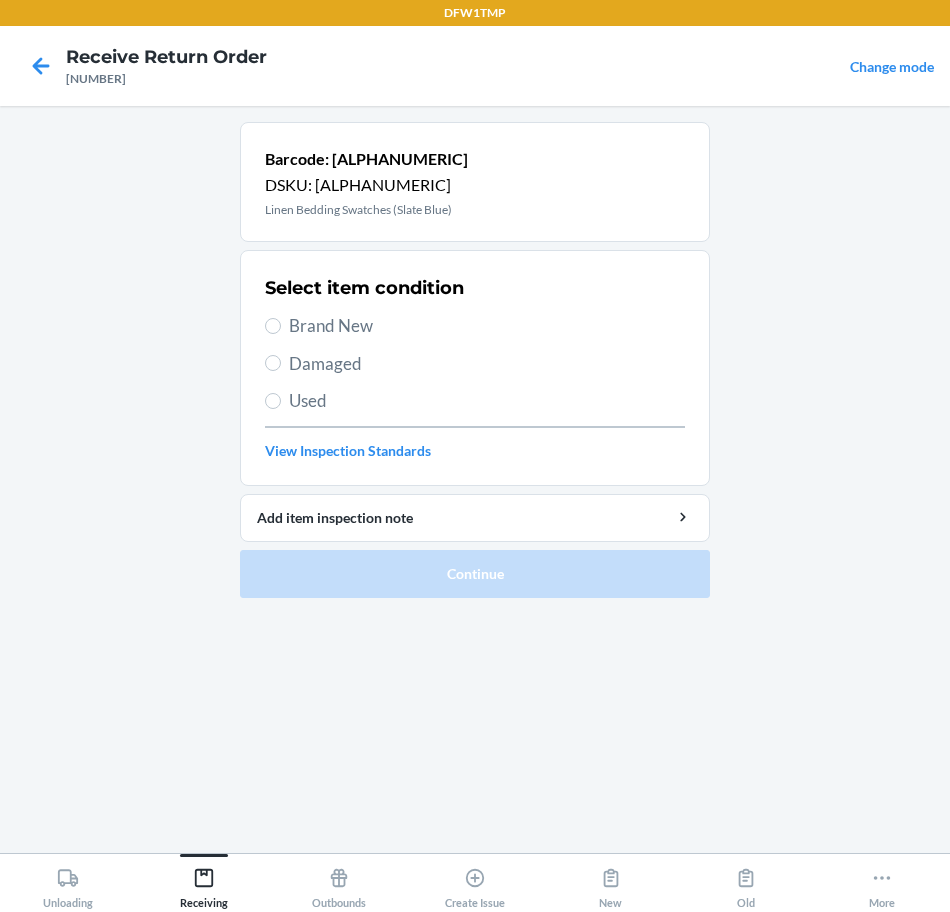 click on "Brand New" at bounding box center (487, 326) 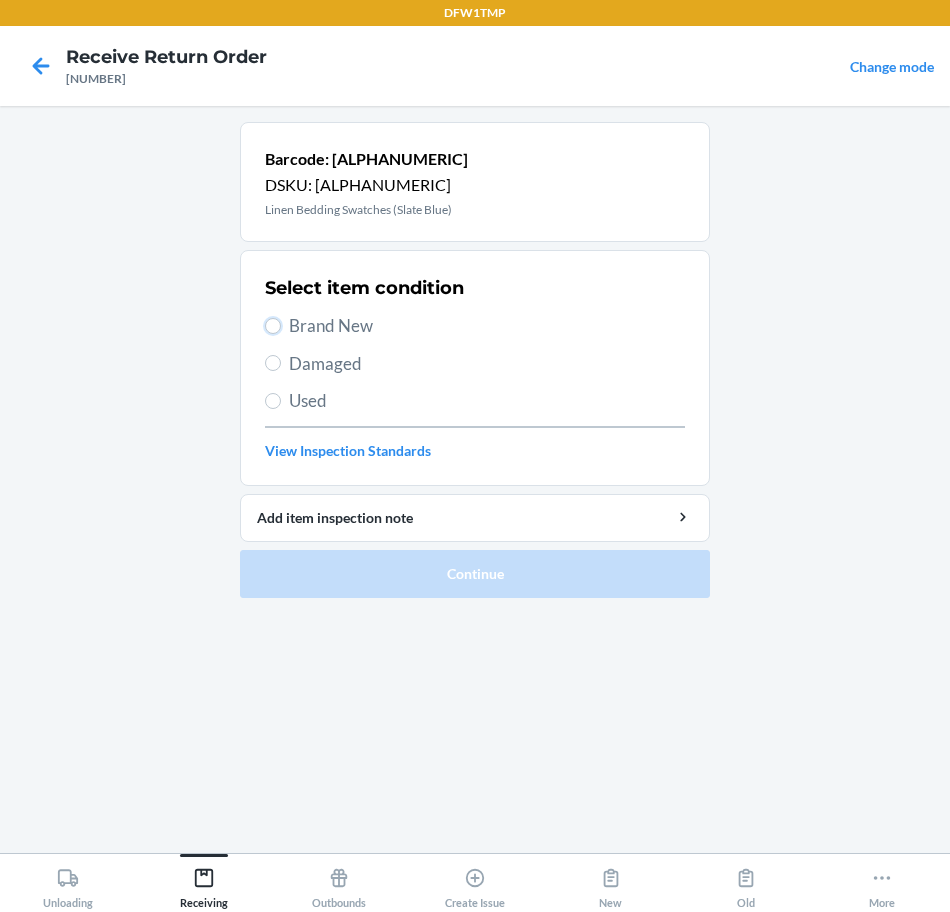 click on "Brand New" at bounding box center [273, 326] 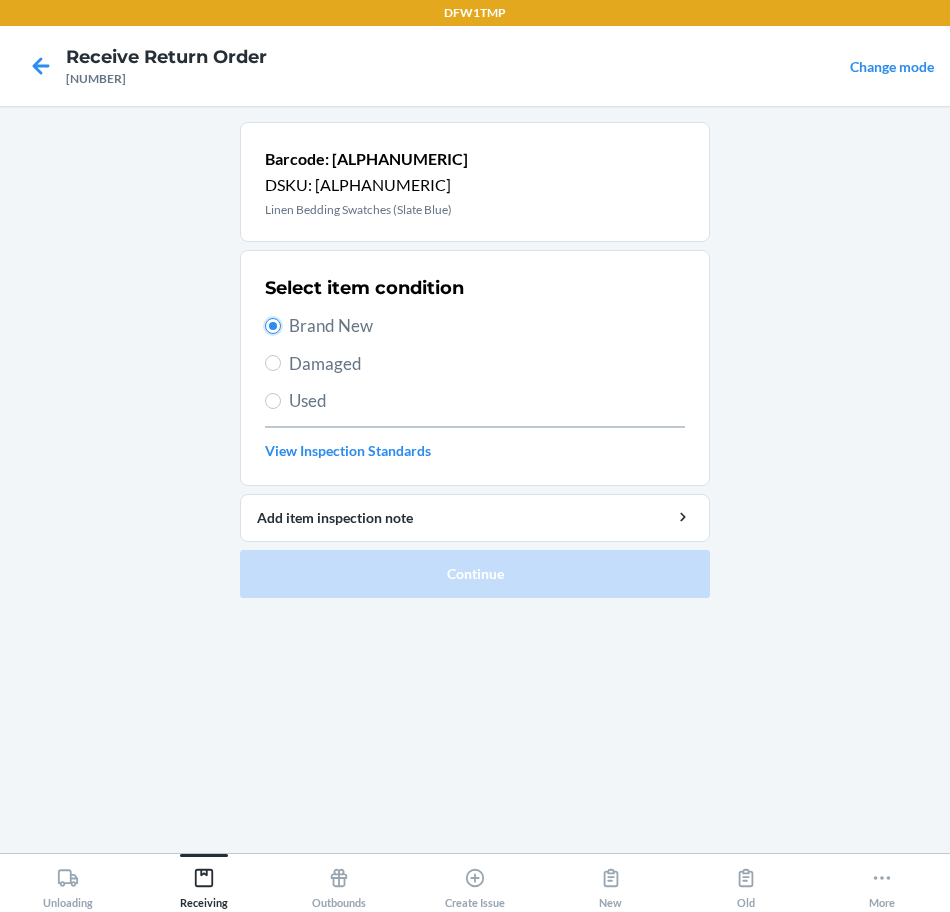 radio on "true" 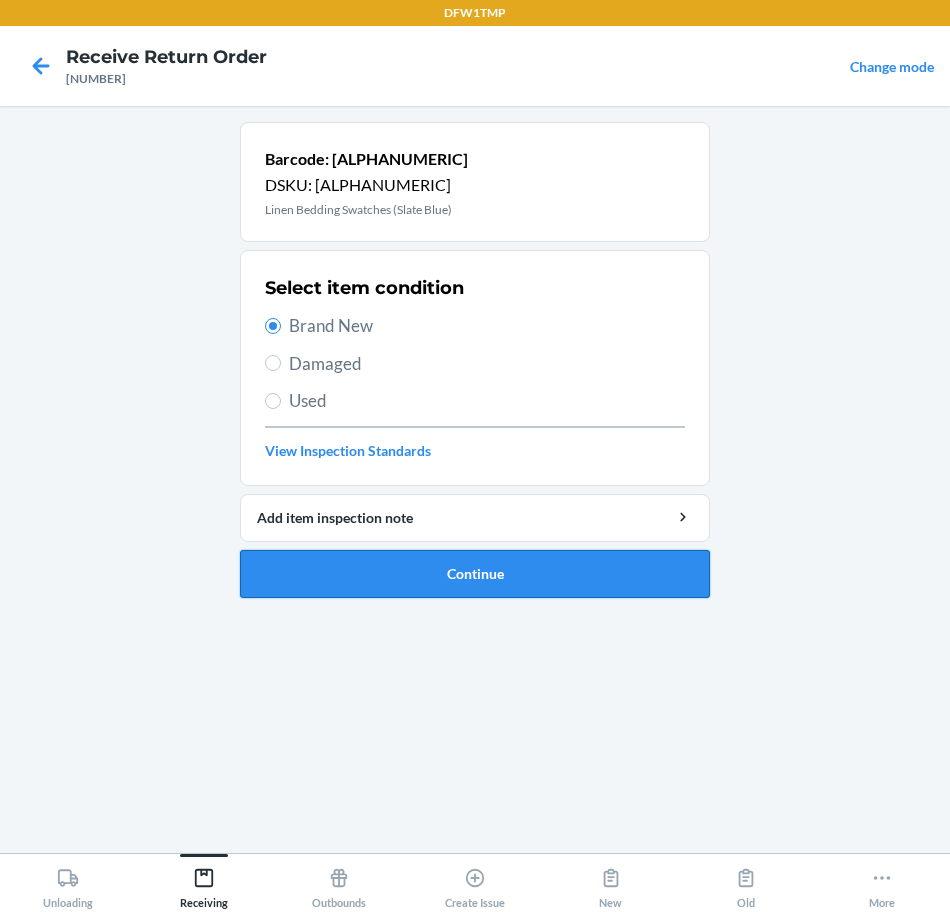 click on "Continue" at bounding box center [475, 574] 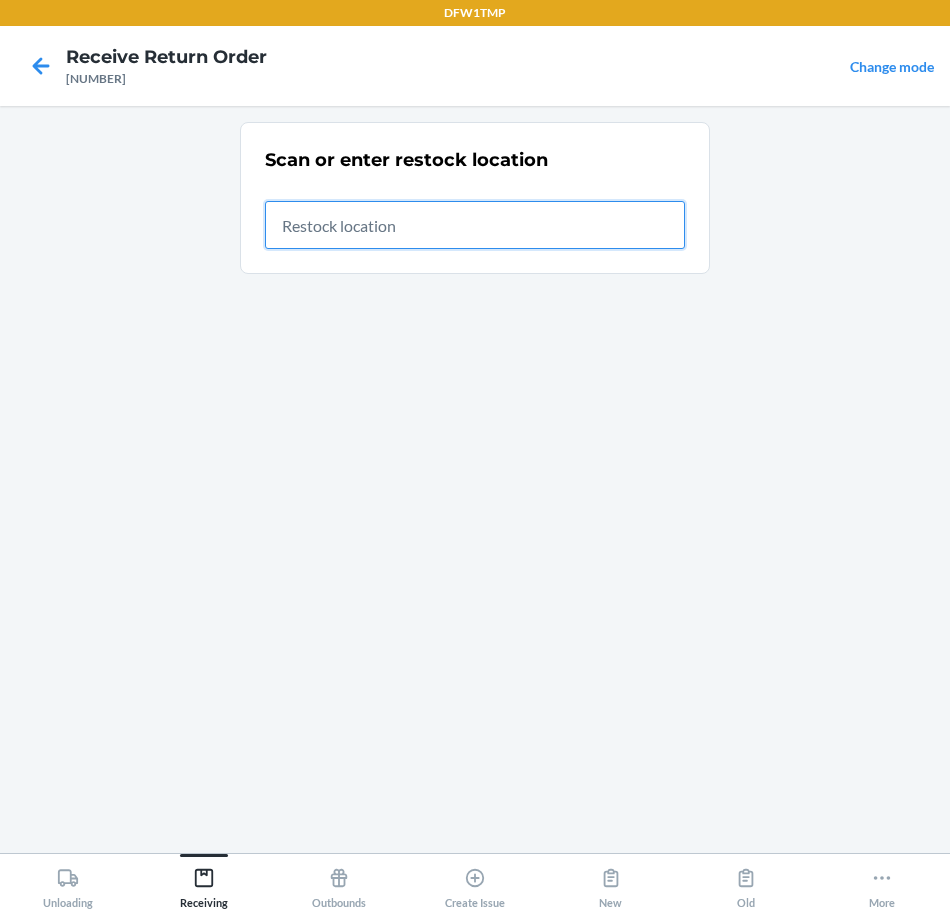 click at bounding box center (475, 225) 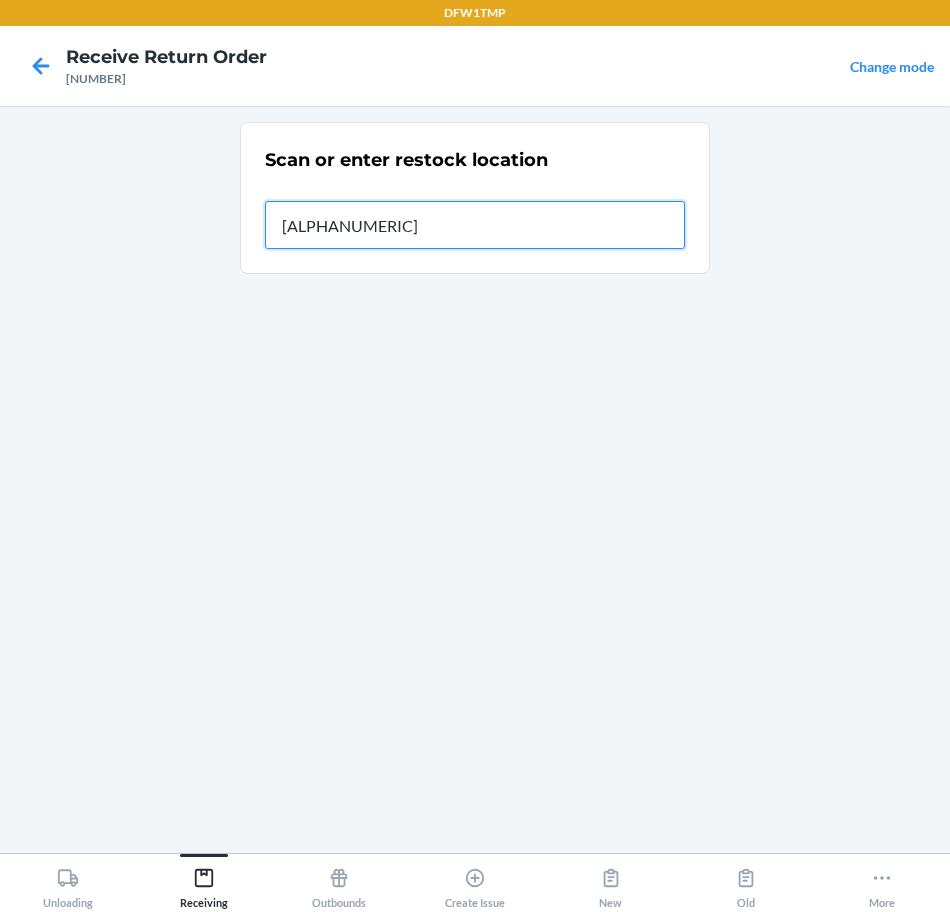 type on "[ALPHANUMERIC]" 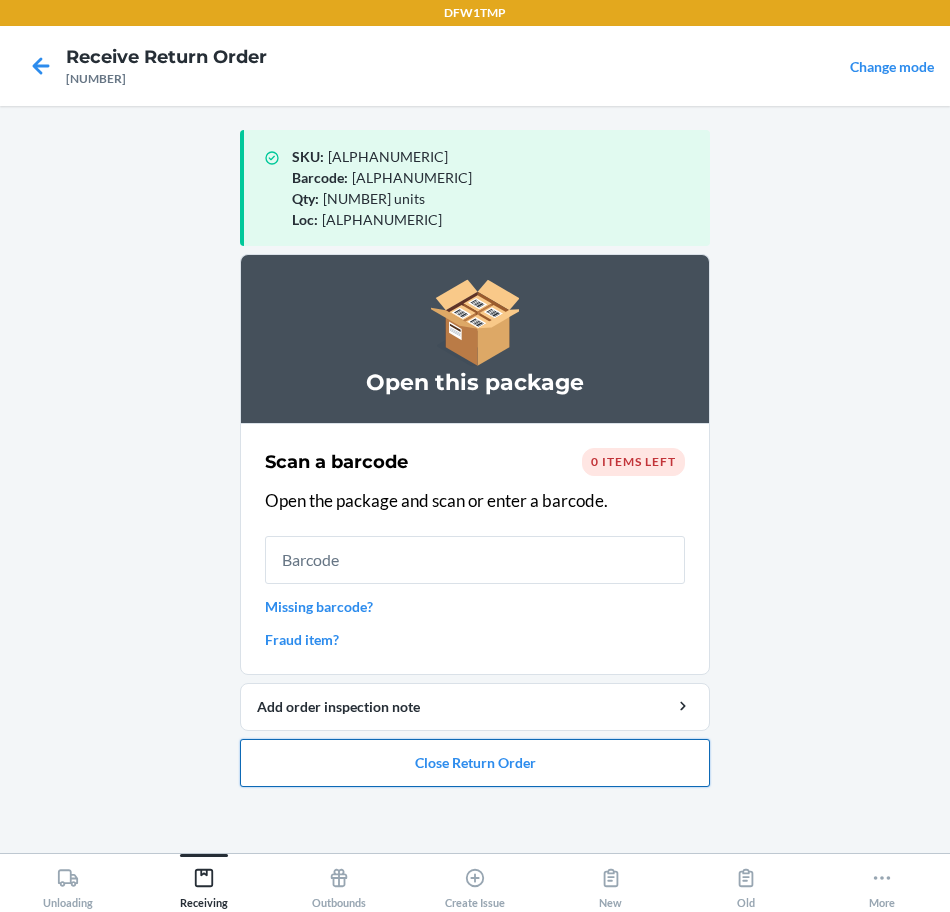click on "Close Return Order" at bounding box center [475, 763] 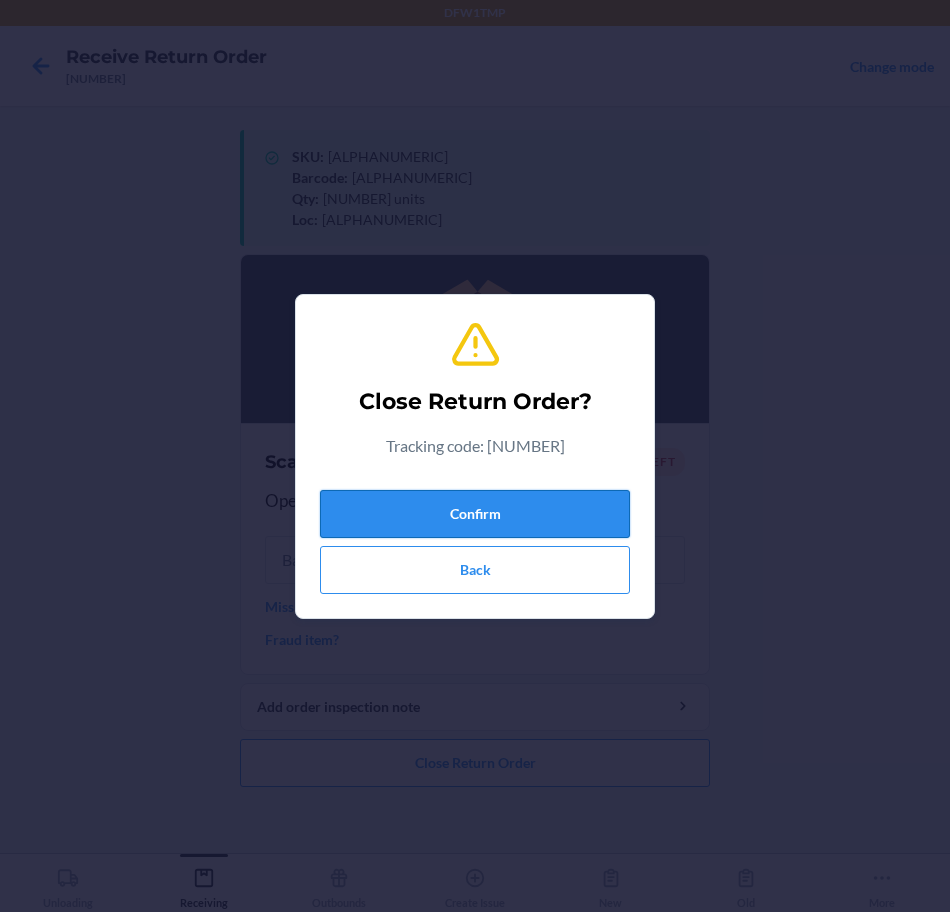 click on "Confirm" at bounding box center [475, 514] 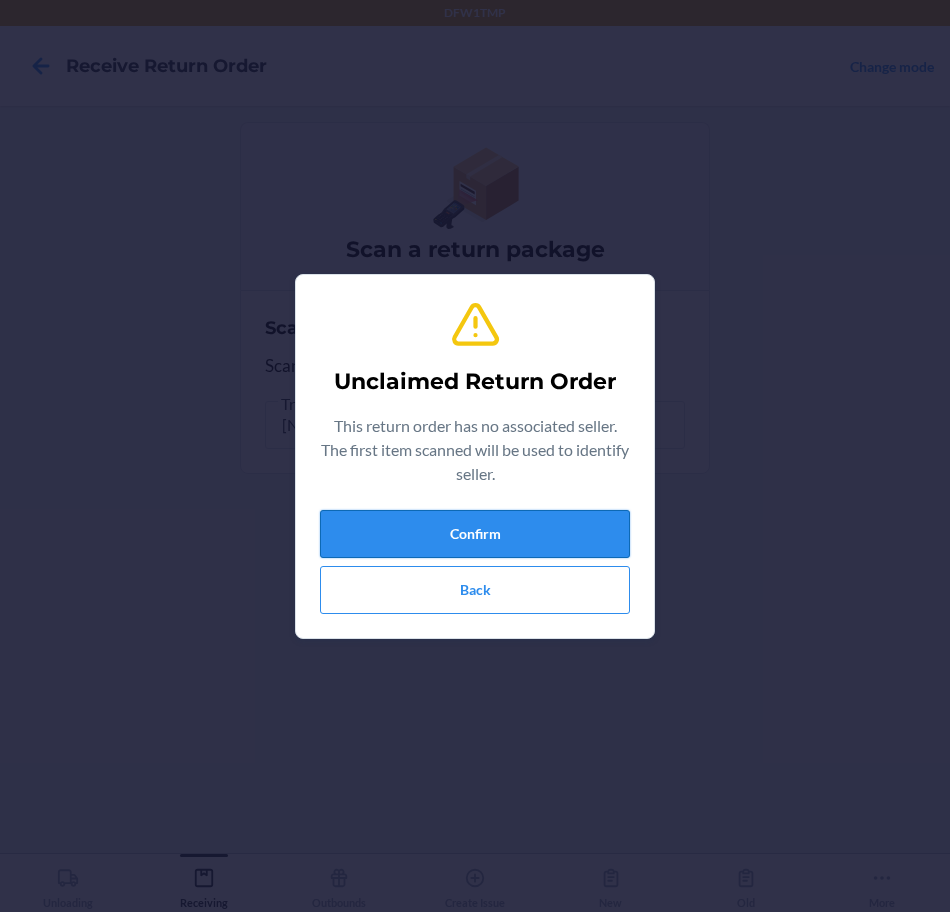 click on "Confirm" at bounding box center (475, 534) 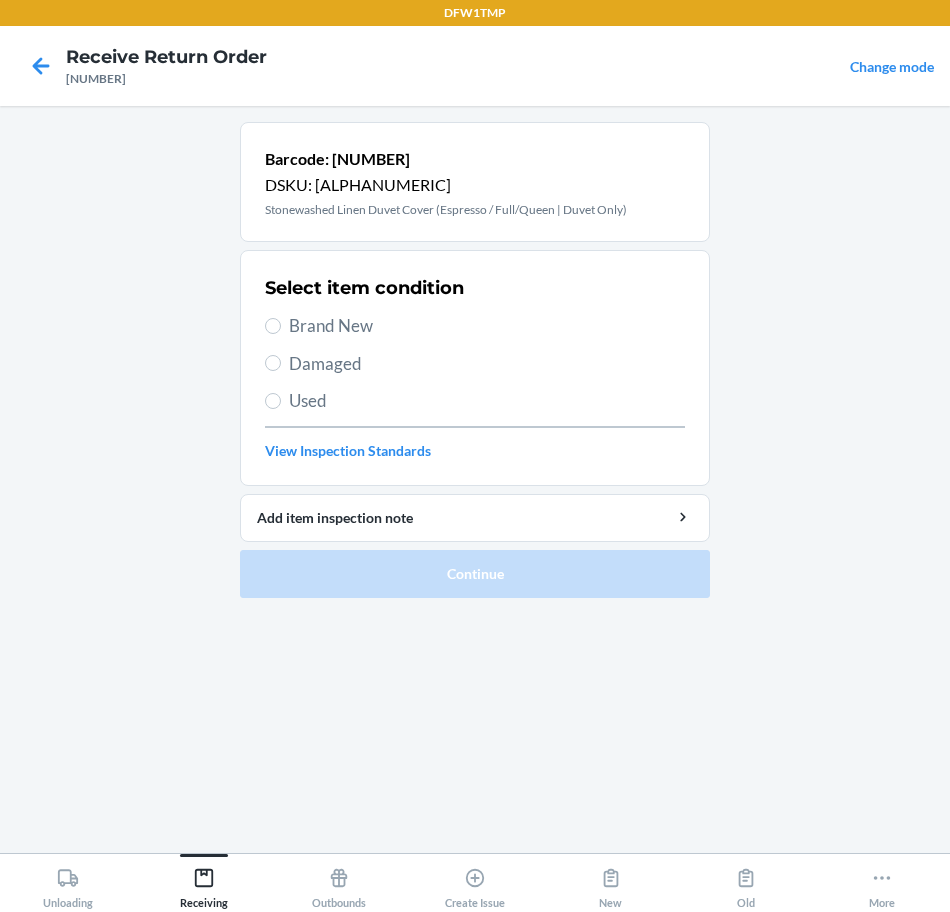 click on "Brand New" at bounding box center (487, 326) 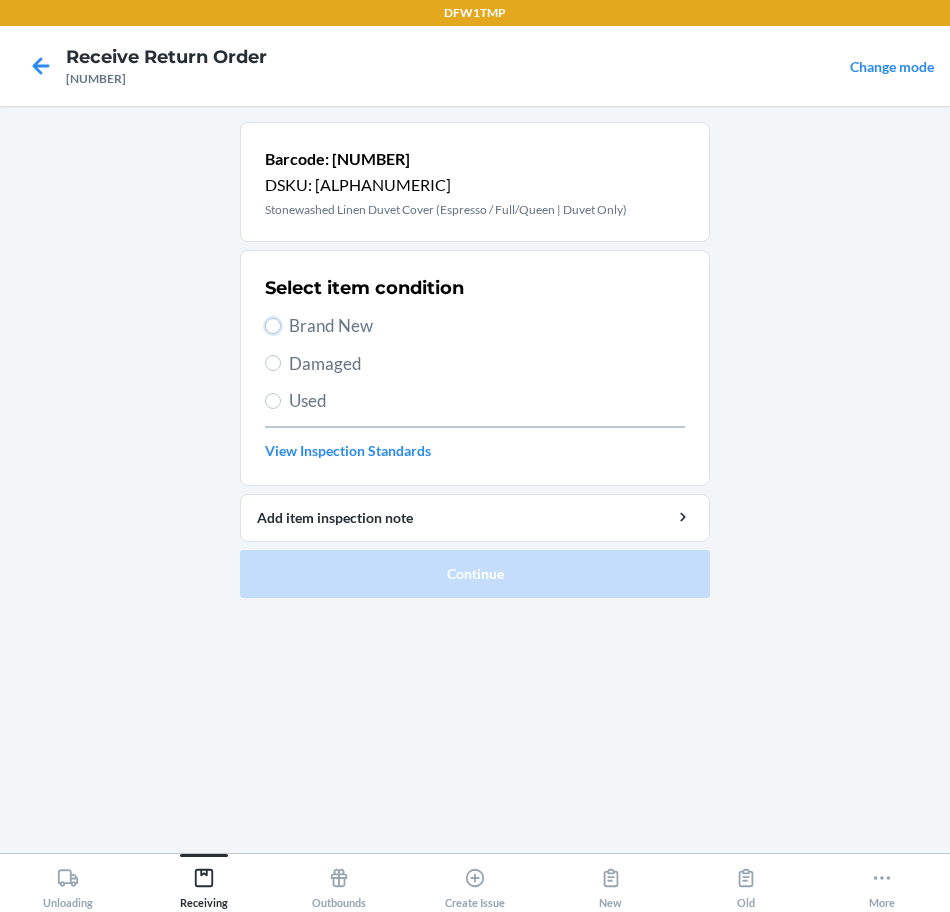 click on "Brand New" at bounding box center (273, 326) 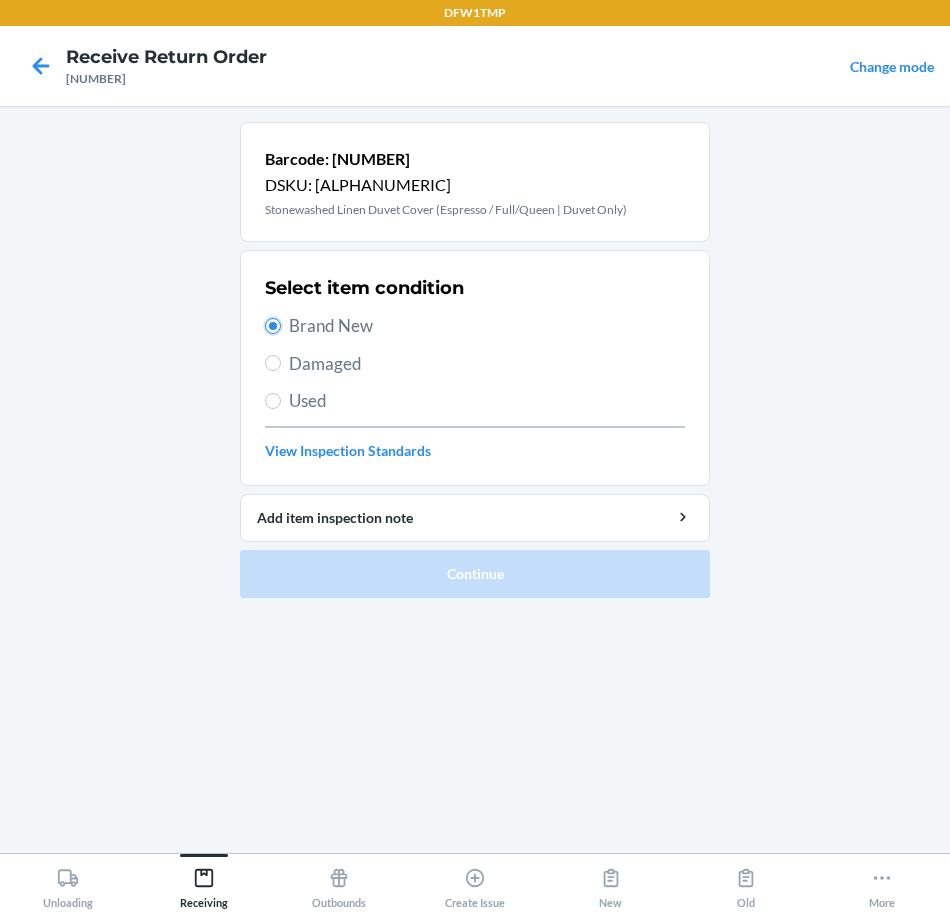 radio on "true" 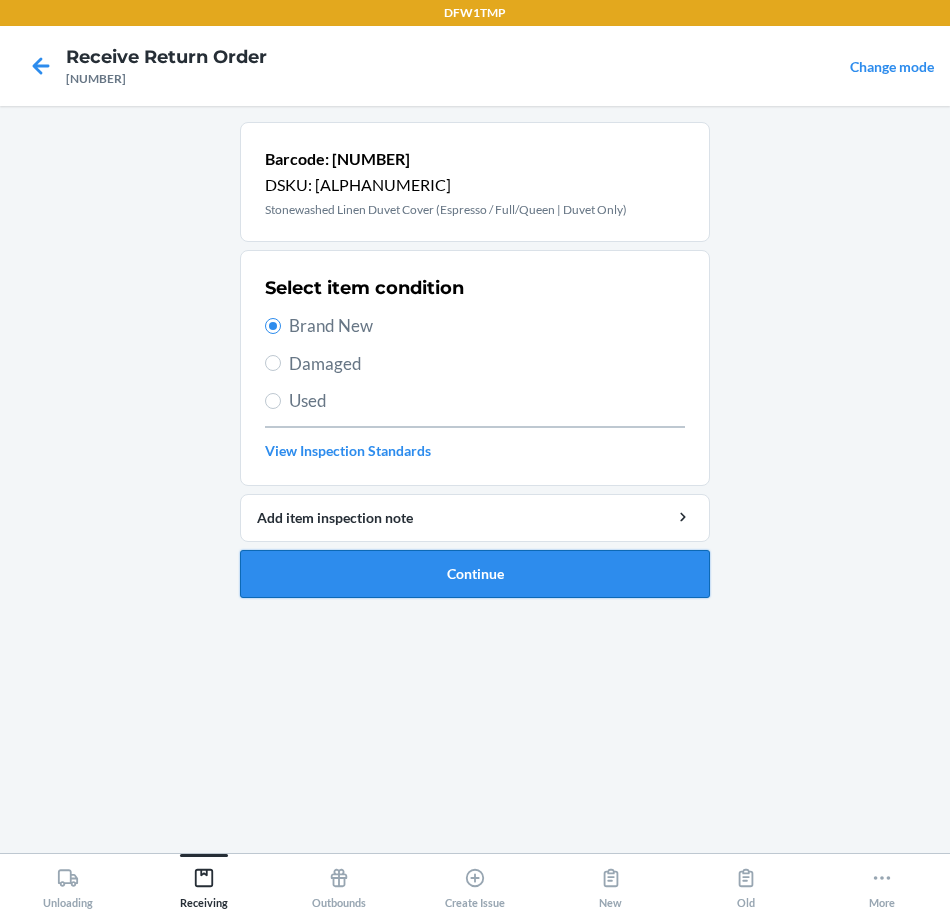 click on "Continue" at bounding box center [475, 574] 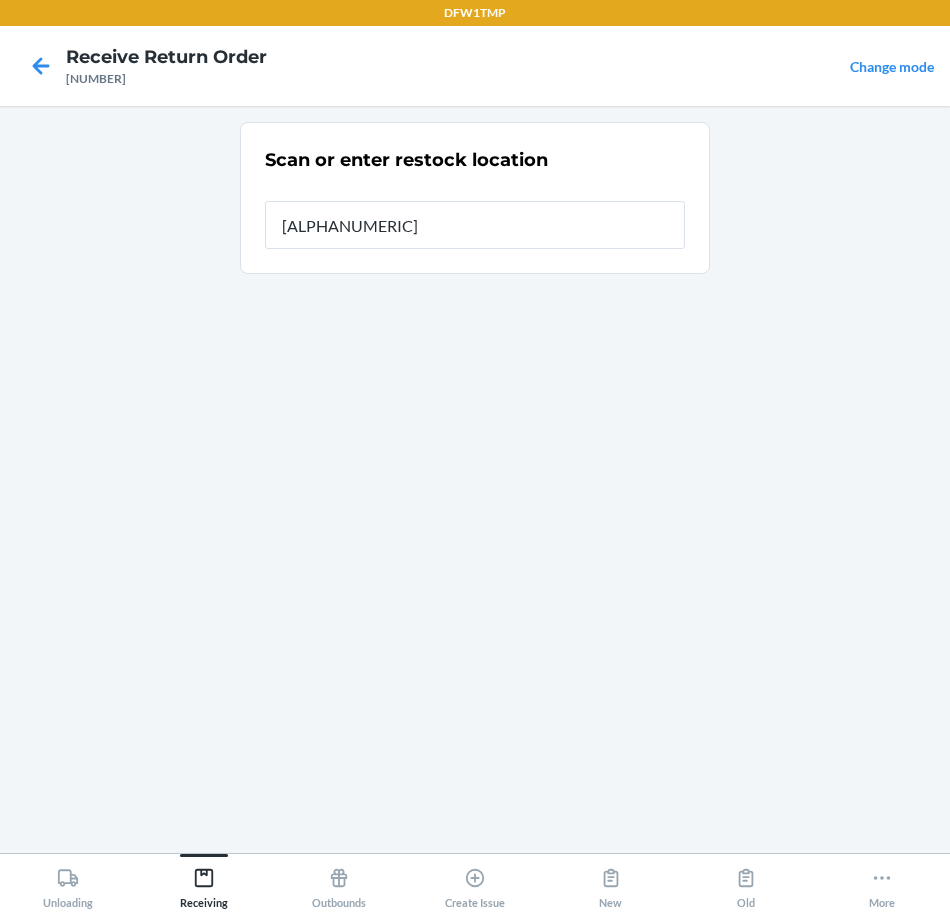 type on "[ALPHANUMERIC]" 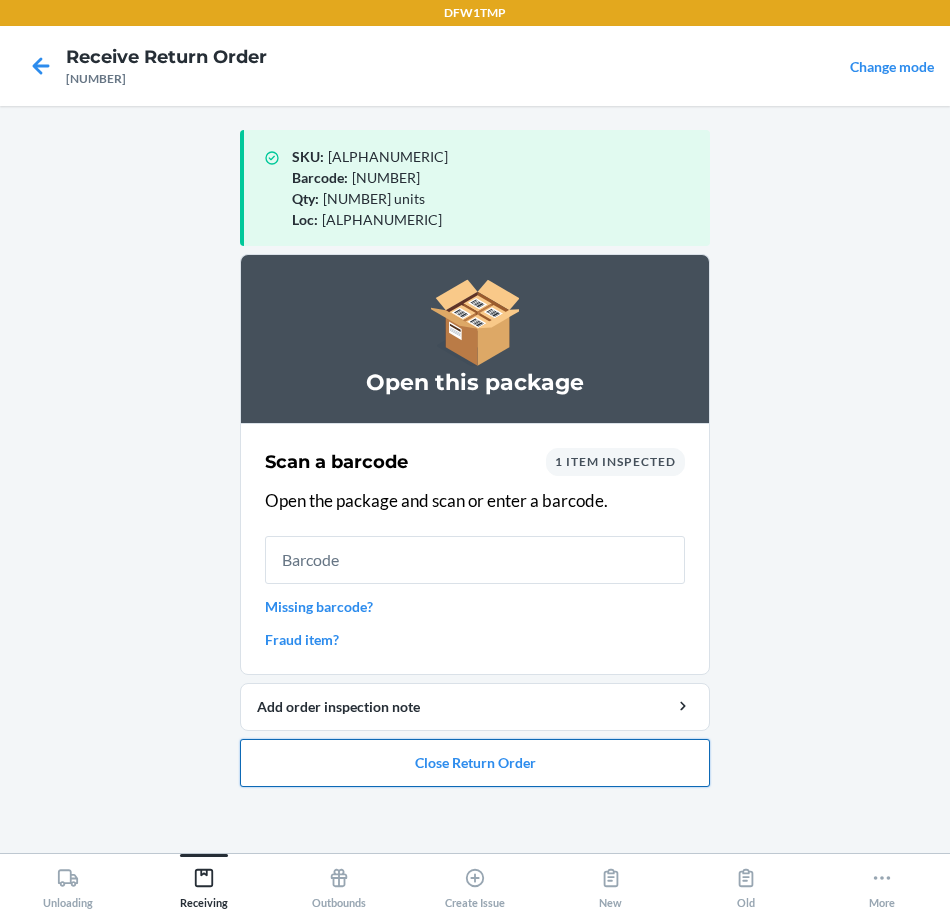 click on "Close Return Order" at bounding box center [475, 763] 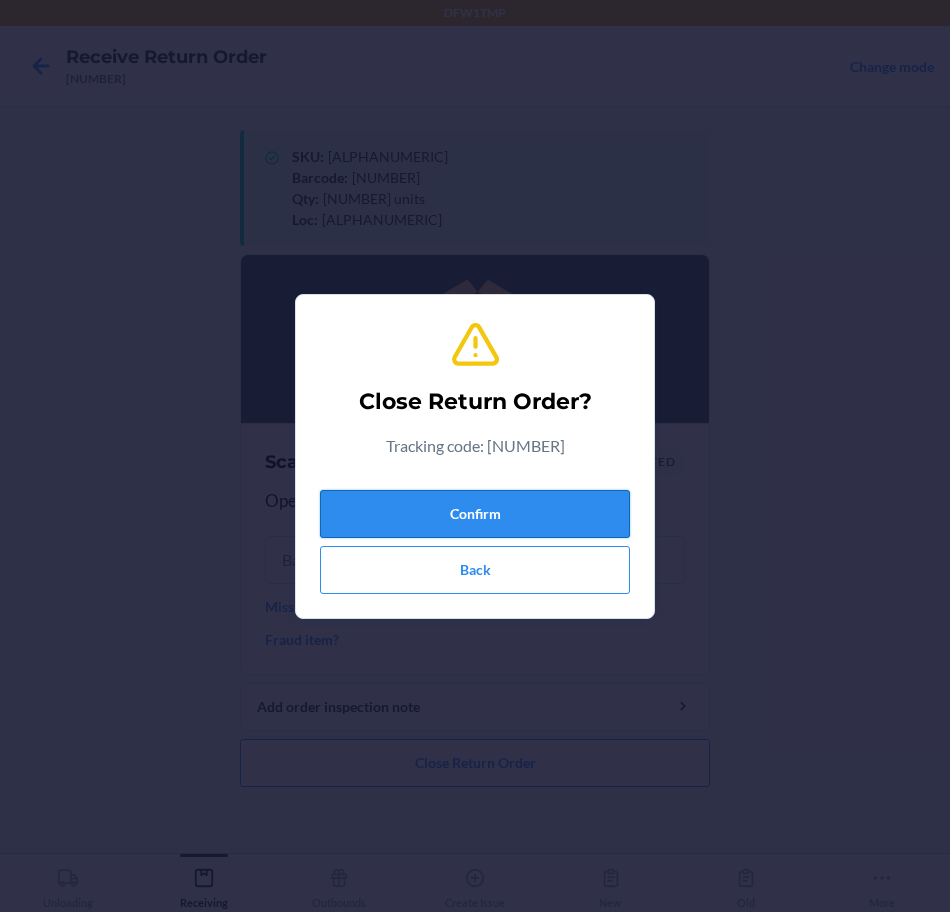 click on "Confirm" at bounding box center [475, 514] 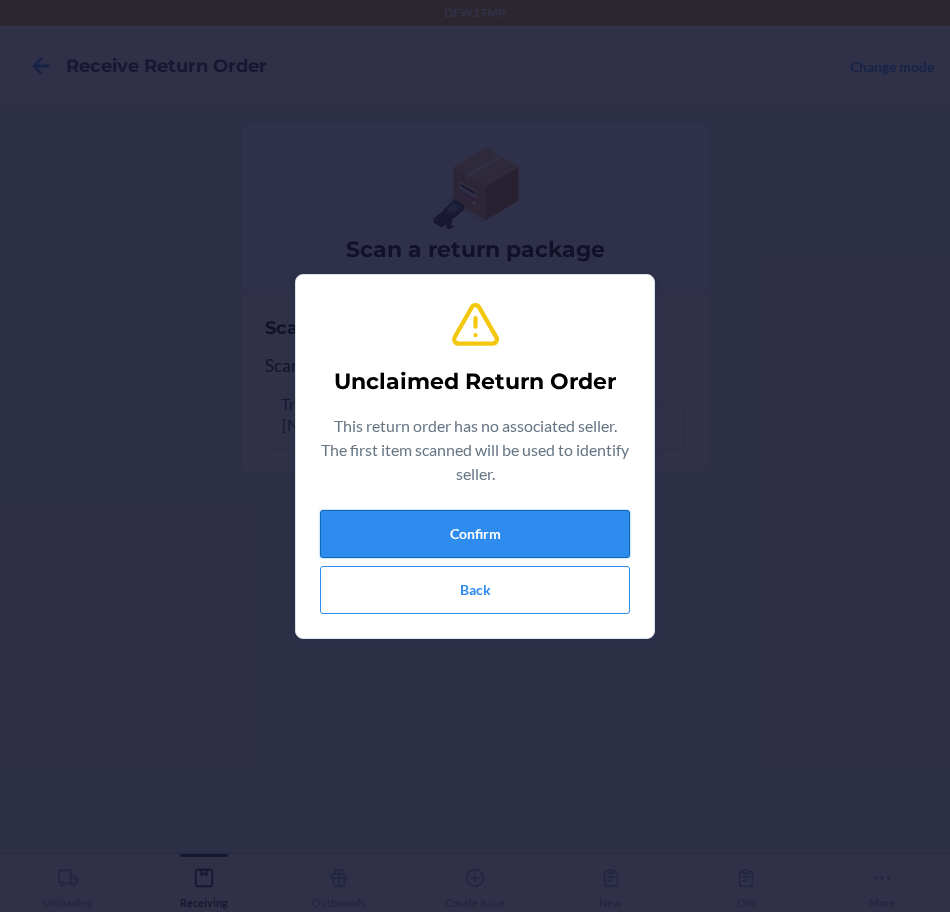 click on "Confirm" at bounding box center (475, 534) 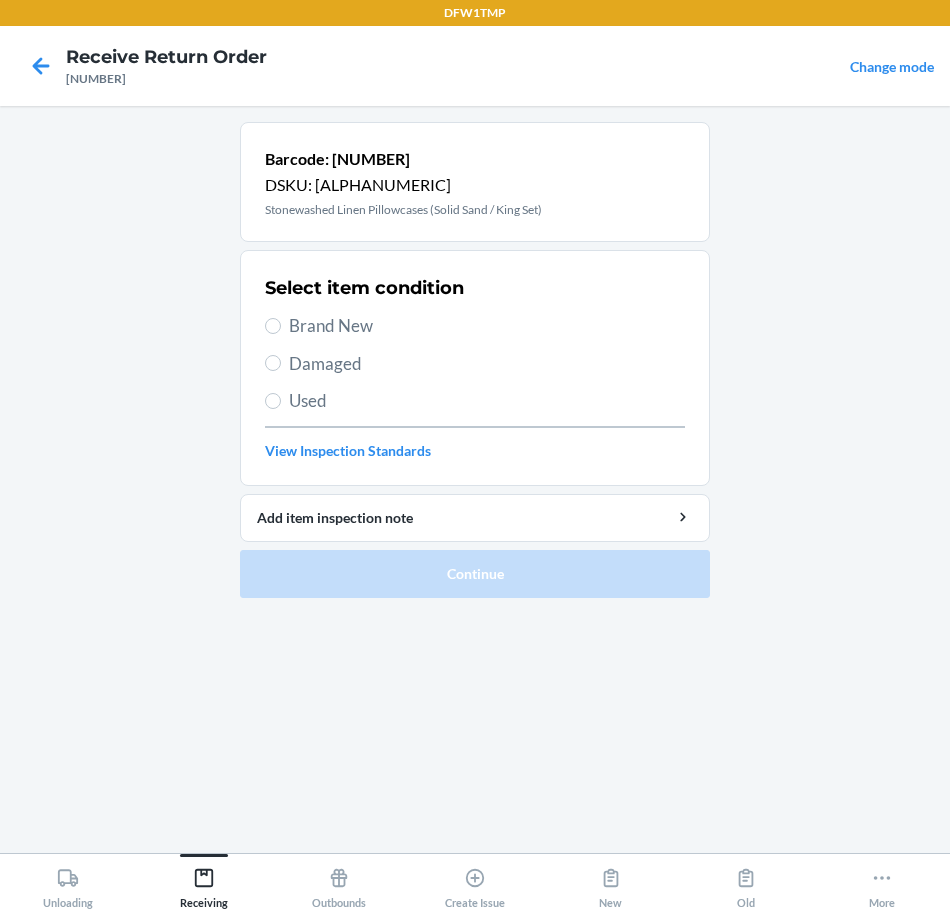 click on "Brand New" at bounding box center (487, 326) 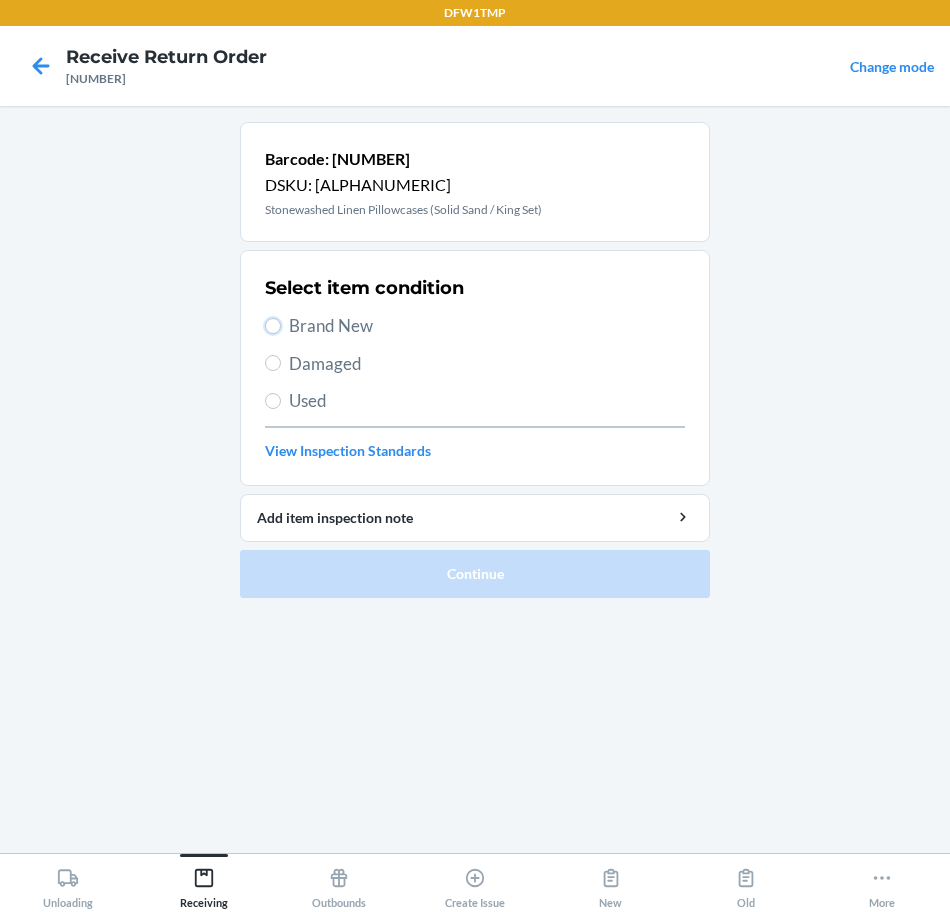 click on "Brand New" at bounding box center (273, 326) 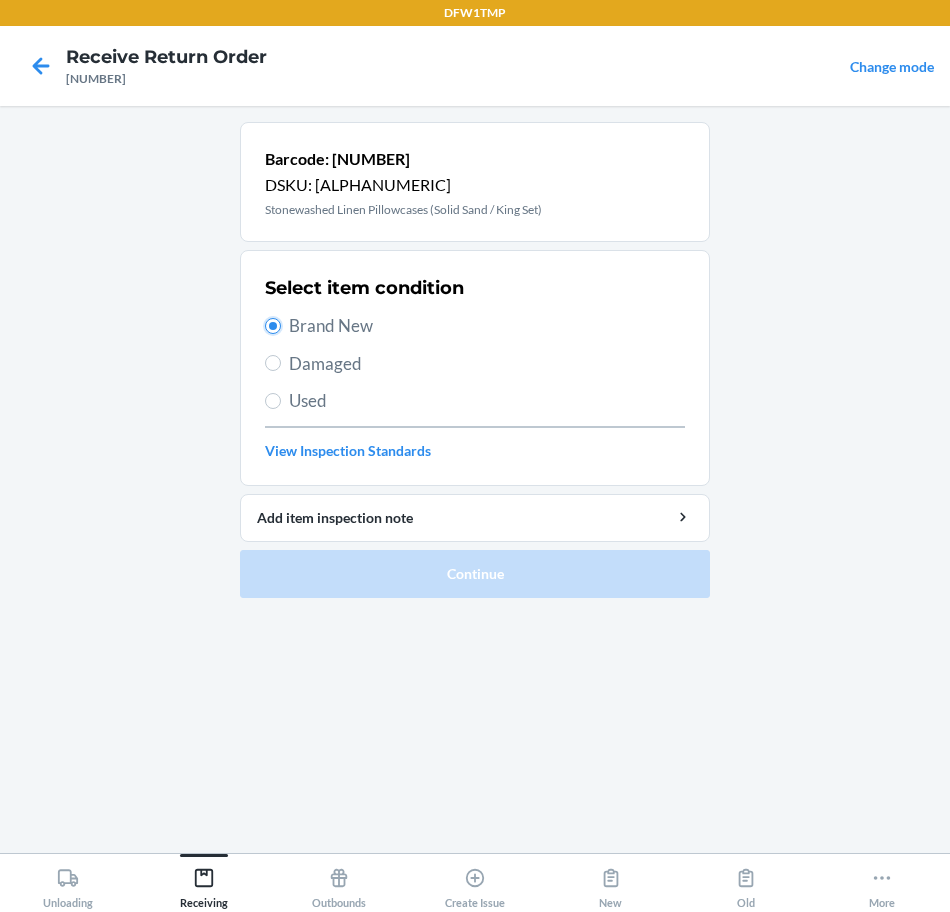 radio on "true" 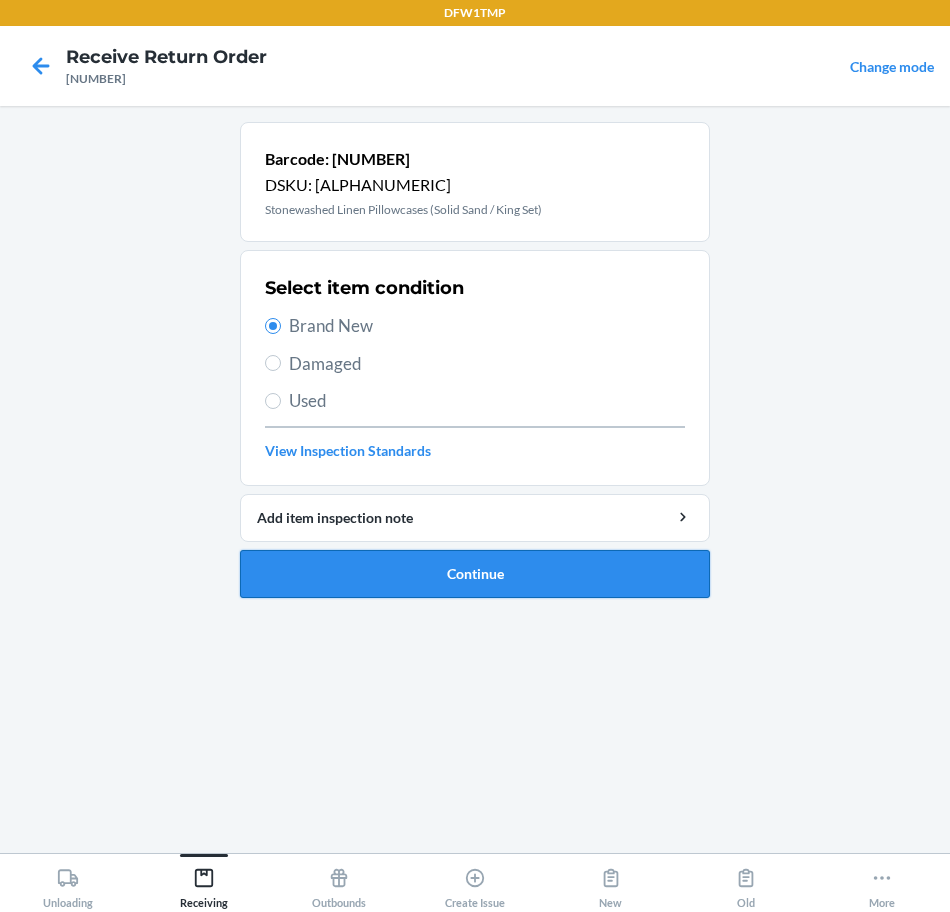 click on "Continue" at bounding box center [475, 574] 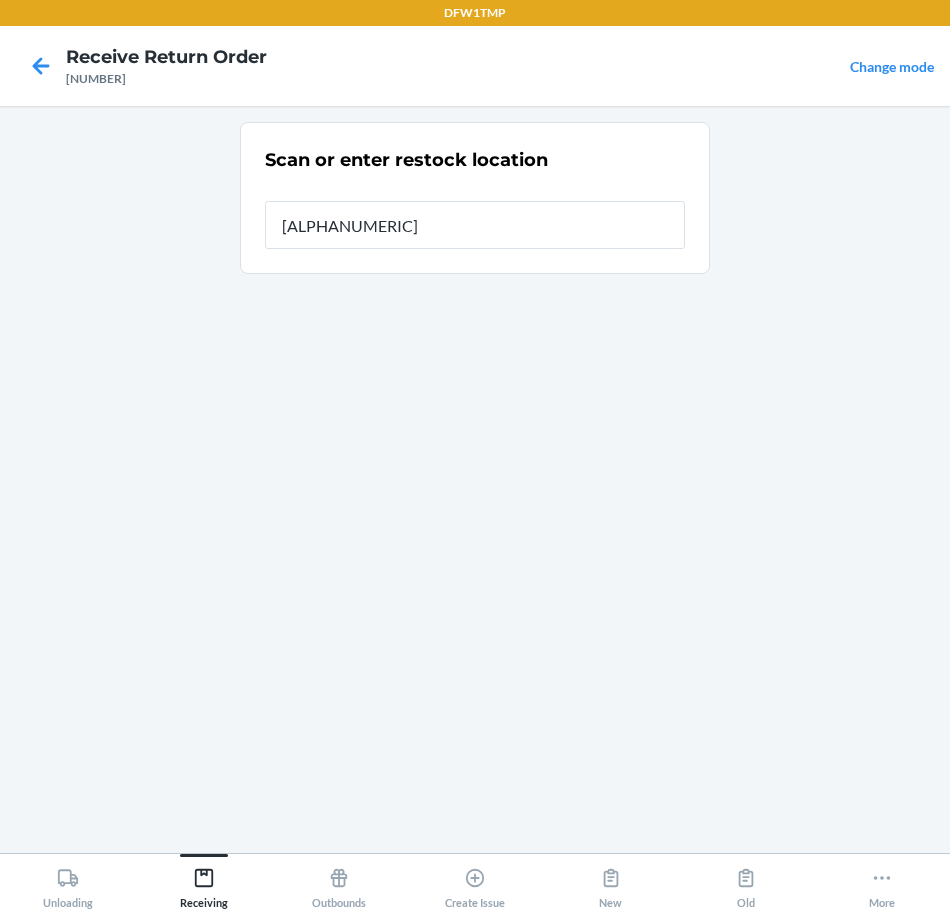 type on "[ALPHANUMERIC]" 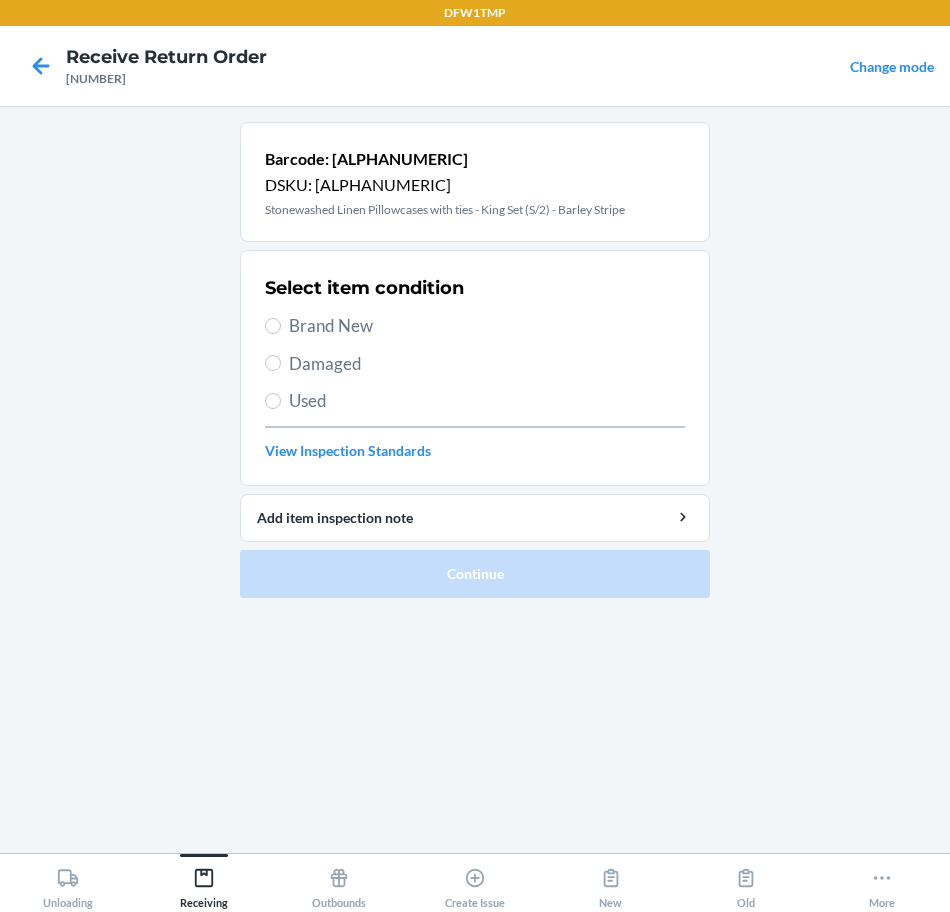 click on "Select item condition Brand New Damaged Used View Inspection Standards" at bounding box center [475, 368] 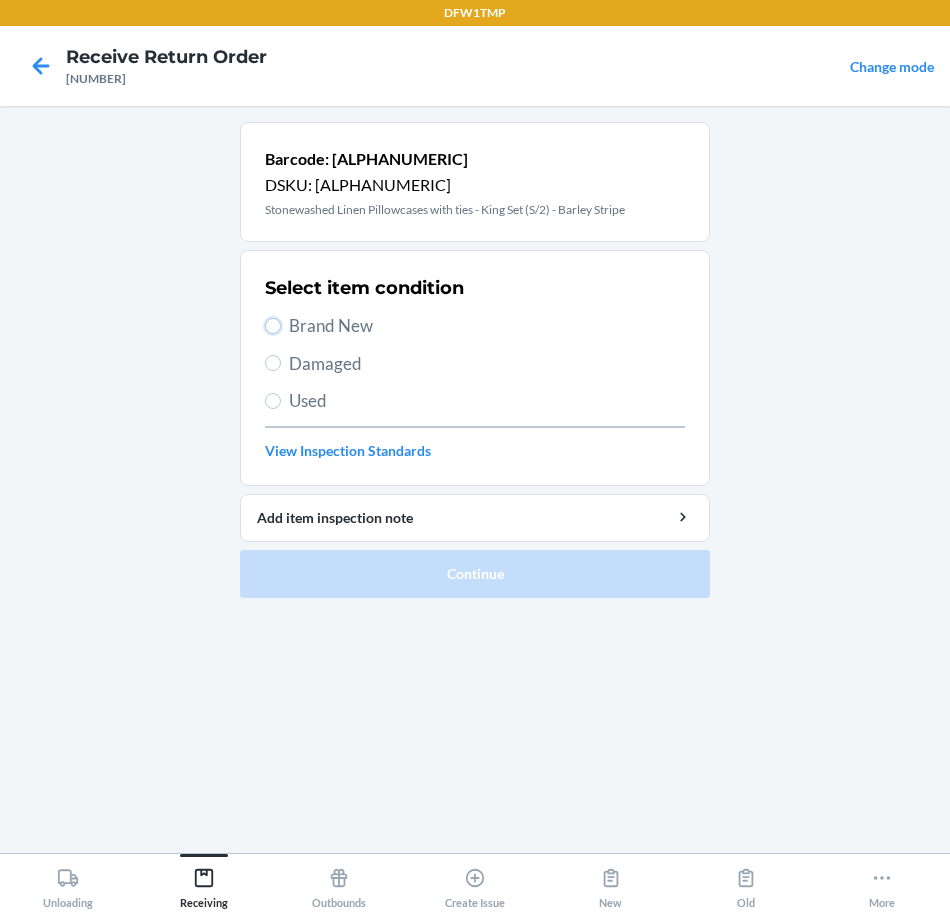 click on "Brand New" at bounding box center [273, 326] 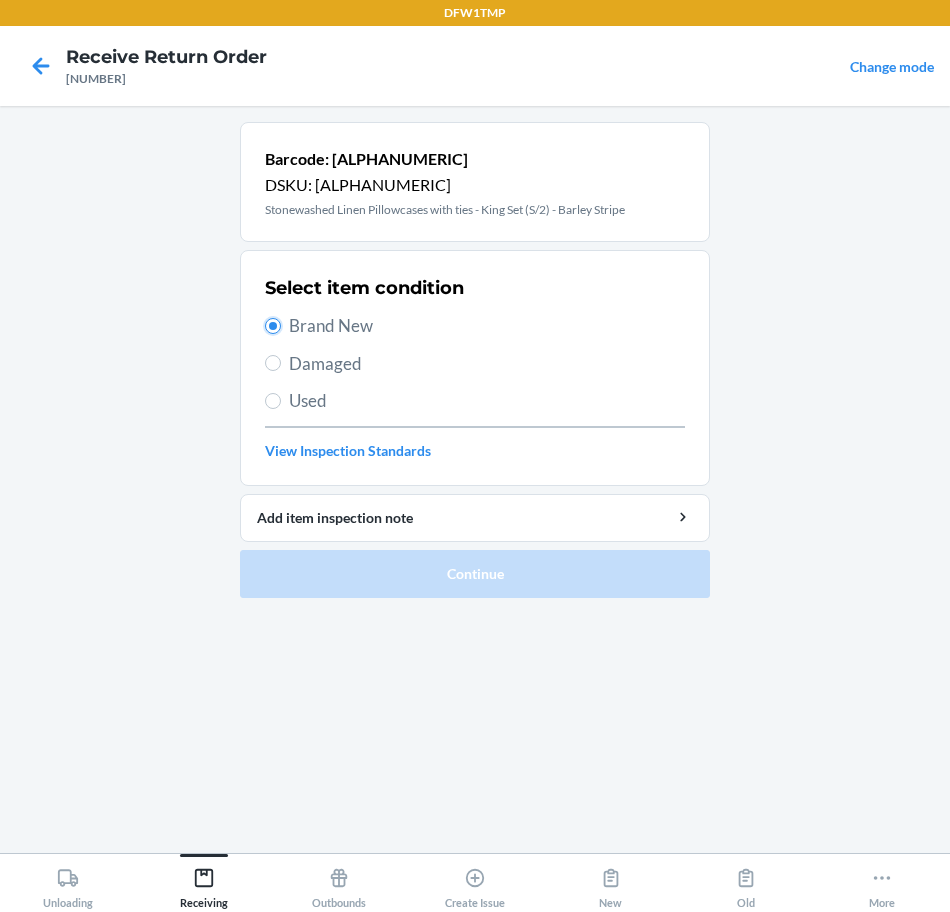 radio on "true" 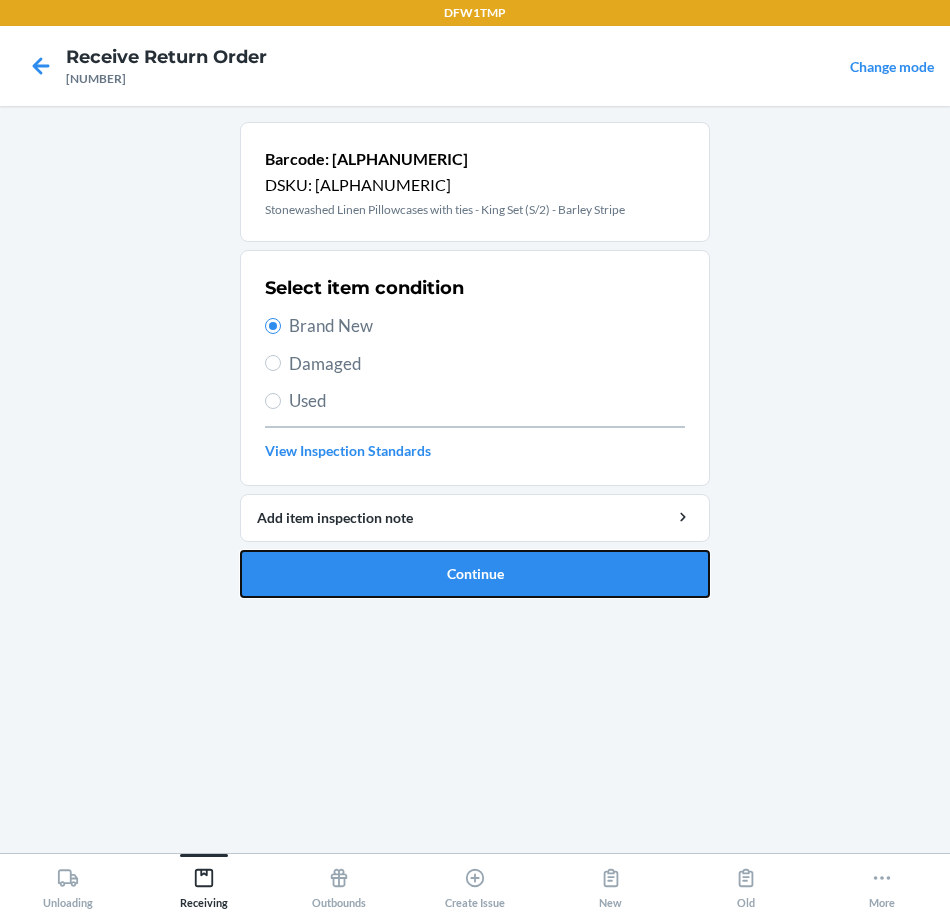 drag, startPoint x: 471, startPoint y: 576, endPoint x: 482, endPoint y: 578, distance: 11.18034 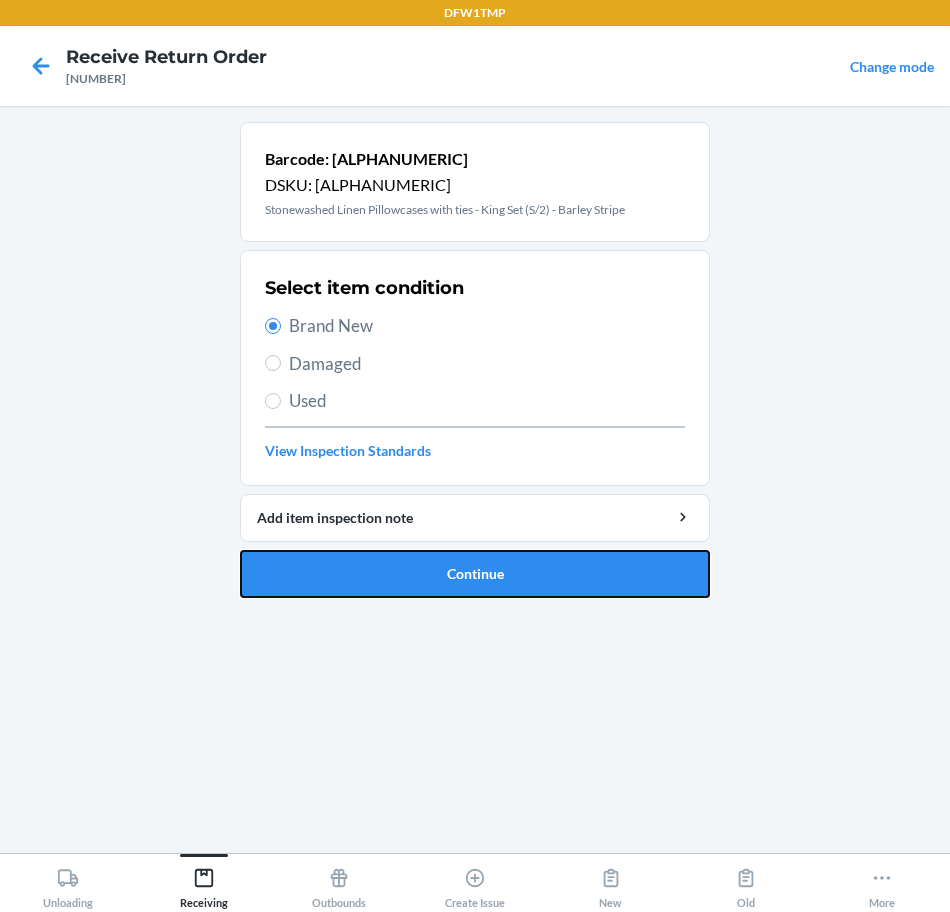 click on "Continue" at bounding box center [475, 574] 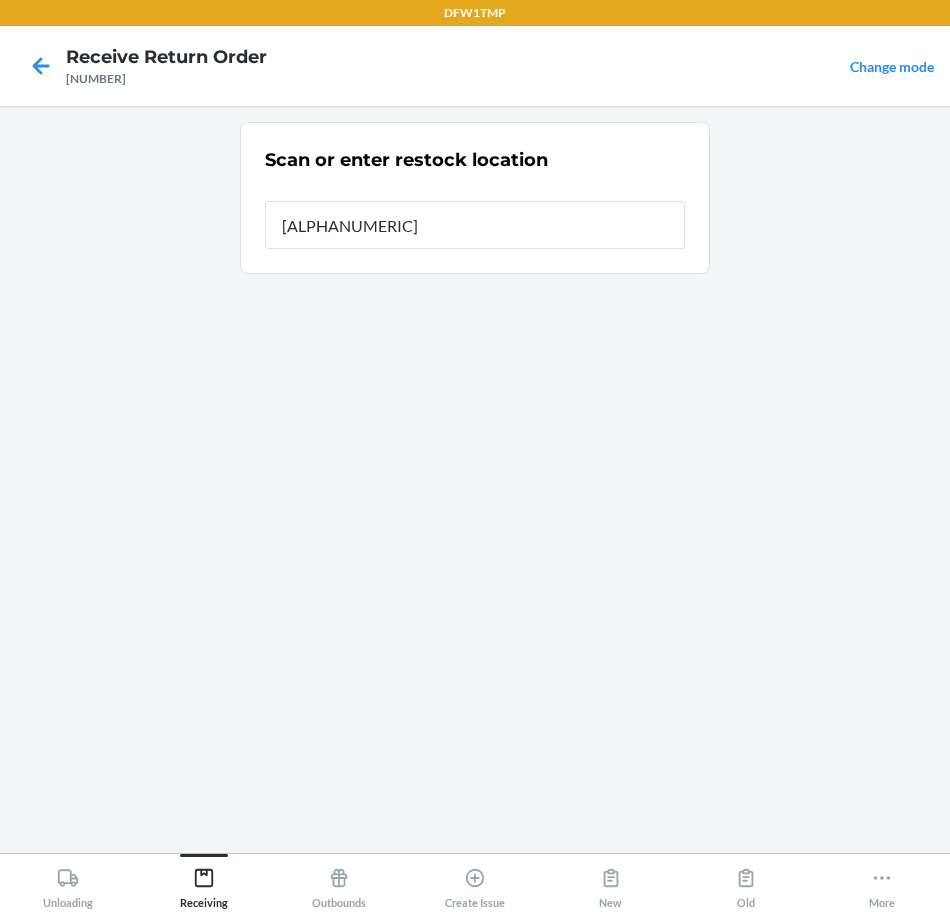 type on "[ALPHANUMERIC]" 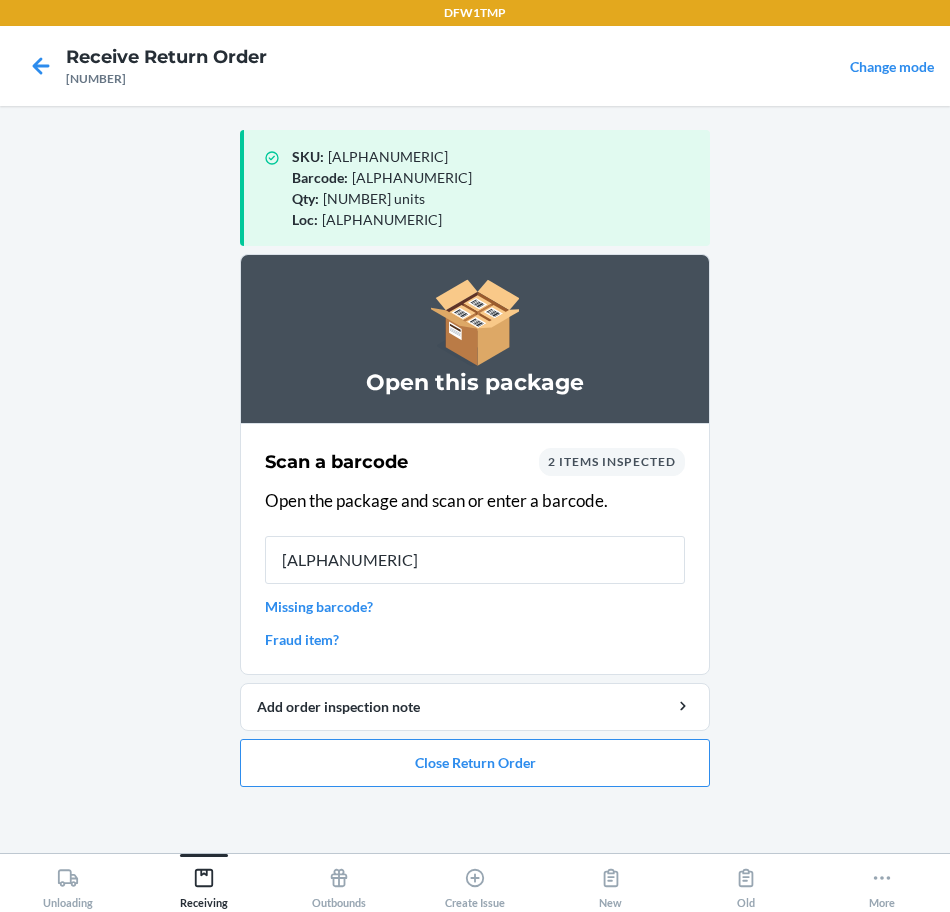 type on "[ALPHANUMERIC]" 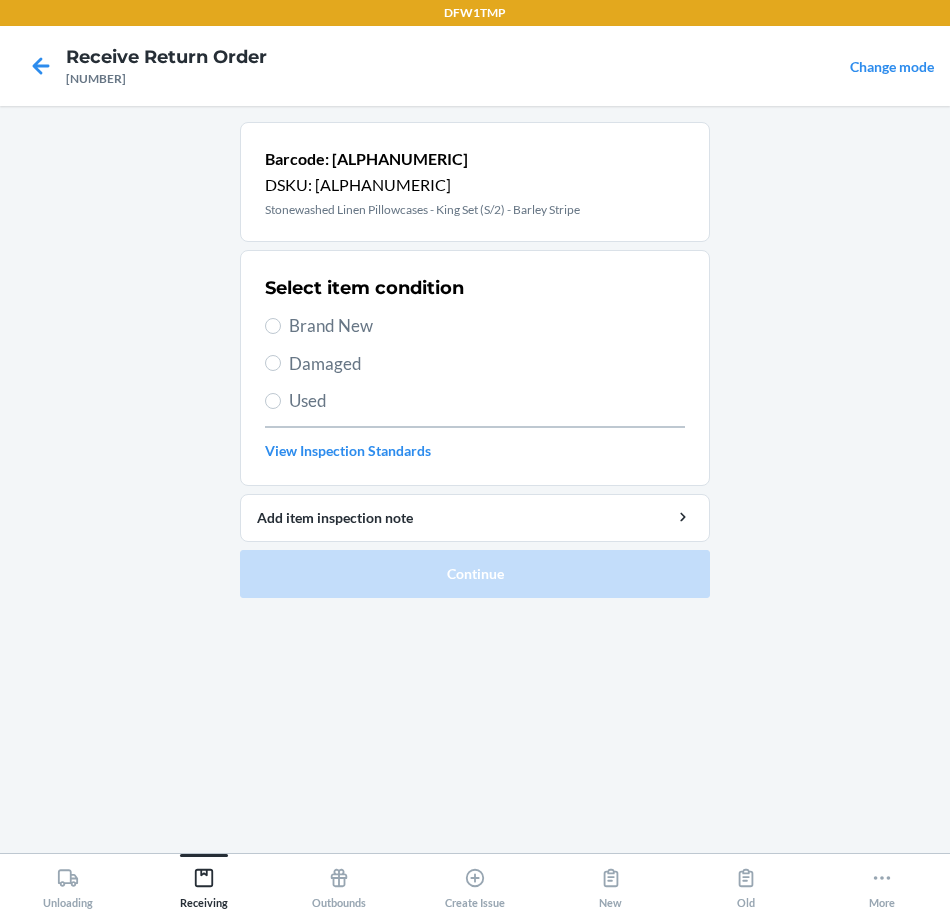 drag, startPoint x: 308, startPoint y: 323, endPoint x: 319, endPoint y: 343, distance: 22.825424 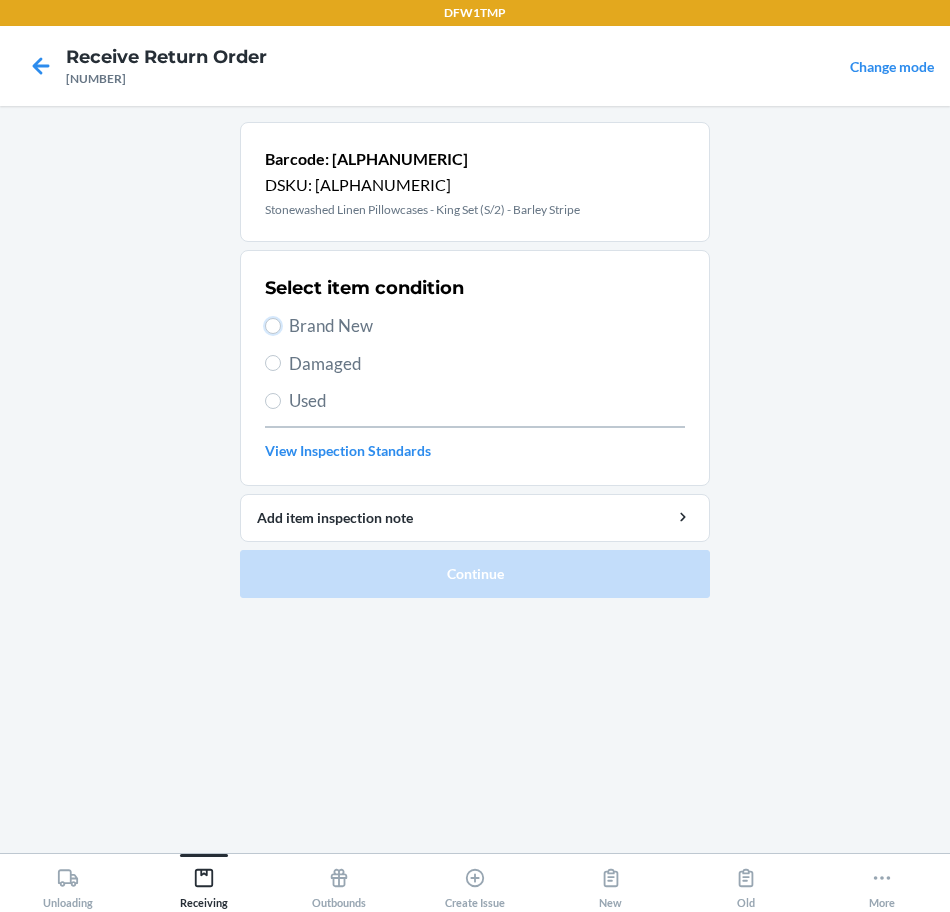 click on "Brand New" at bounding box center (273, 326) 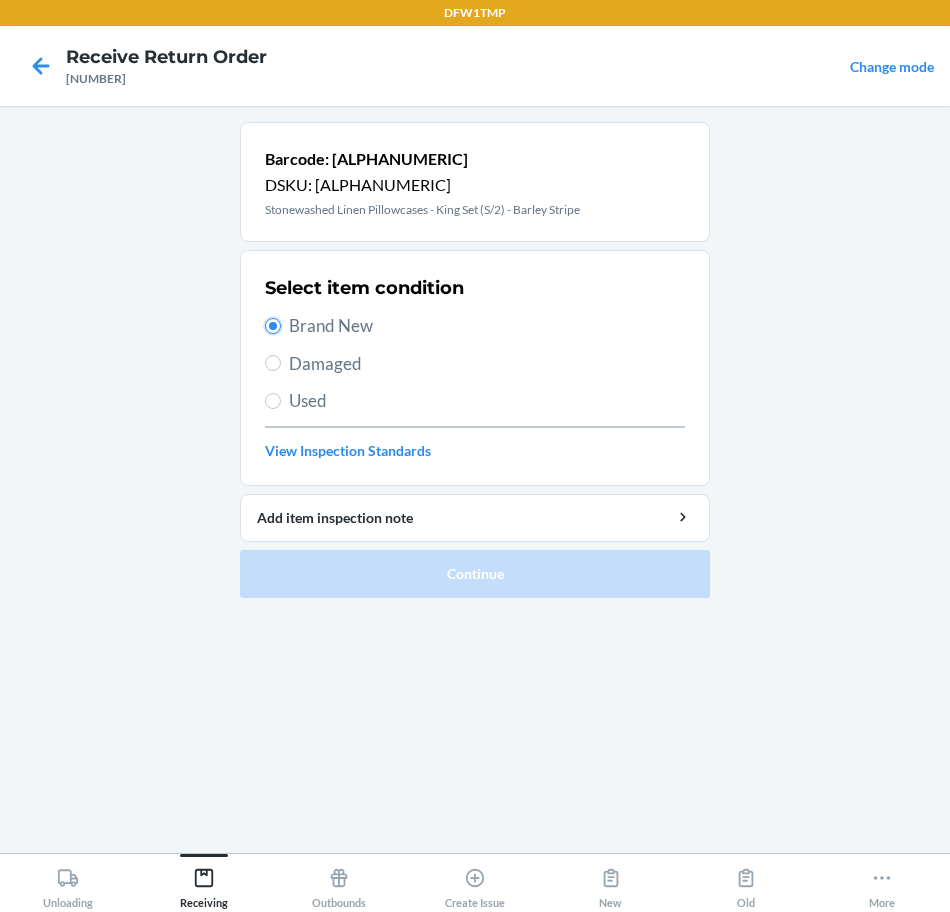 radio on "true" 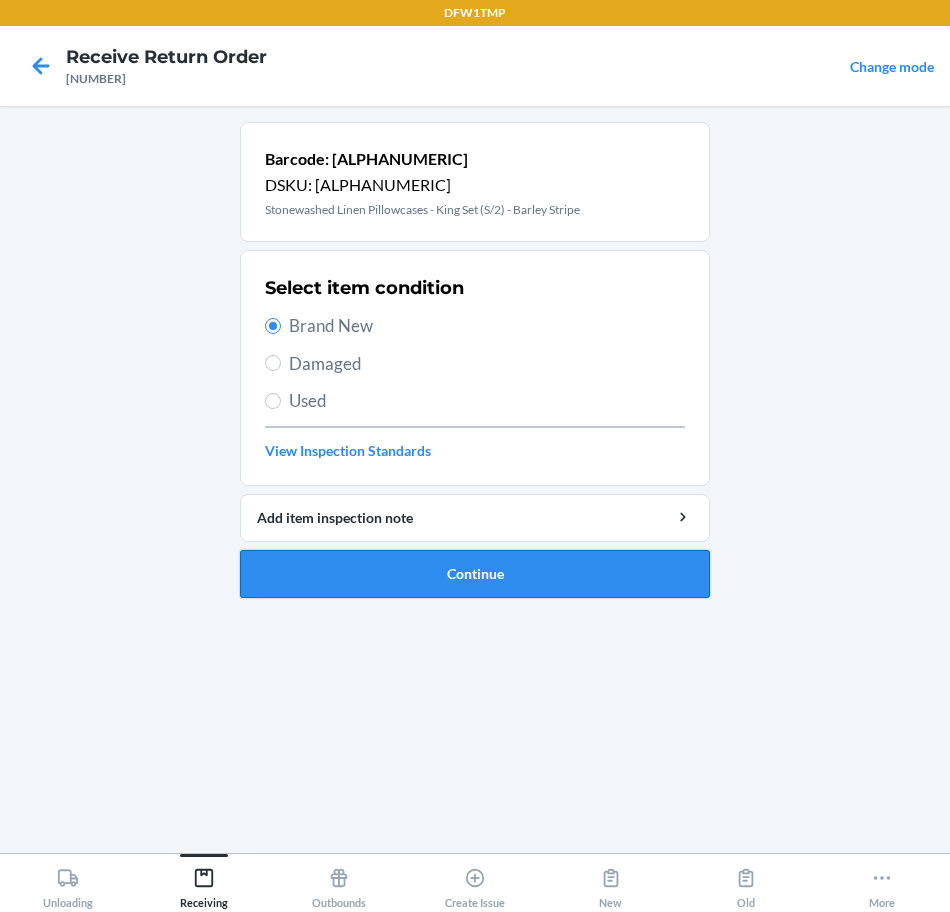 click on "Continue" at bounding box center (475, 574) 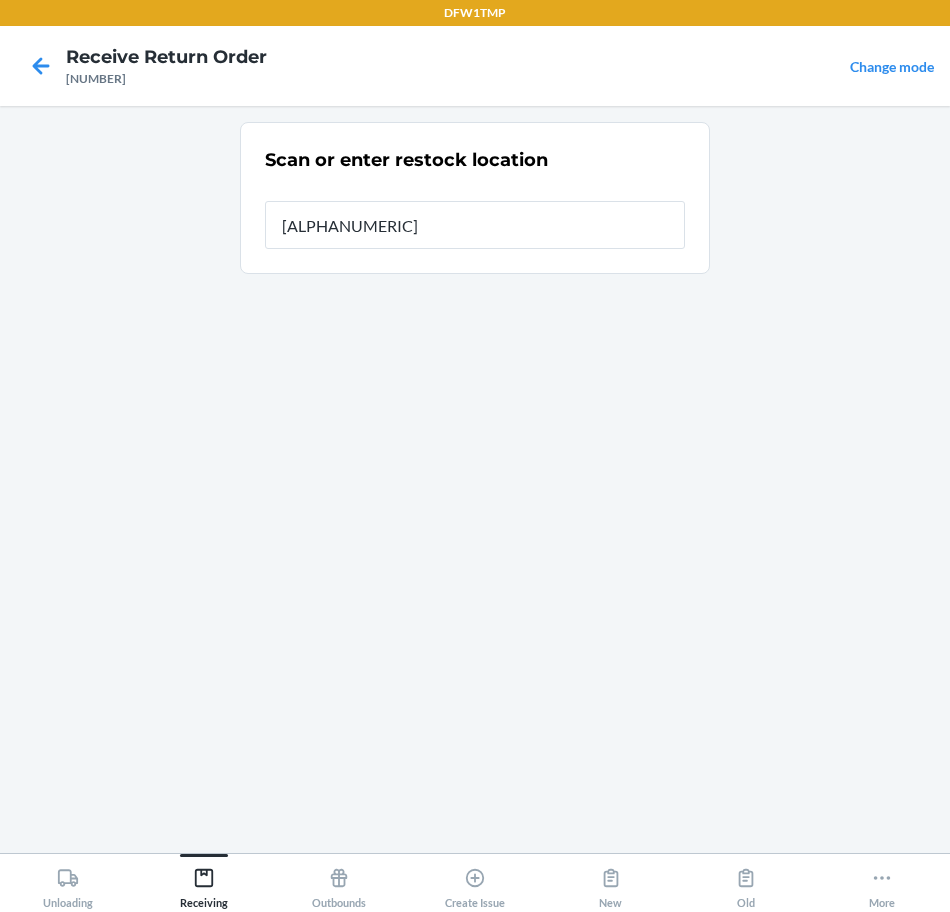 type on "[ALPHANUMERIC]" 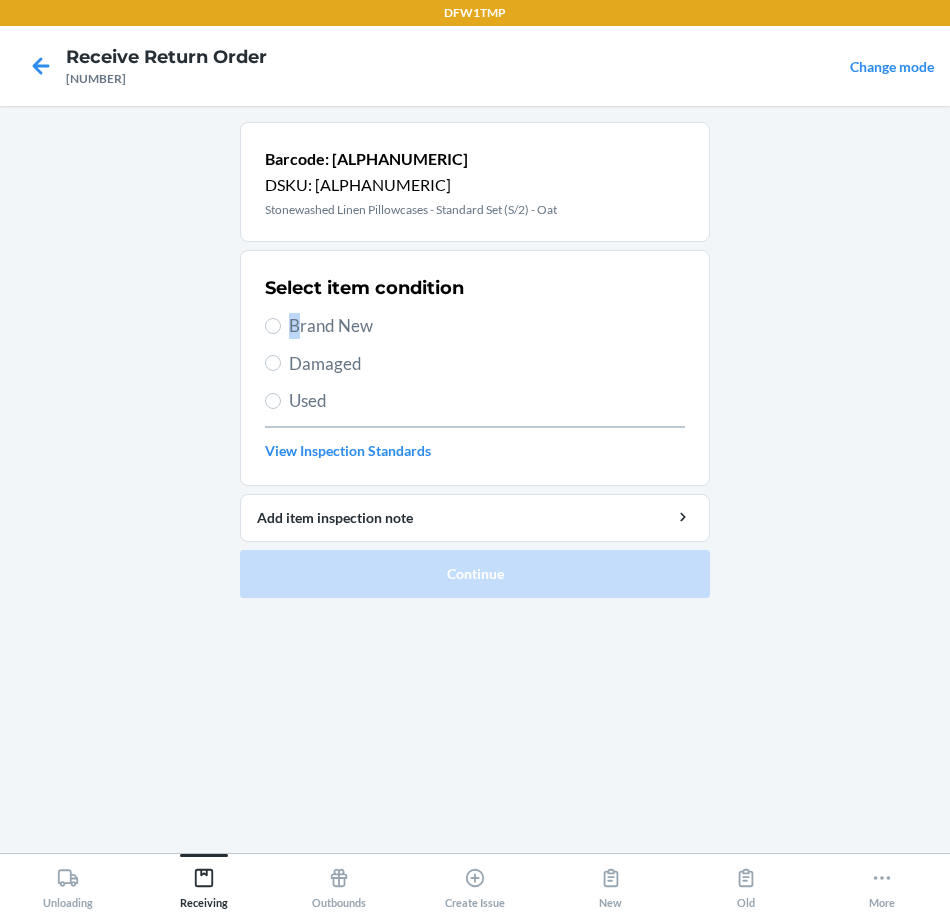 click on "Brand New" at bounding box center [487, 326] 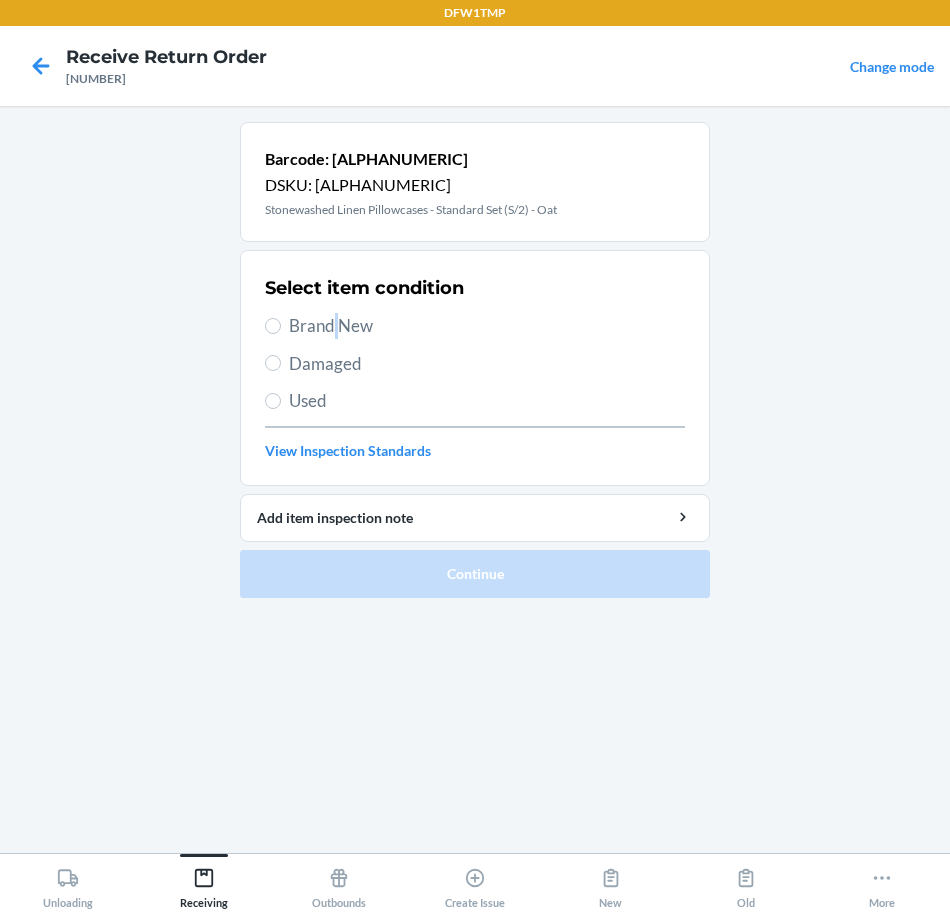 click on "Brand New" at bounding box center [487, 326] 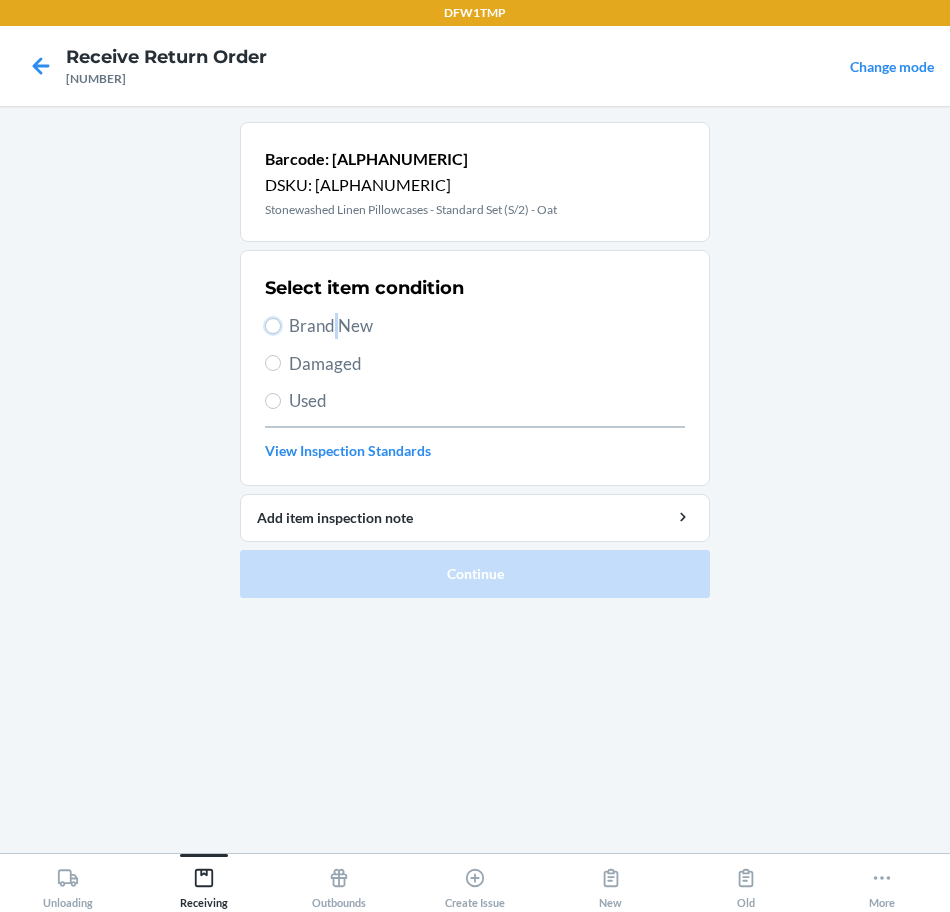 click on "Brand New" at bounding box center (273, 326) 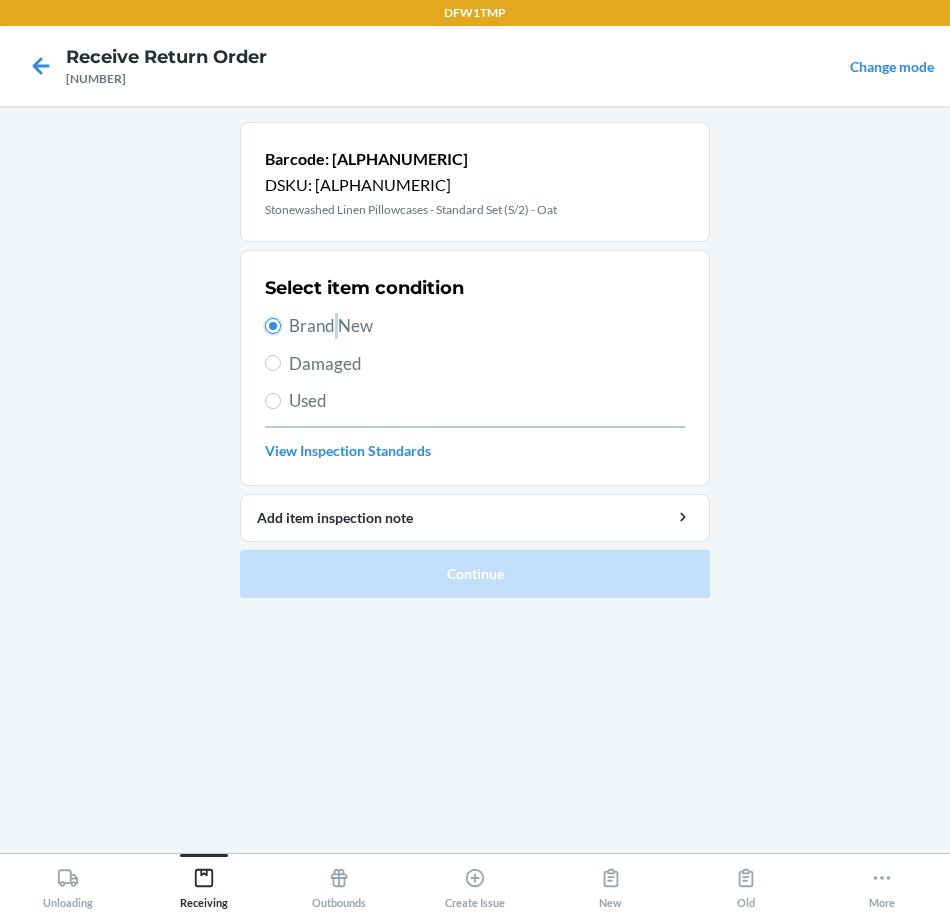 radio on "true" 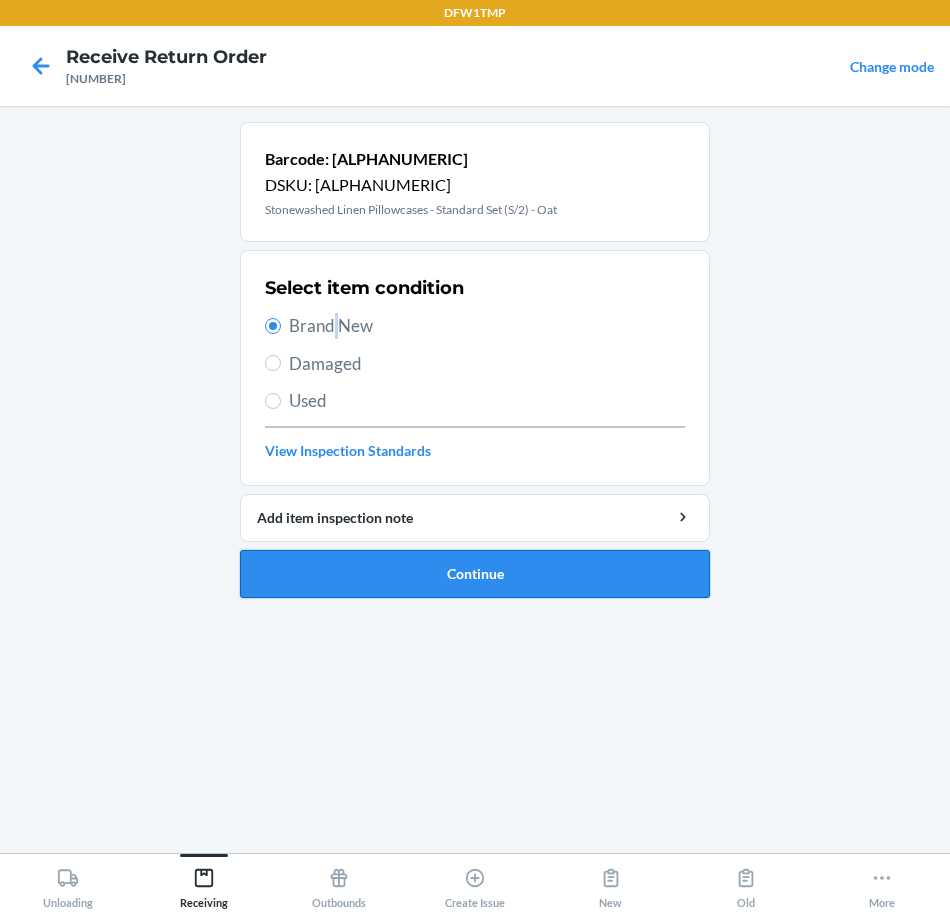 click on "Continue" at bounding box center [475, 574] 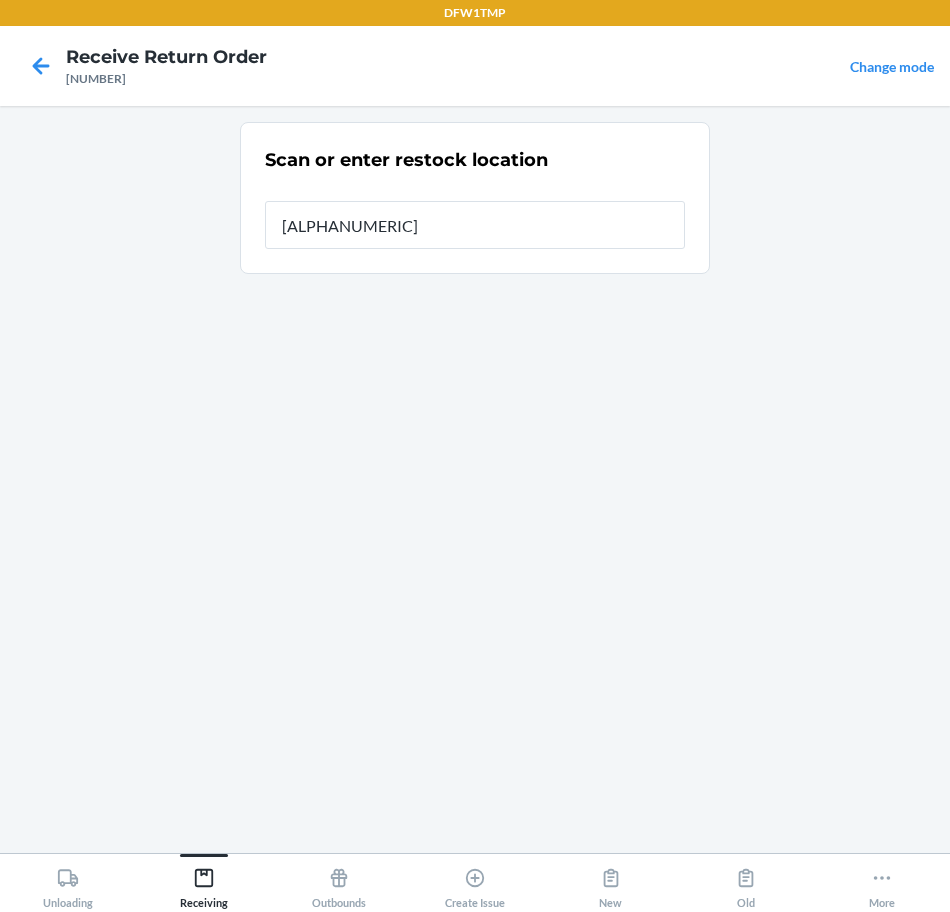 type on "[ALPHANUMERIC]" 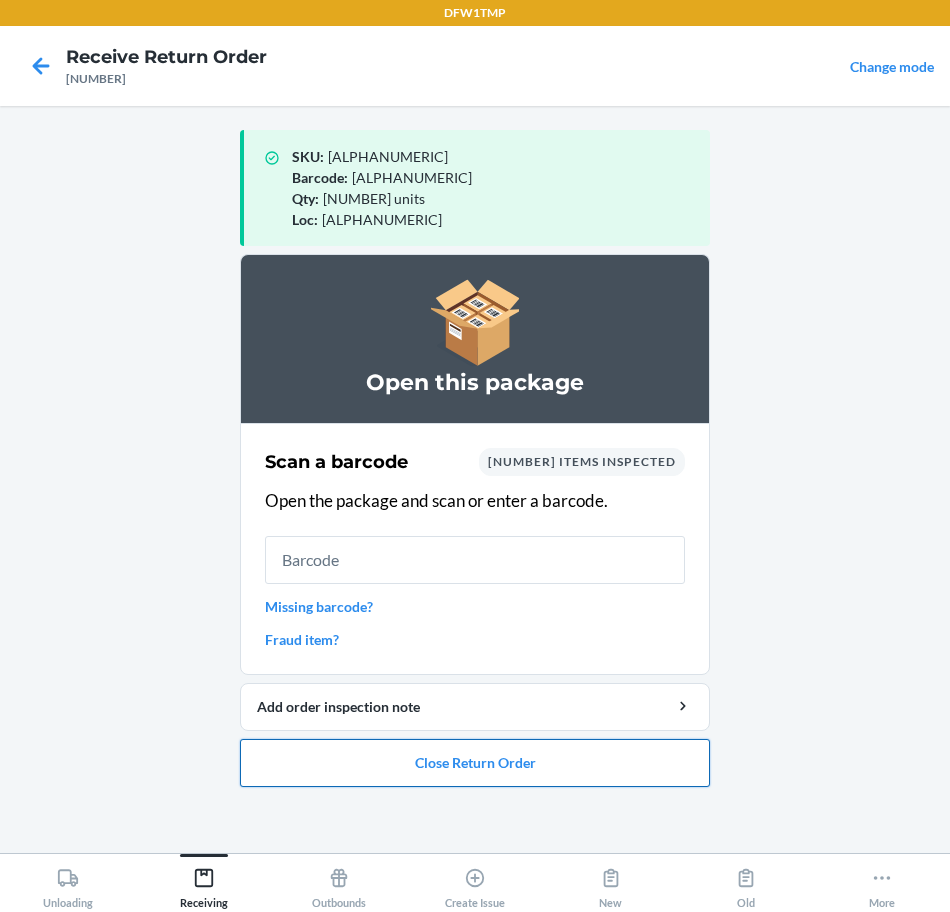 click on "Close Return Order" at bounding box center (475, 763) 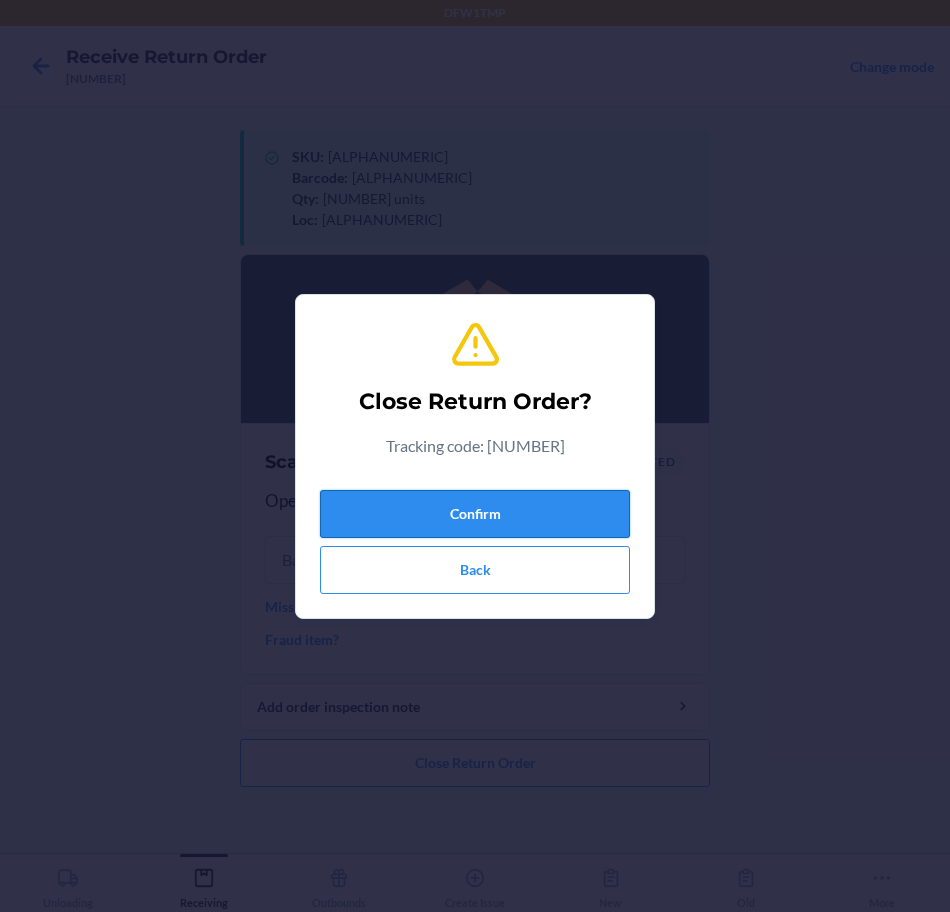 click on "Confirm" at bounding box center [475, 514] 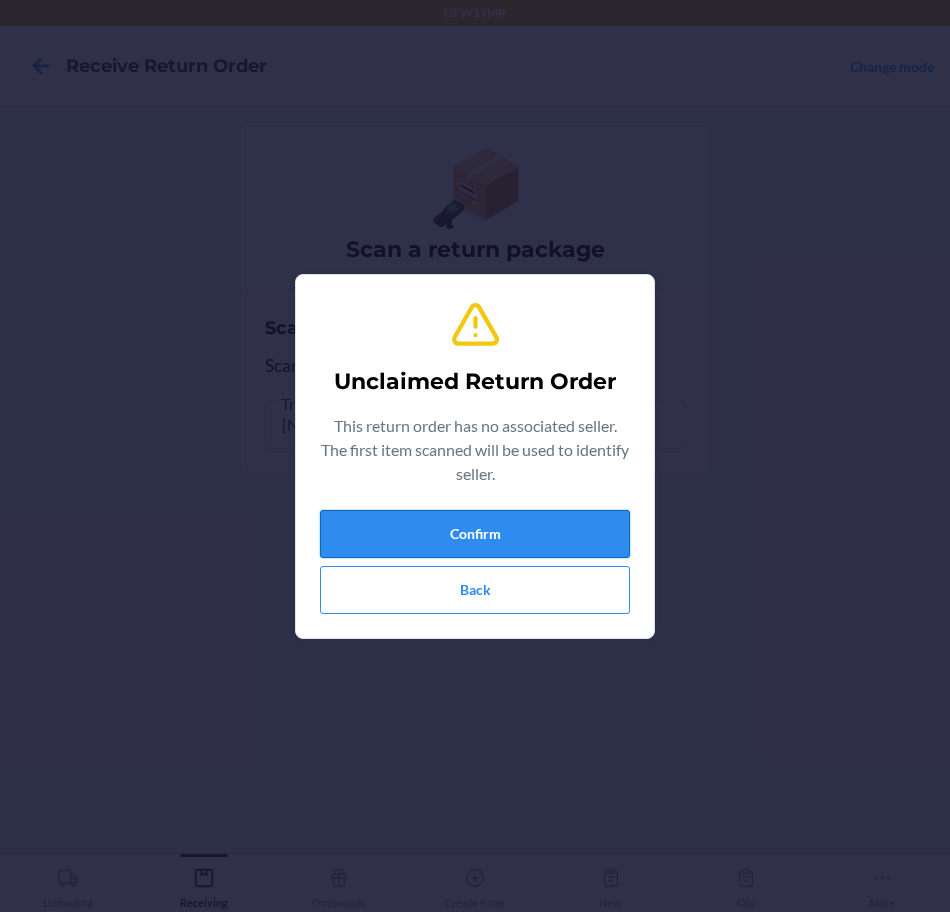 click on "Confirm" at bounding box center (475, 534) 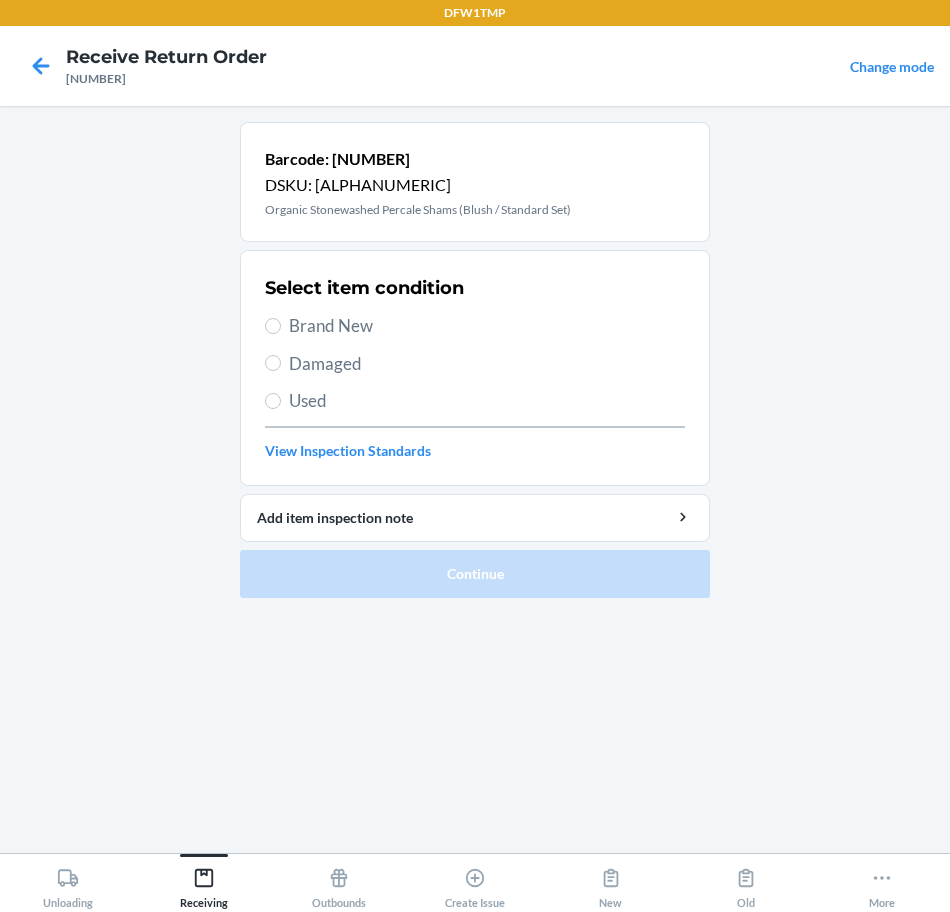 click on "Brand New" at bounding box center (487, 326) 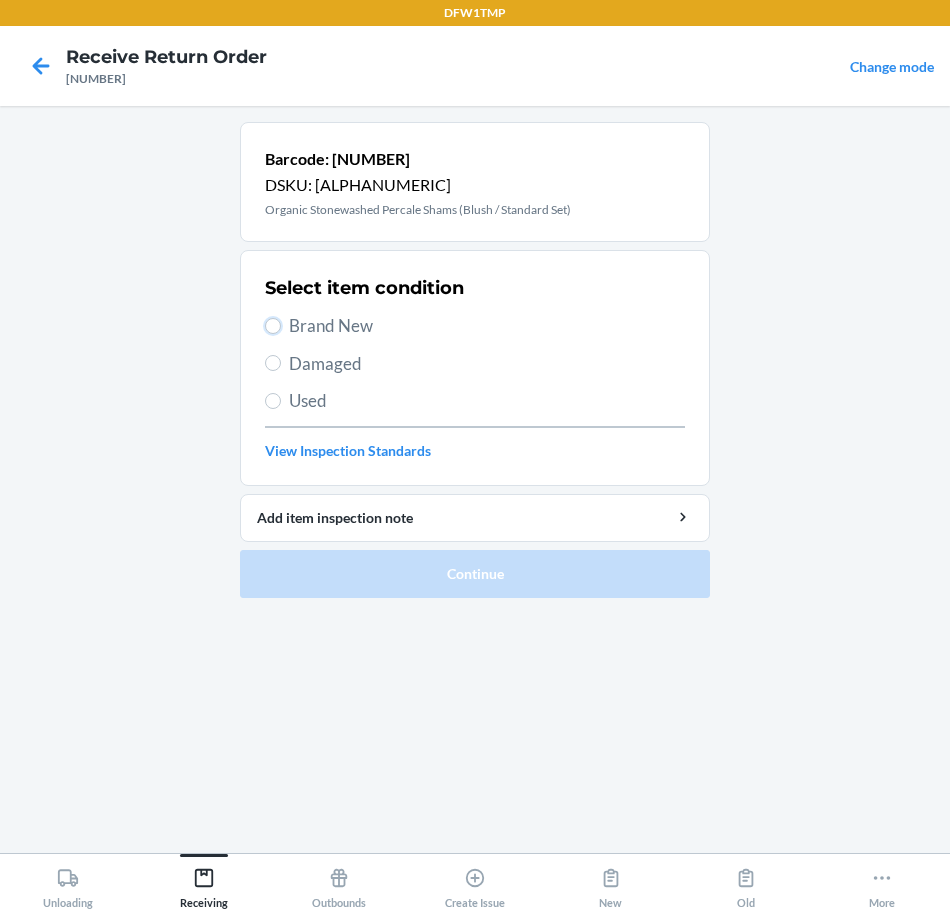 click on "Brand New" at bounding box center (273, 326) 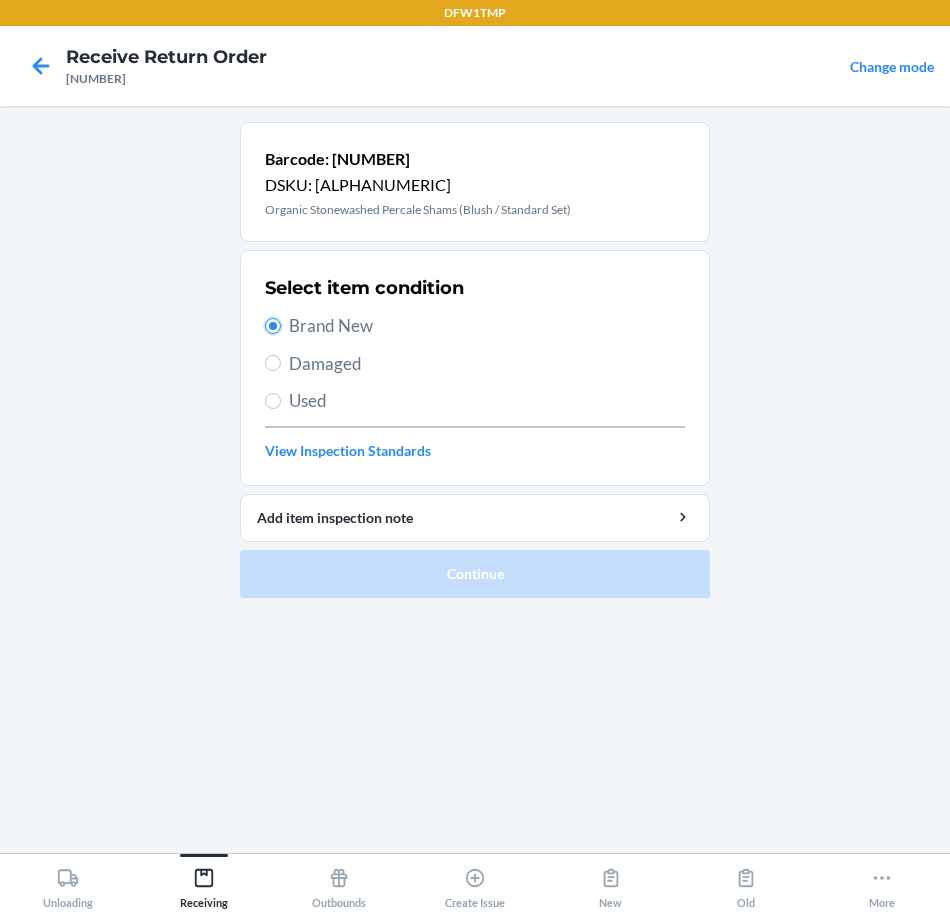 radio on "true" 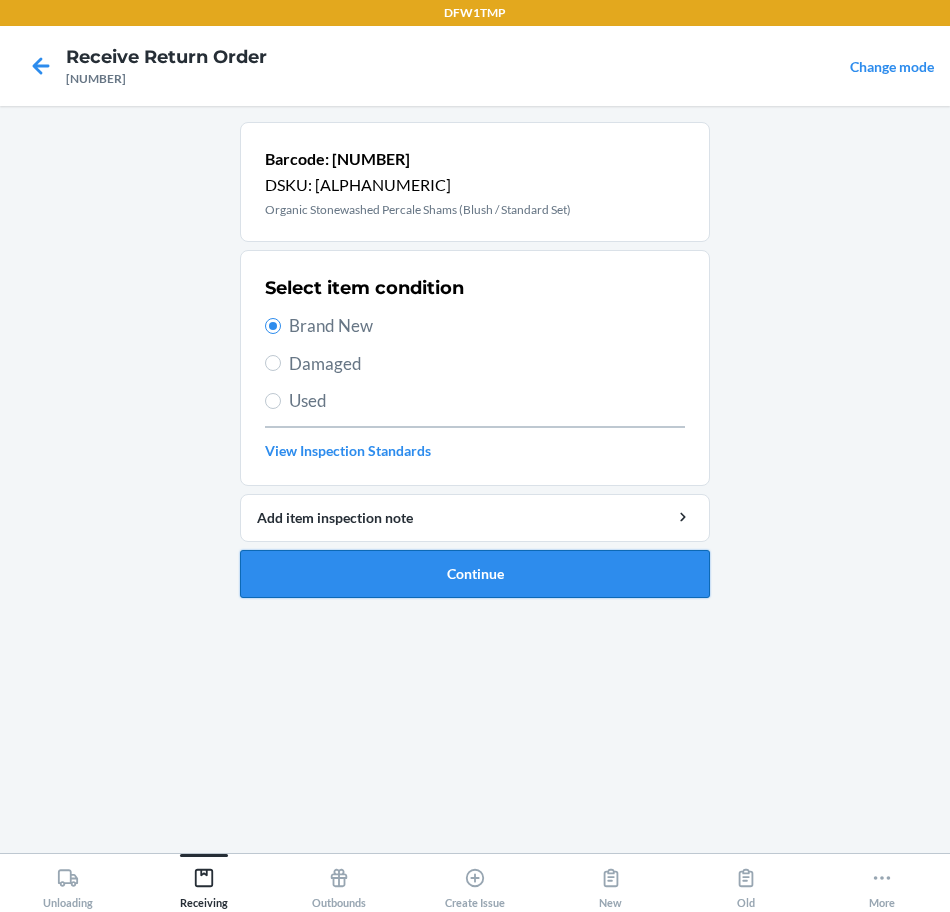 click on "Continue" at bounding box center (475, 574) 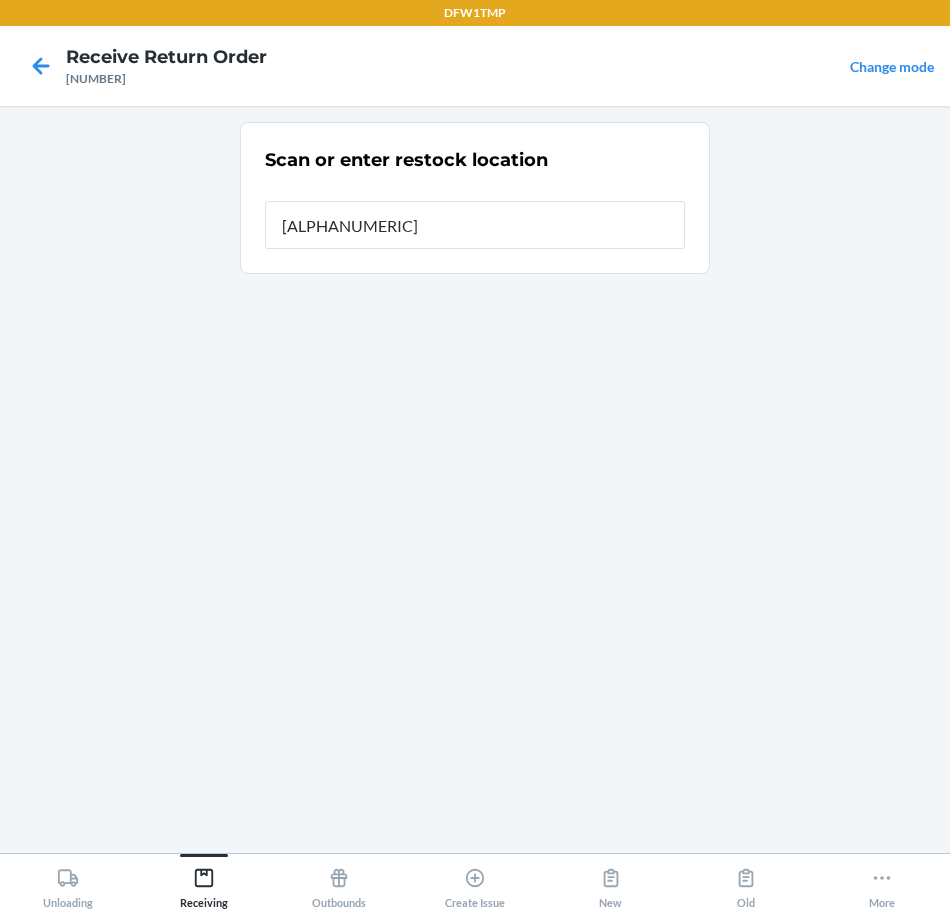 type on "[ALPHANUMERIC]" 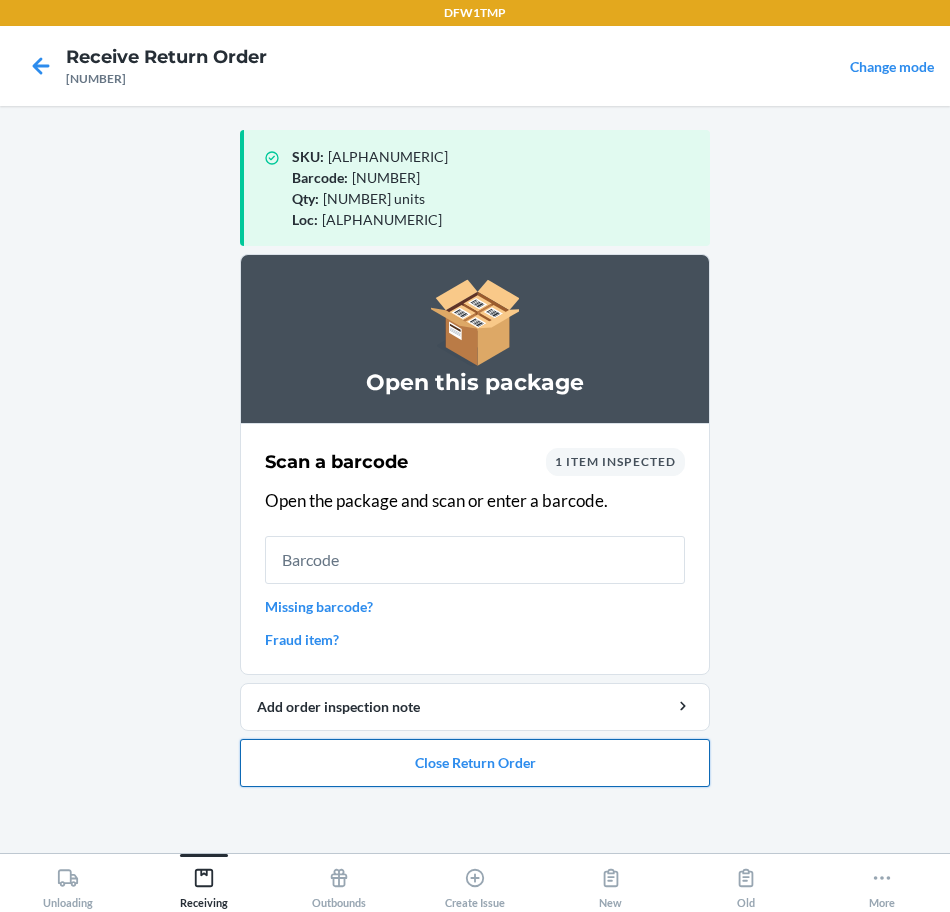 click on "Close Return Order" at bounding box center [475, 763] 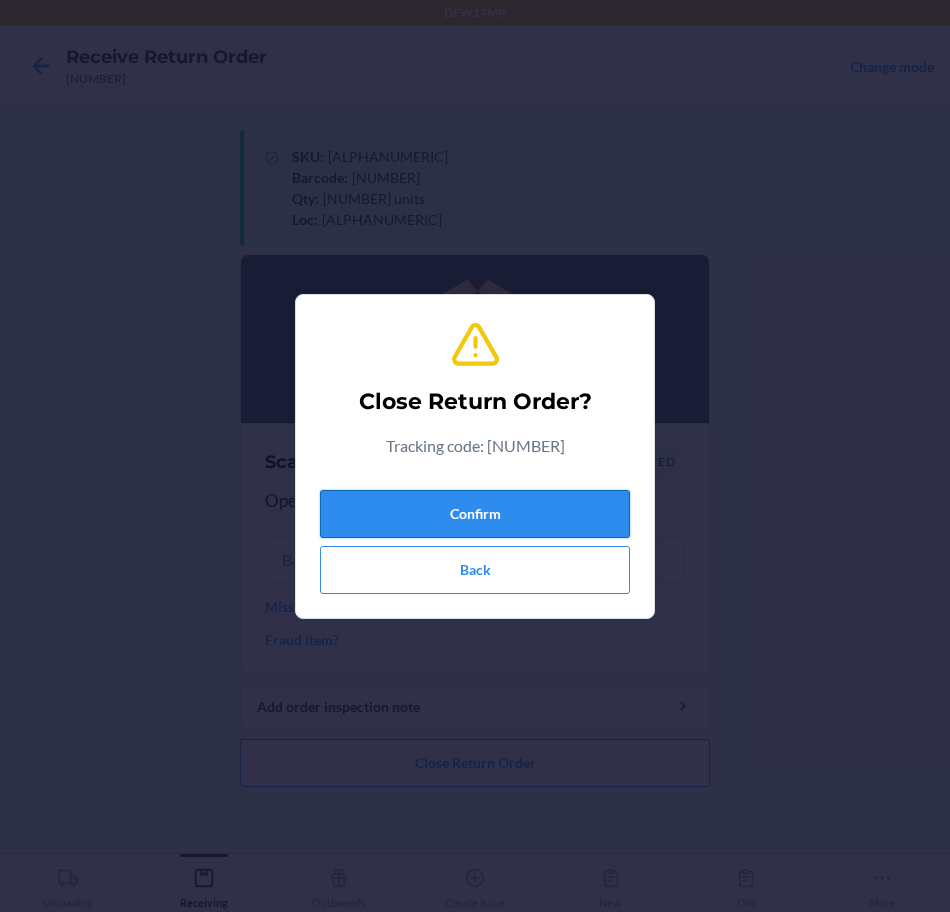 click on "Confirm" at bounding box center [475, 514] 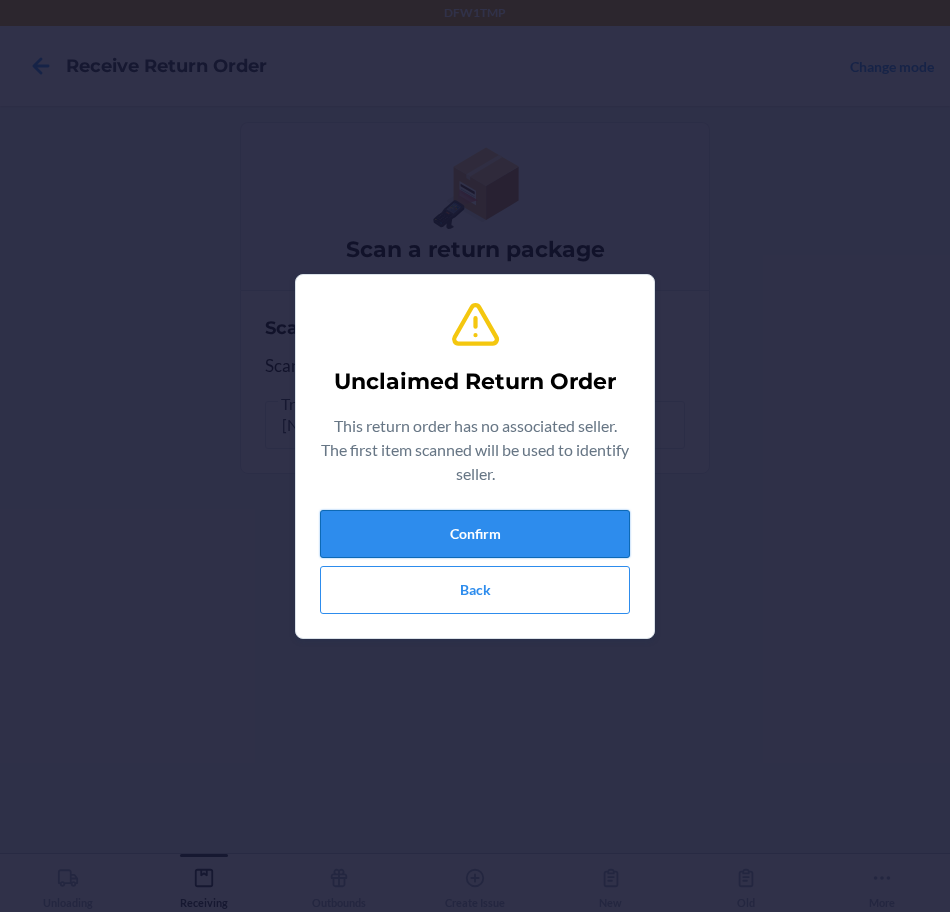 click on "Confirm" at bounding box center [475, 534] 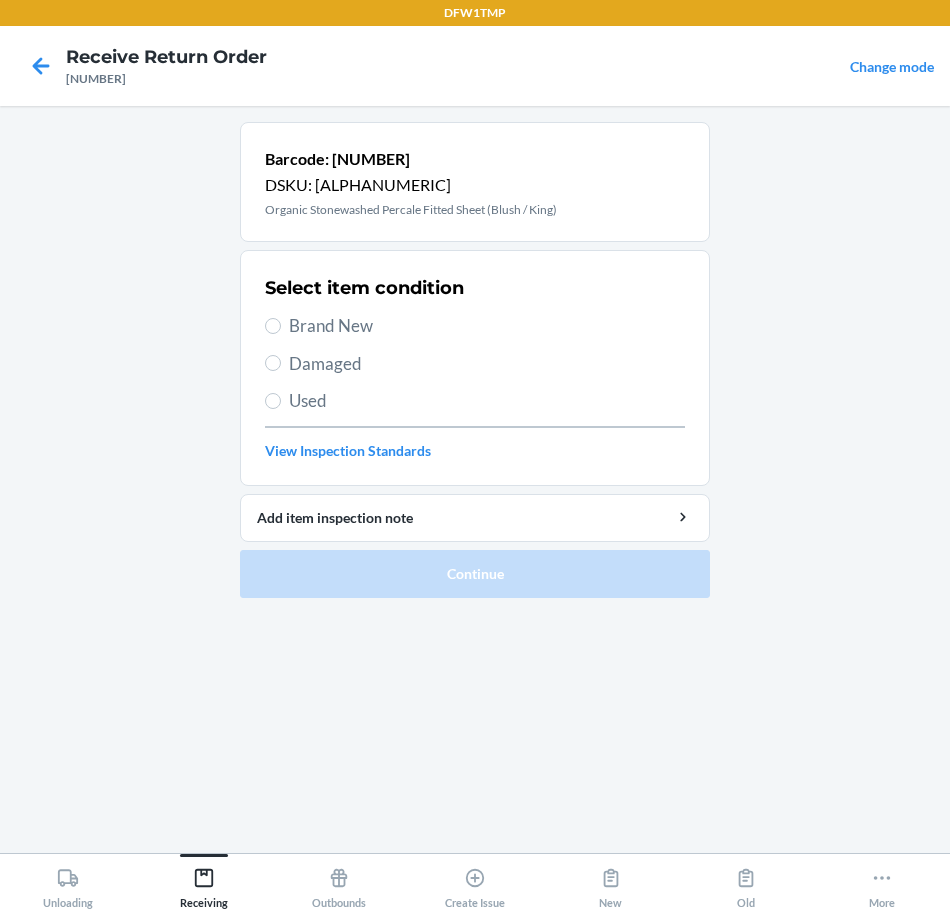 click on "Brand New" at bounding box center [487, 326] 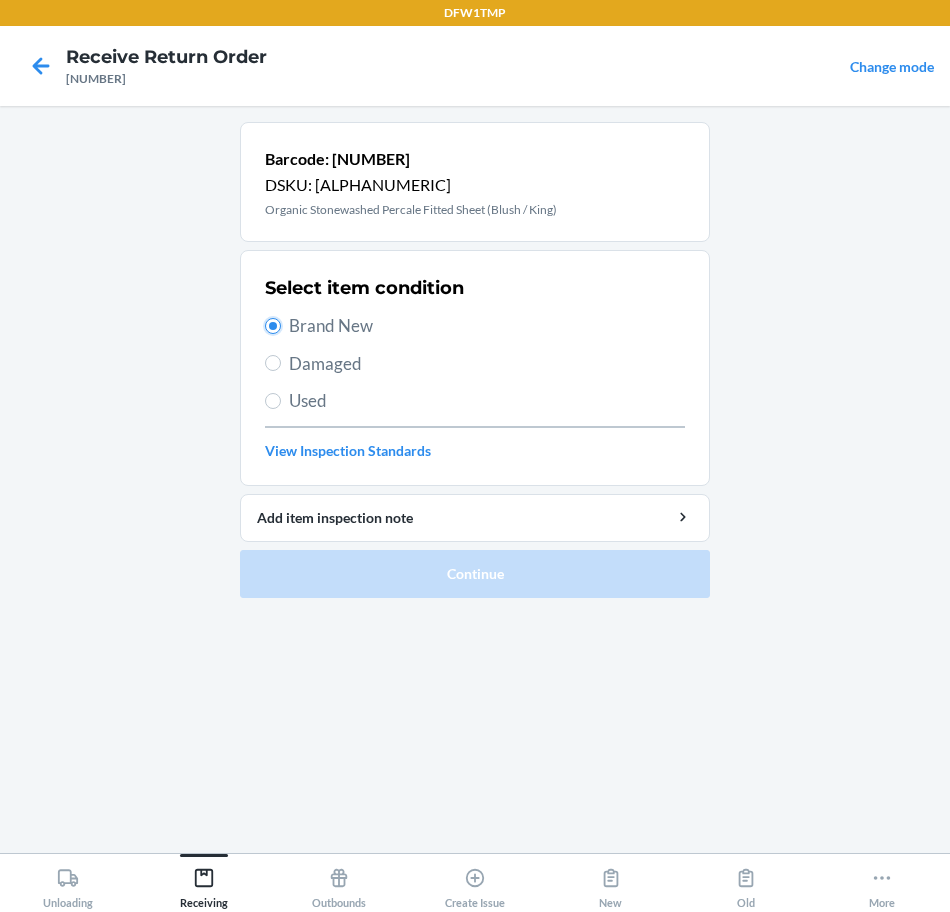 radio on "true" 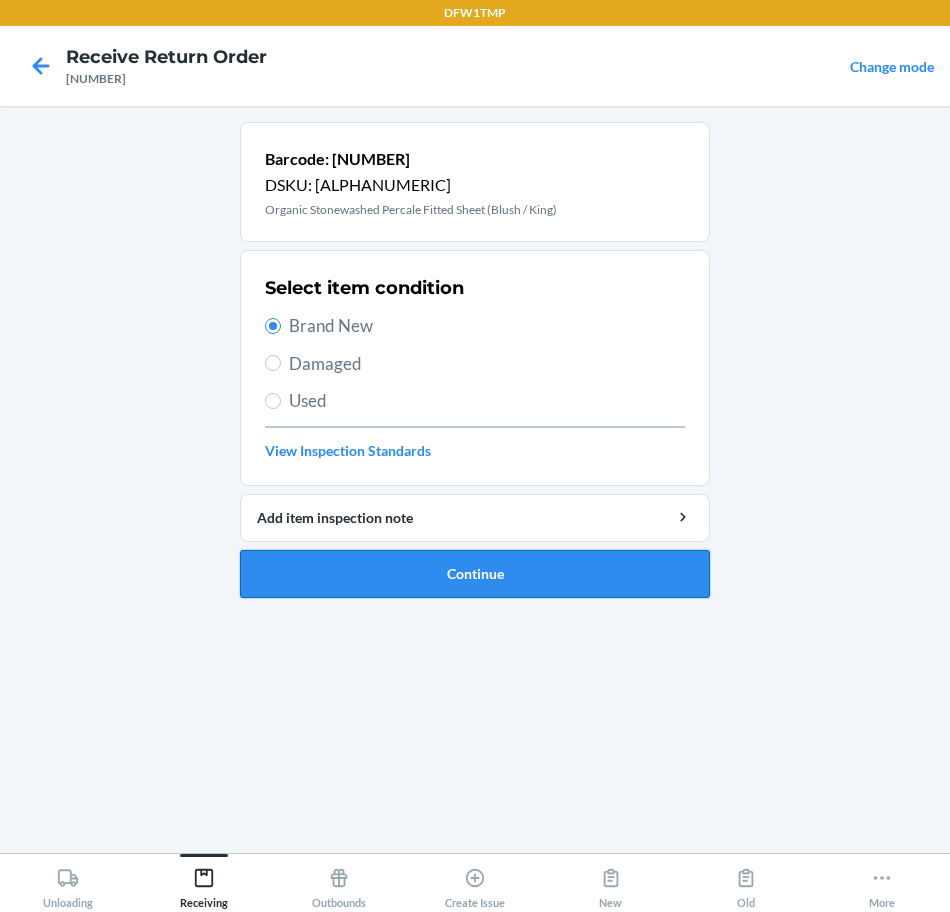click on "Continue" at bounding box center [475, 574] 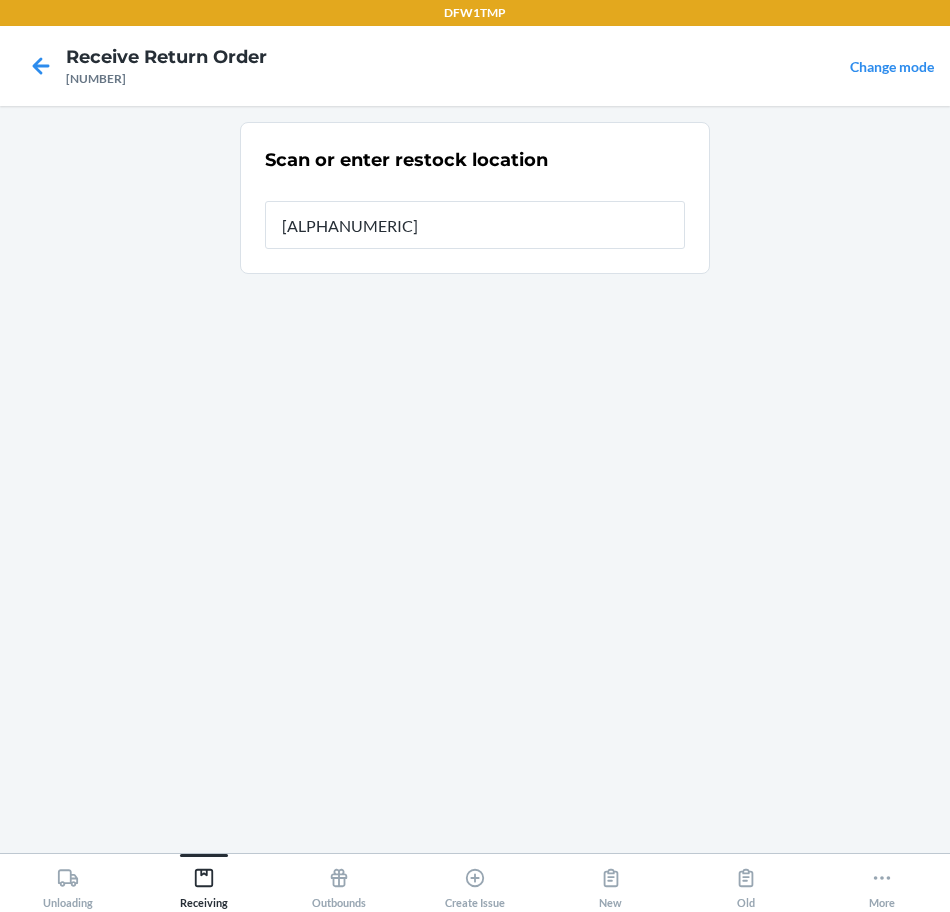 type on "[ALPHANUMERIC]" 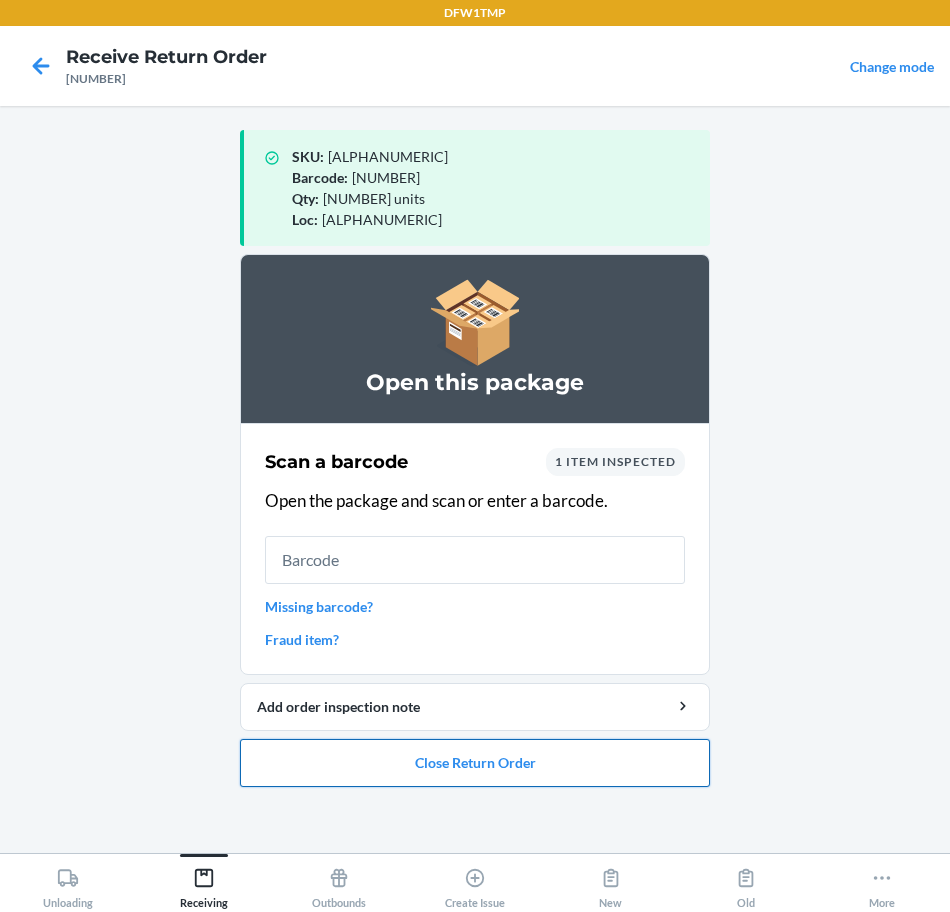 click on "Close Return Order" at bounding box center (475, 763) 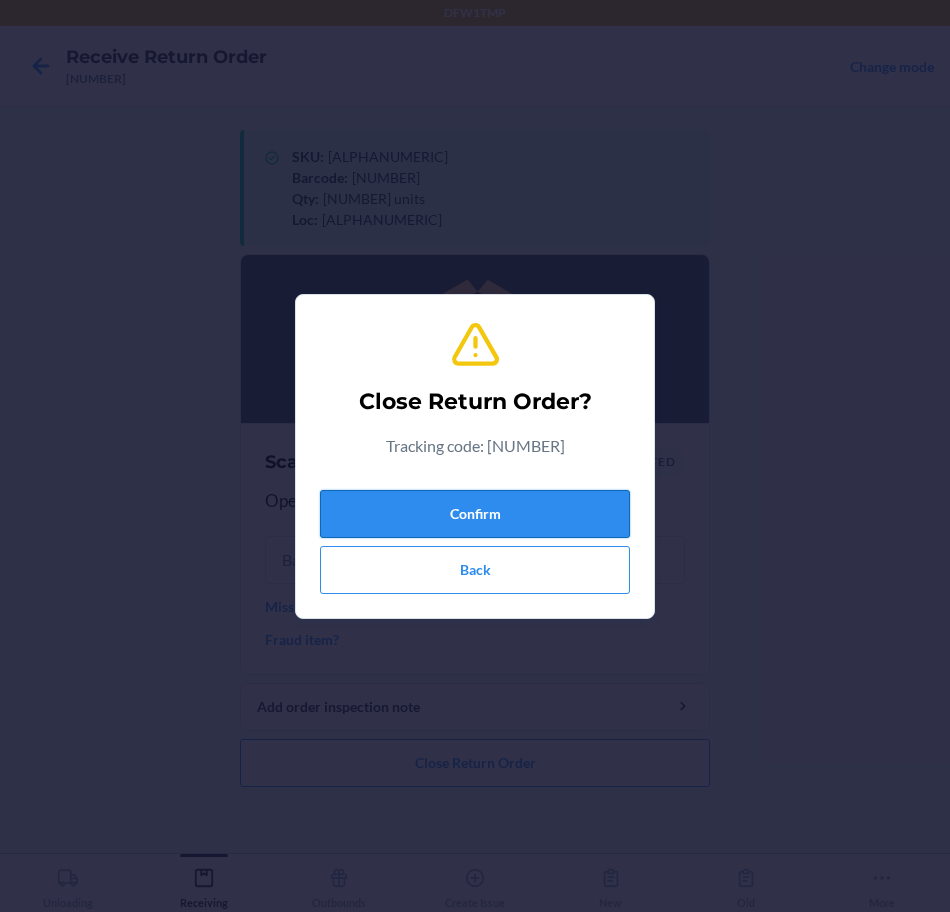 click on "Confirm" at bounding box center (475, 514) 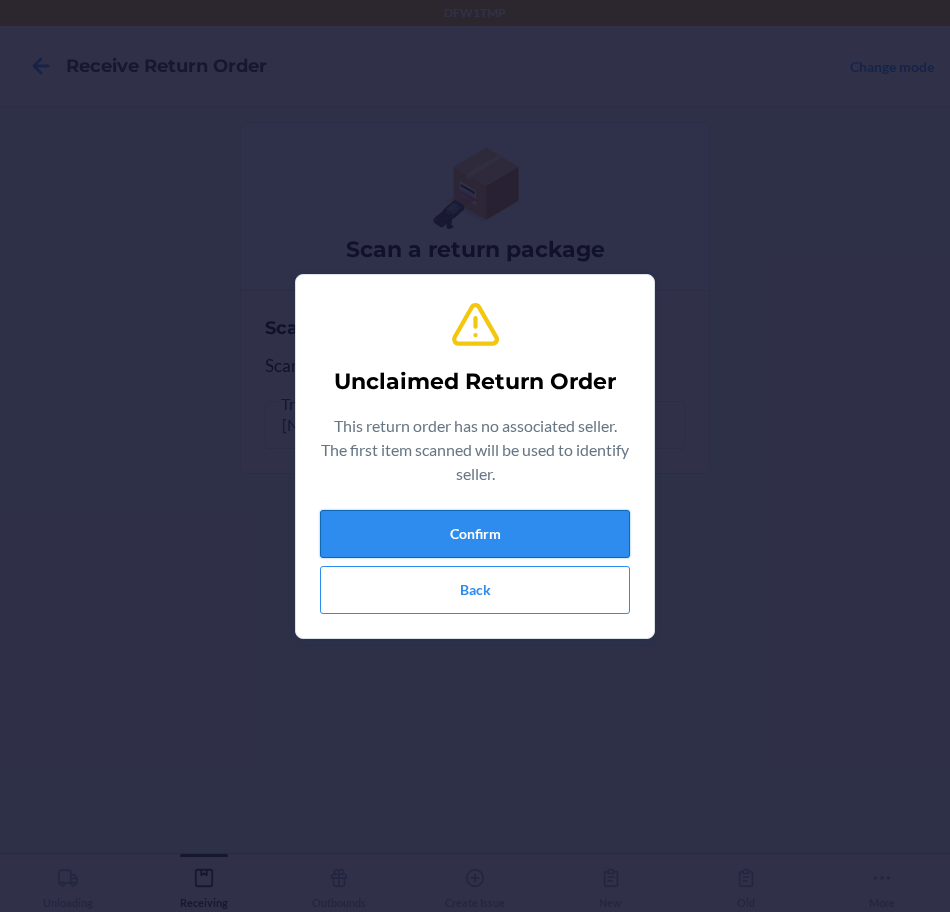 click on "Confirm" at bounding box center (475, 534) 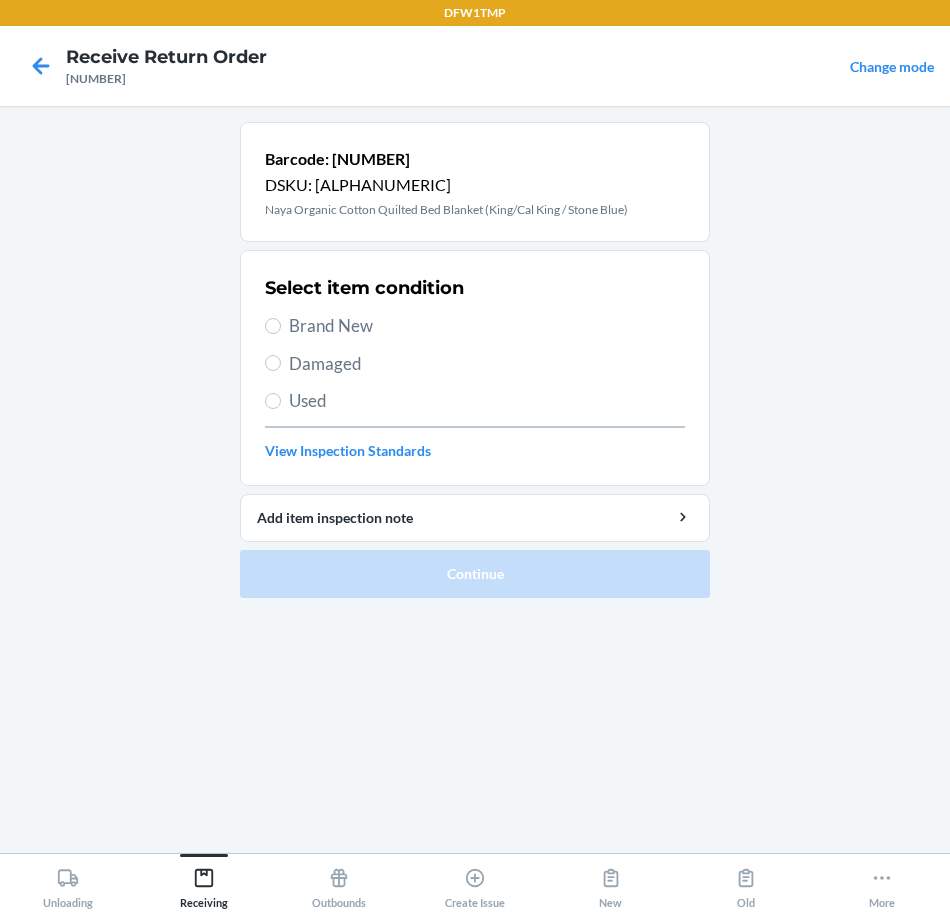 click on "Brand New" at bounding box center [487, 326] 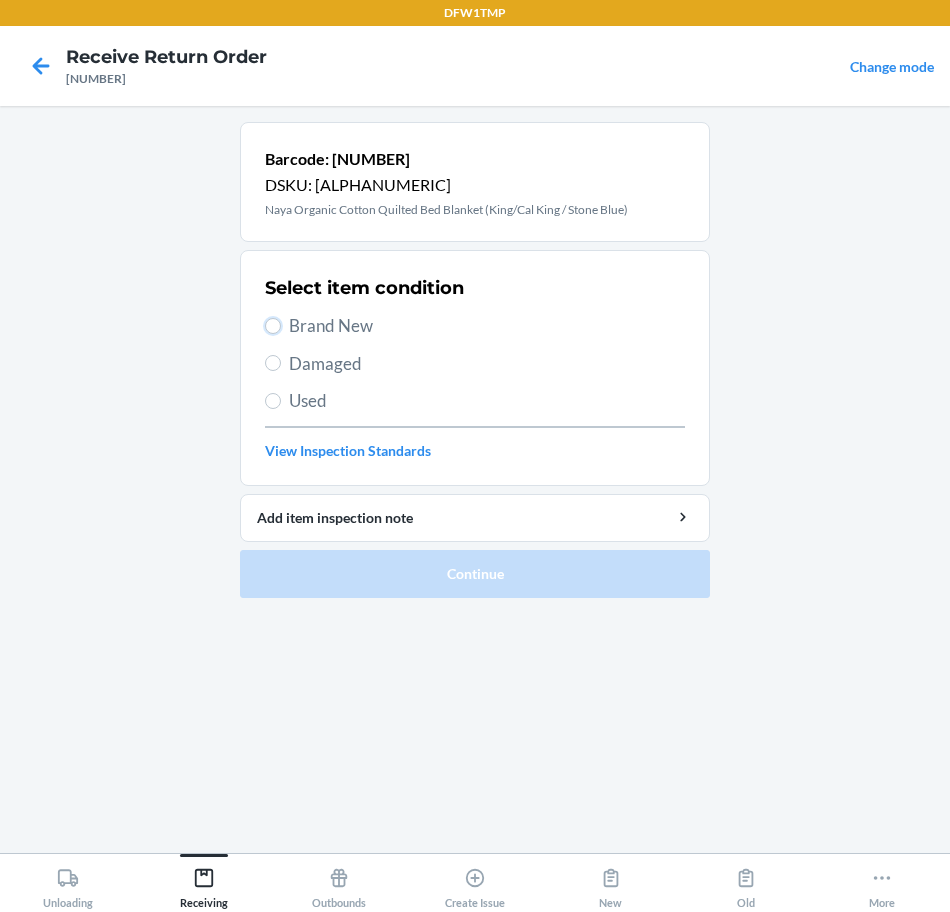 click on "Brand New" at bounding box center (273, 326) 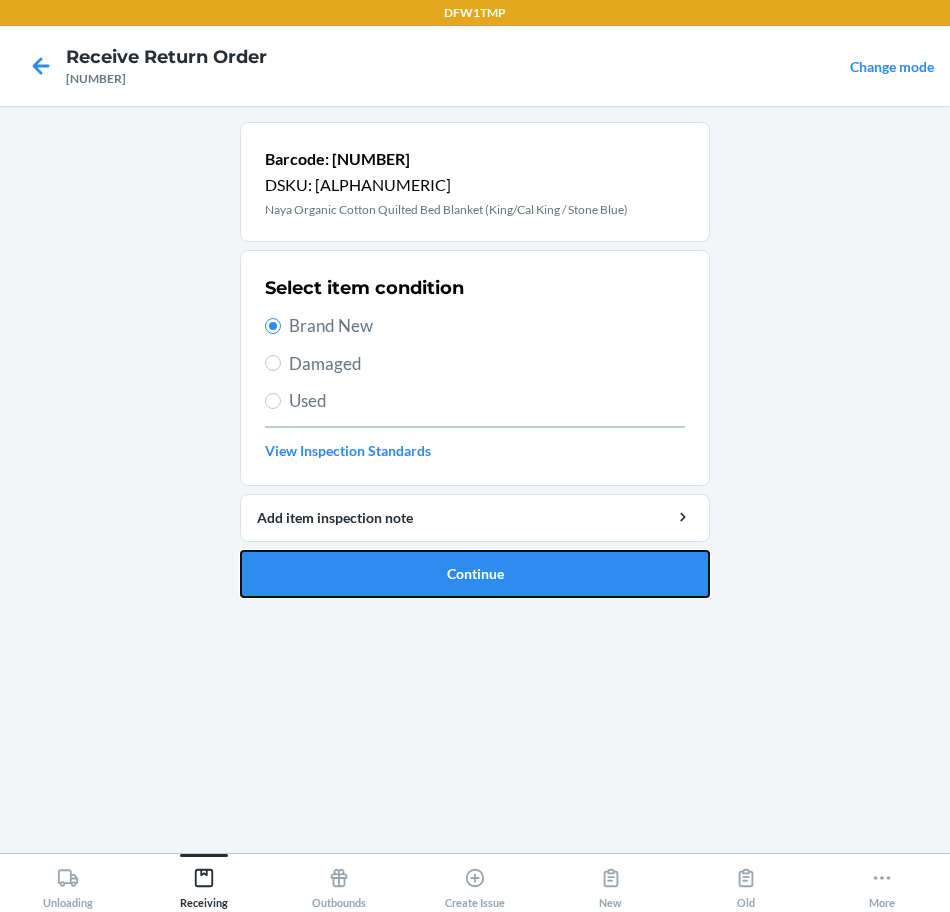 click on "Continue" at bounding box center [475, 574] 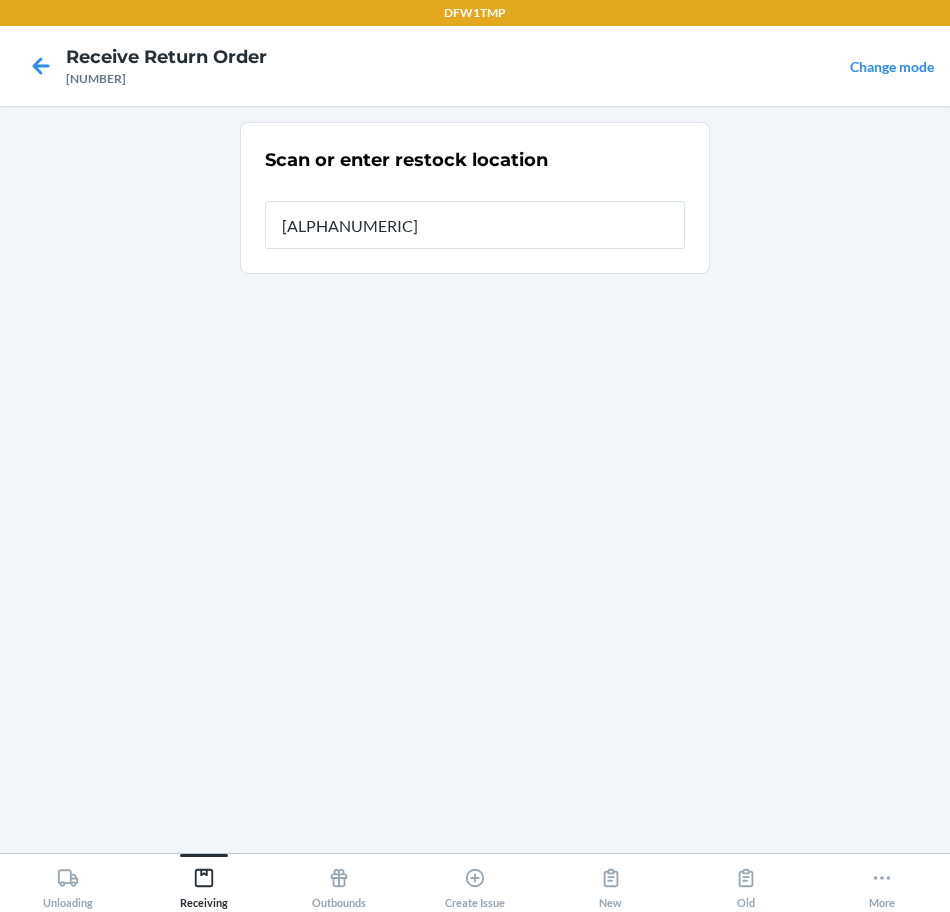 type on "[ALPHANUMERIC]" 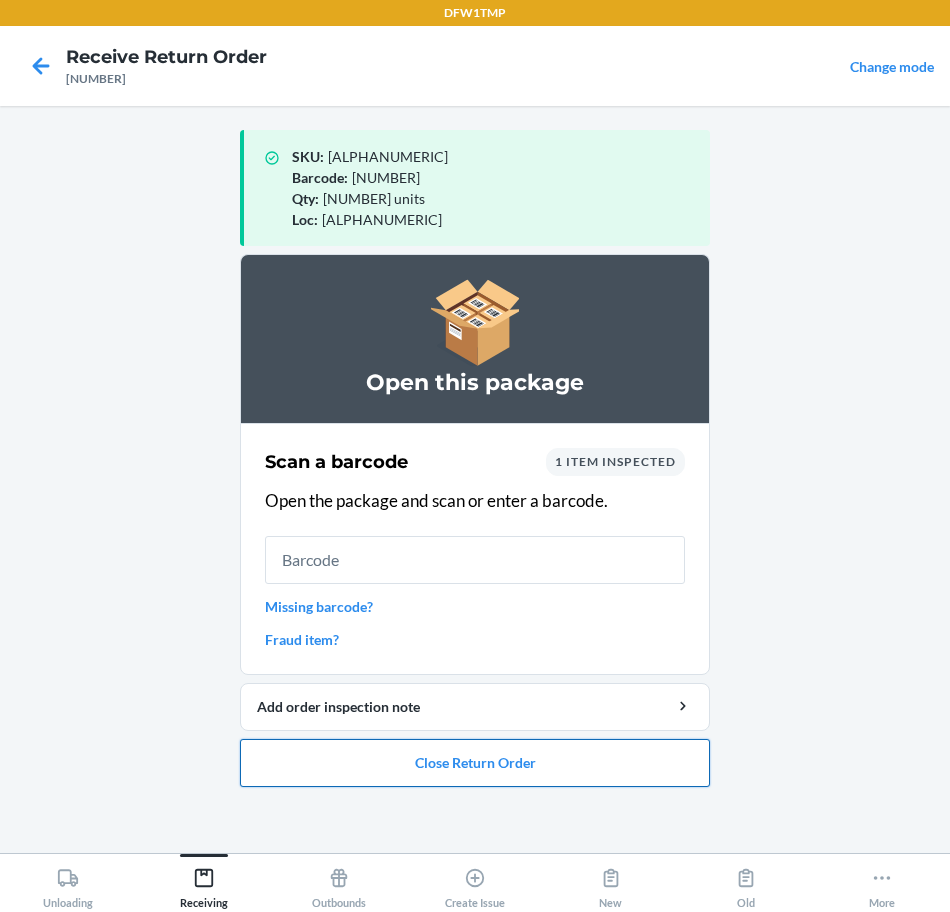 click on "Close Return Order" at bounding box center [475, 763] 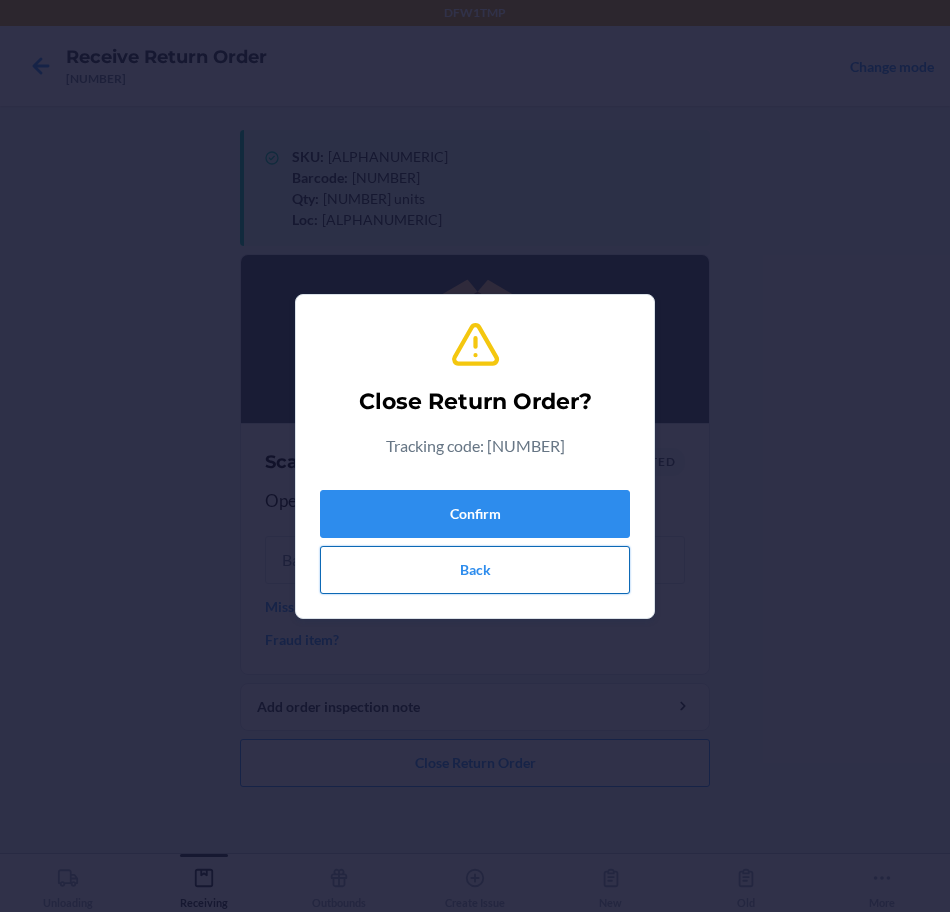 click on "Back" at bounding box center [475, 570] 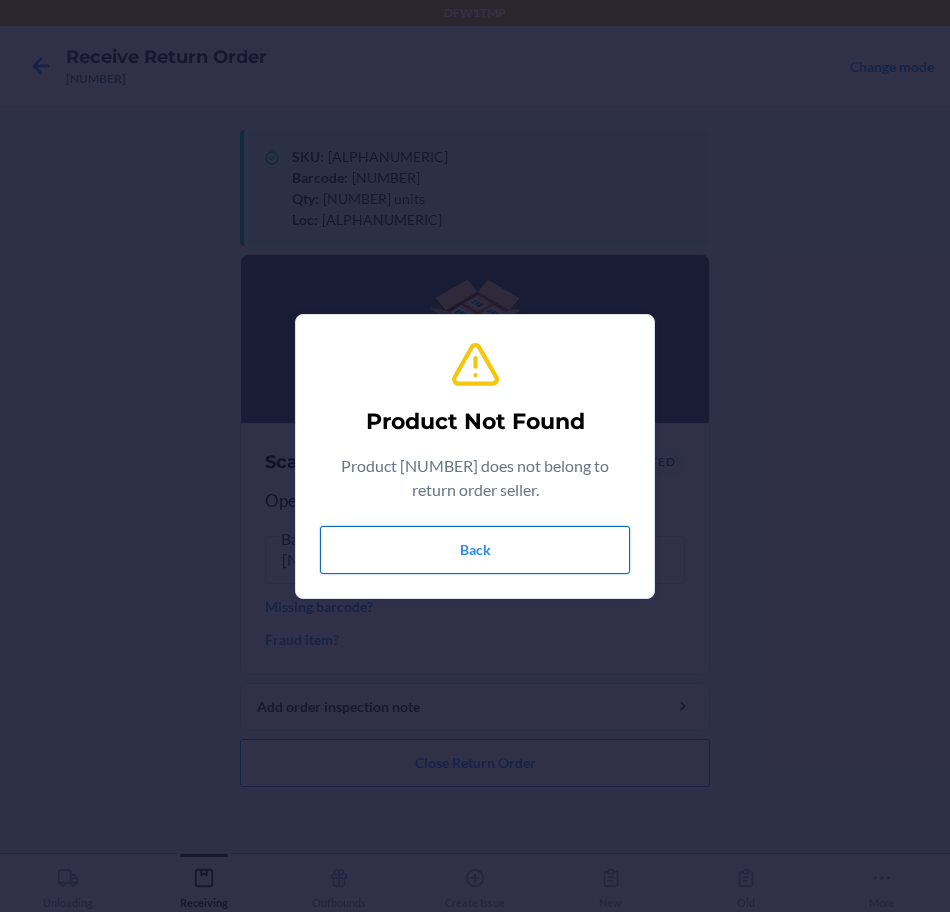 click on "Back" at bounding box center (475, 550) 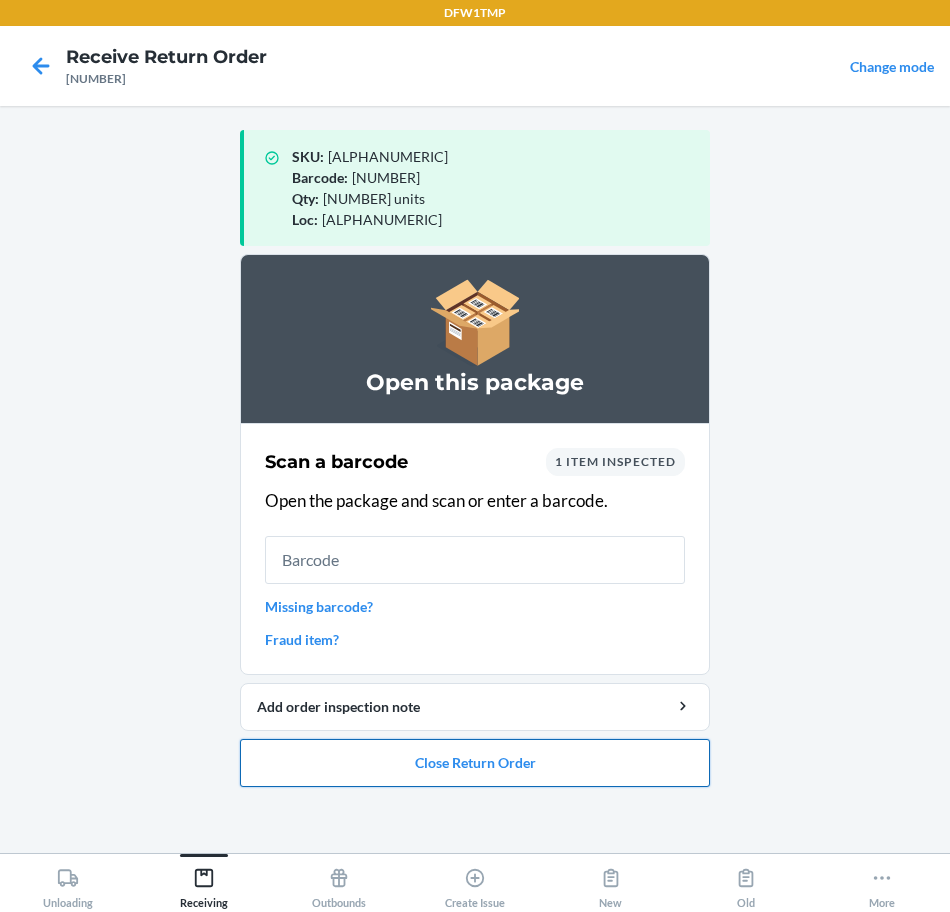 click on "Close Return Order" at bounding box center (475, 763) 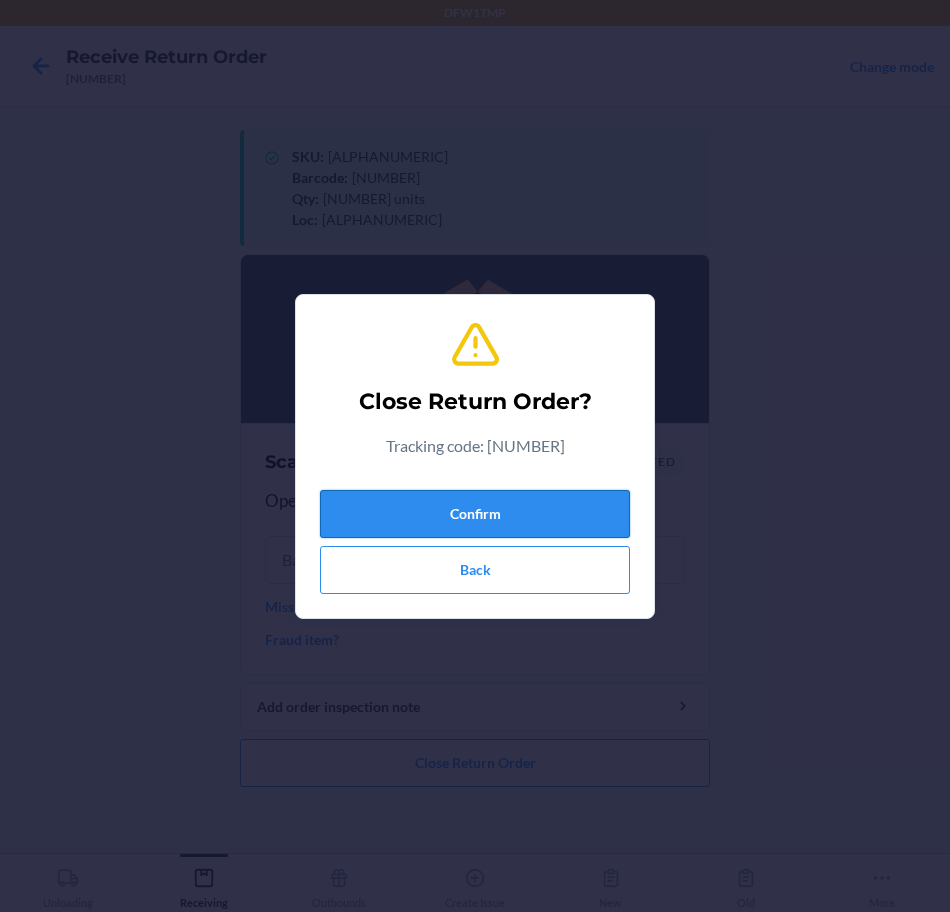 click on "Confirm" at bounding box center (475, 514) 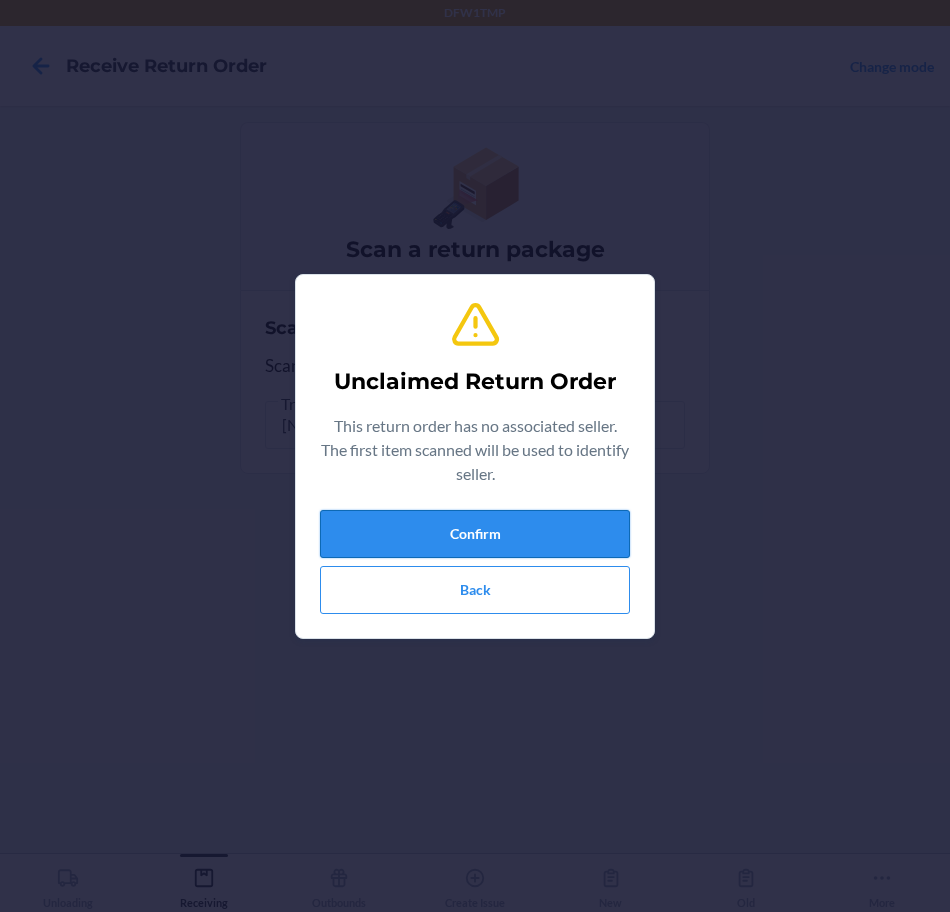 click on "Confirm" at bounding box center (475, 534) 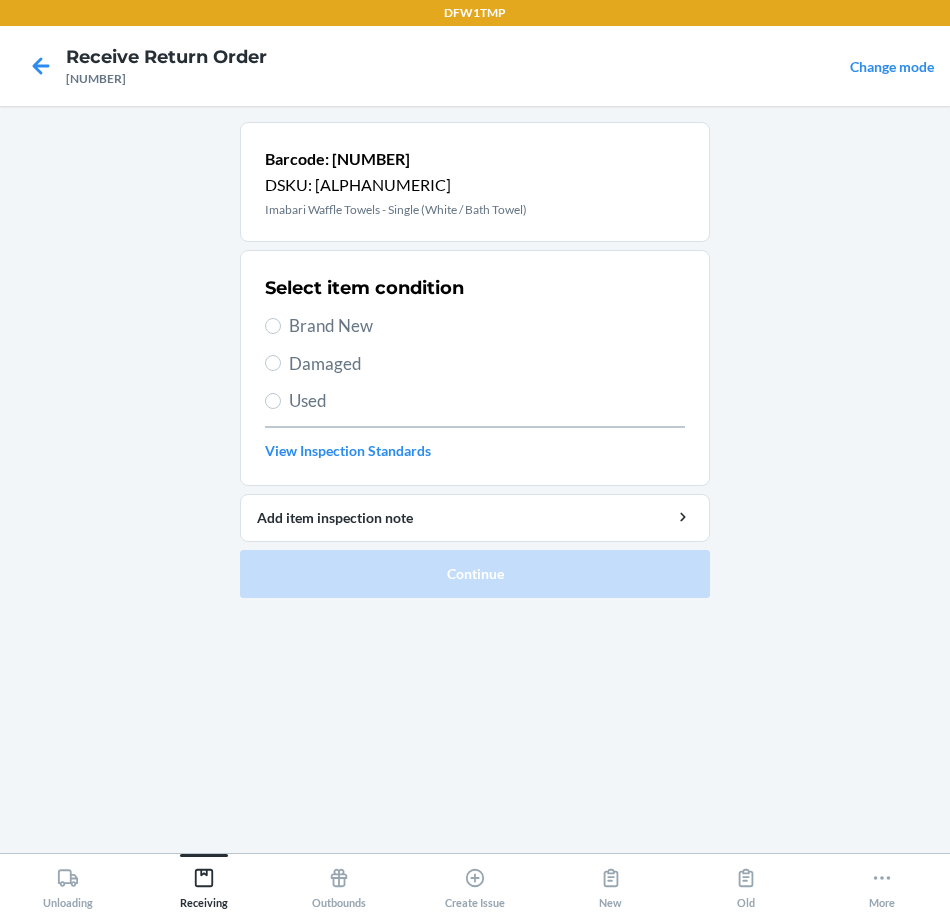 click on "Brand New" at bounding box center (487, 326) 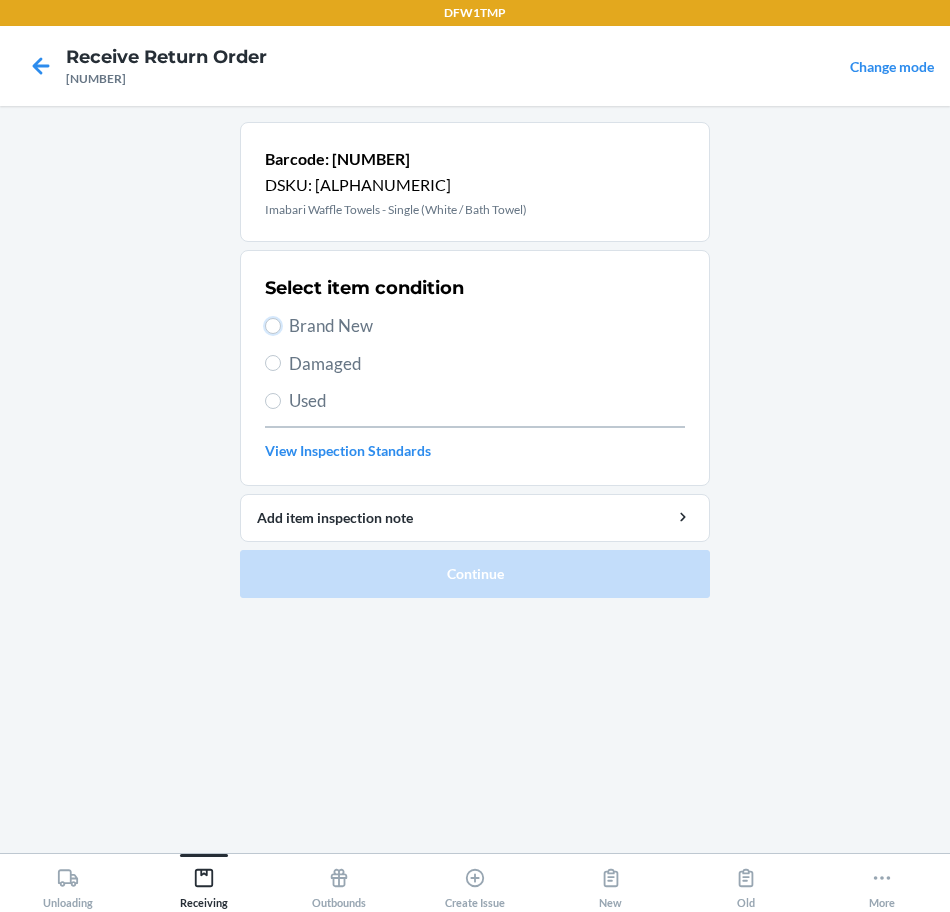 click on "Brand New" at bounding box center (273, 326) 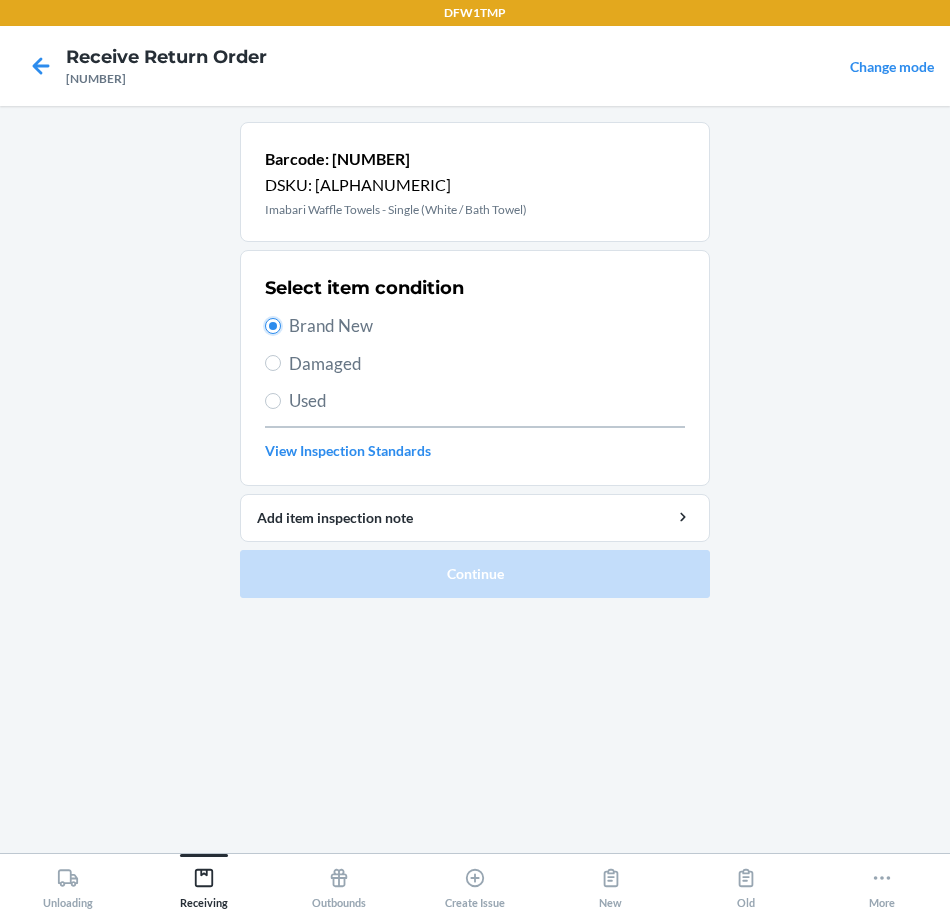 radio on "true" 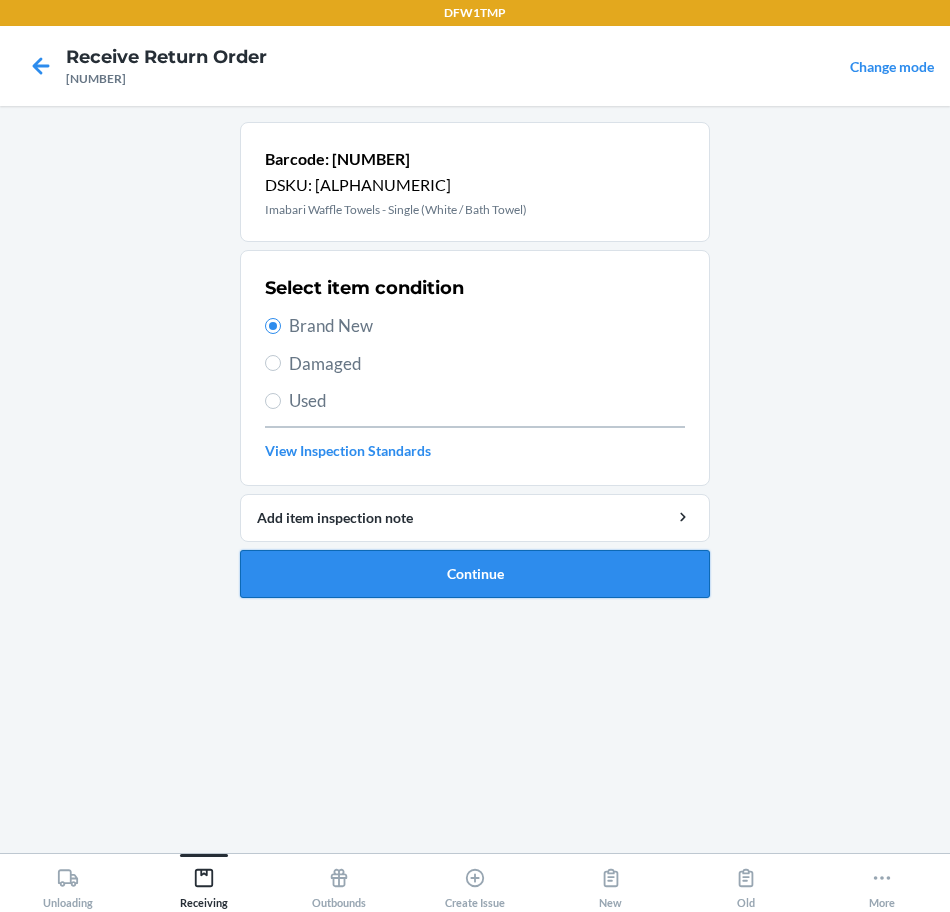 click on "Continue" at bounding box center (475, 574) 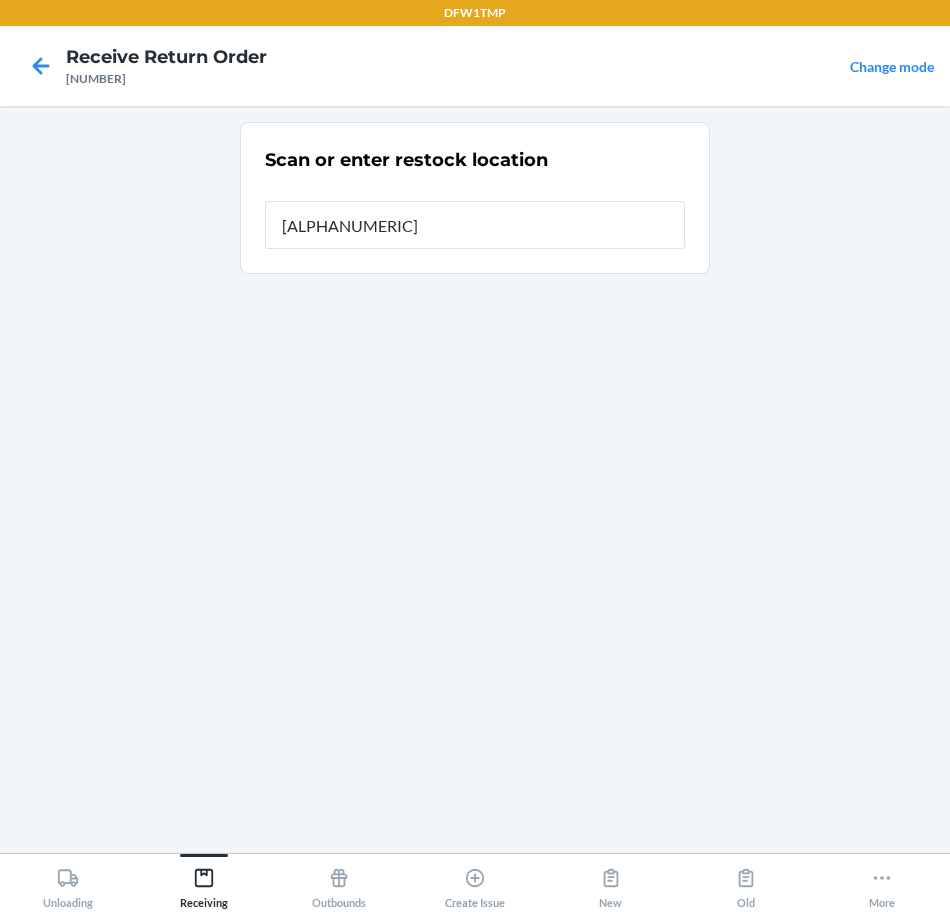 type on "[ALPHANUMERIC]" 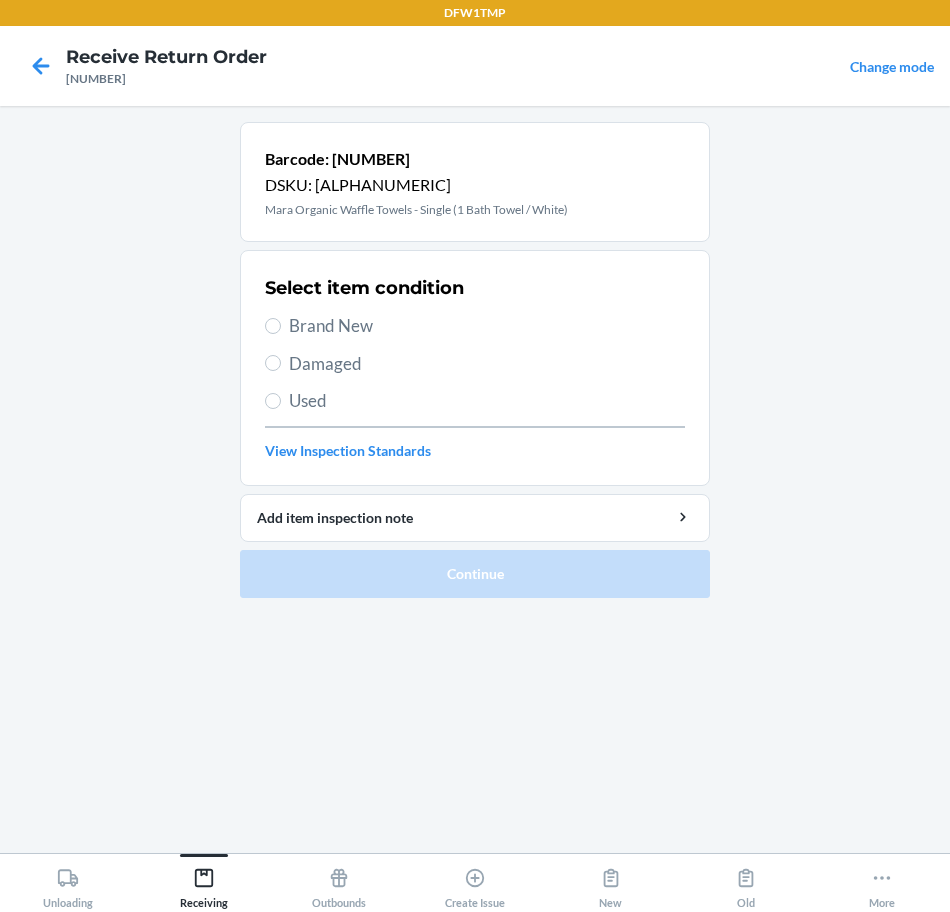 click on "Brand New" at bounding box center [487, 326] 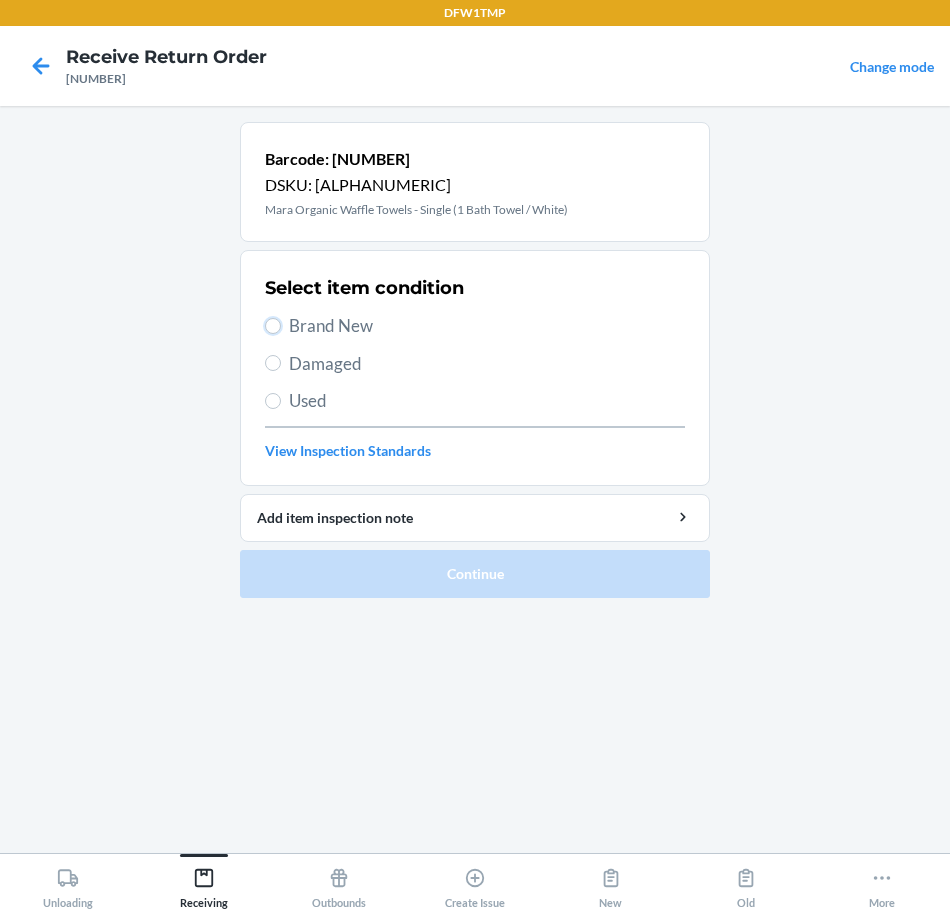click on "Brand New" at bounding box center (273, 326) 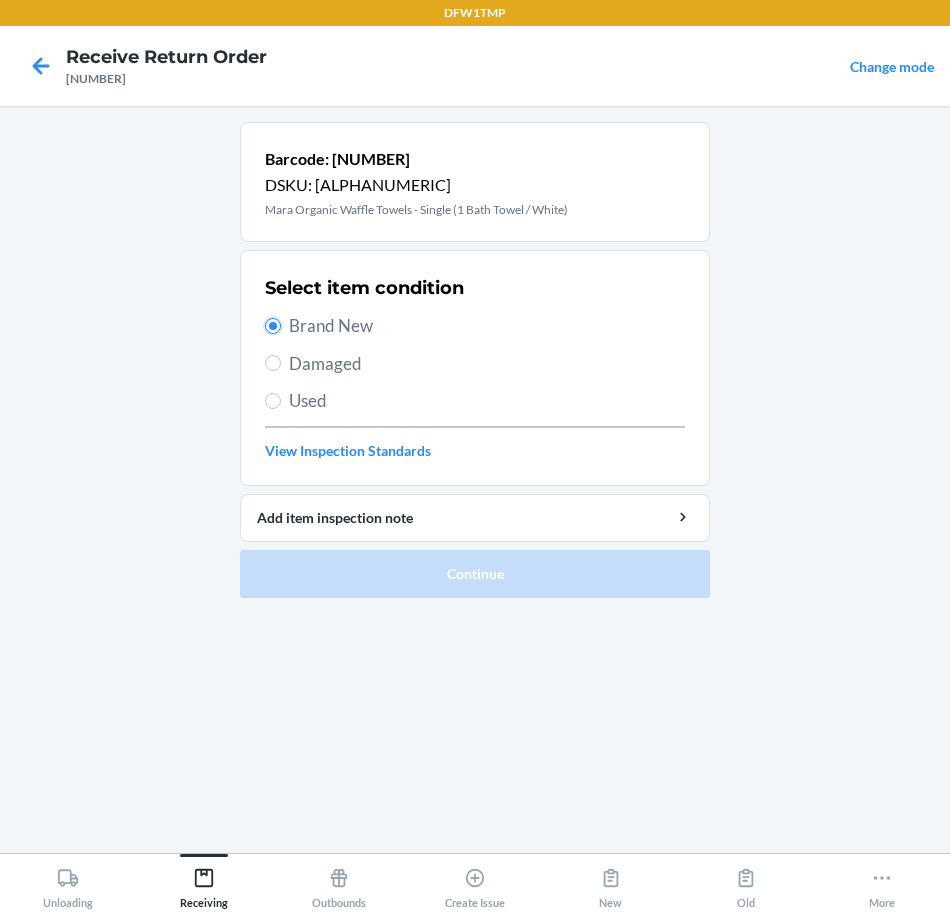 radio on "true" 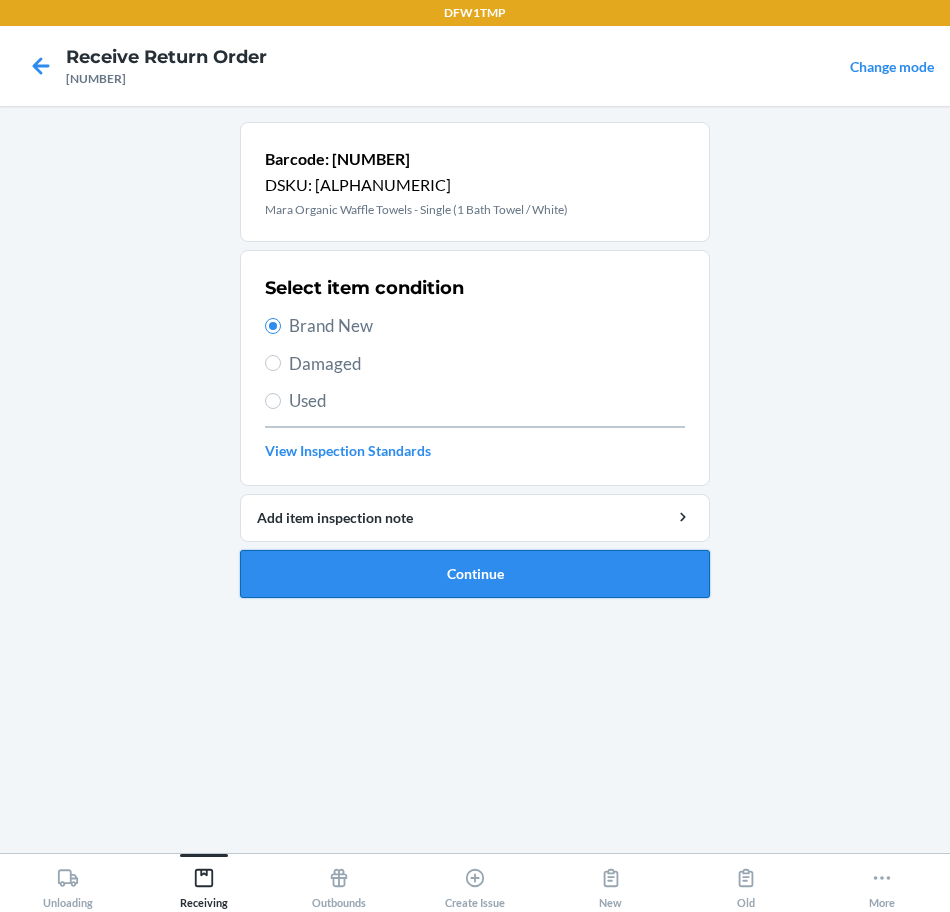 click on "Continue" at bounding box center [475, 574] 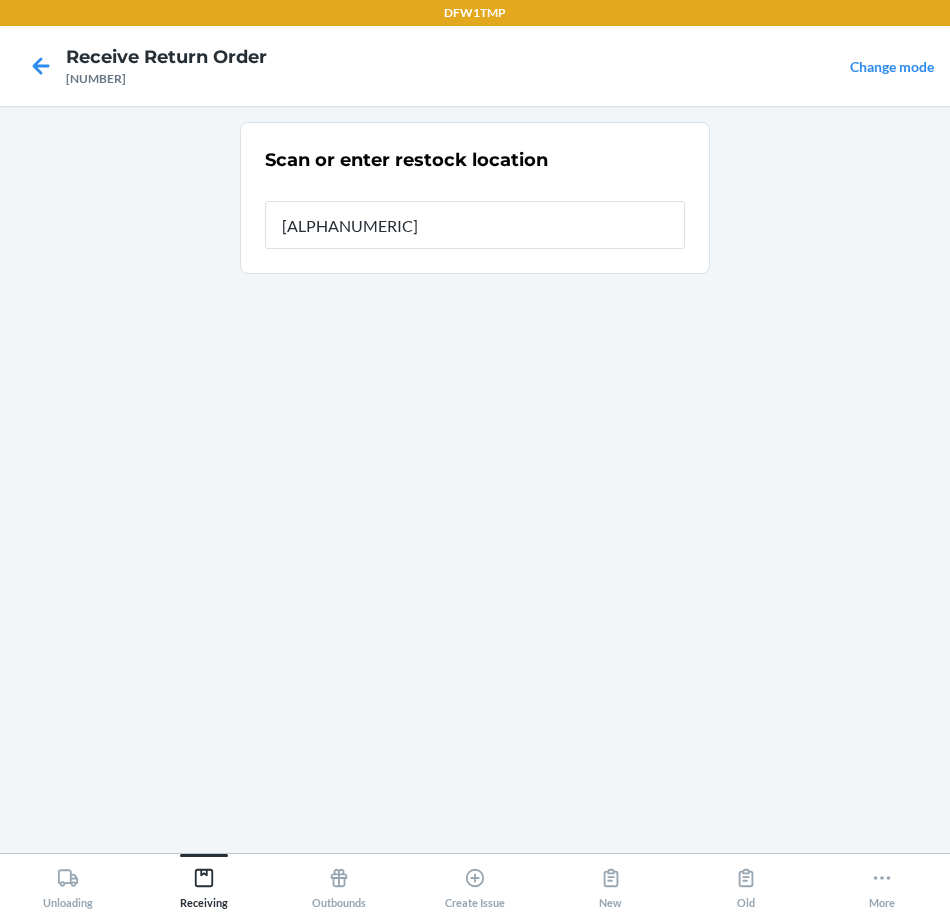 type on "[ALPHANUMERIC]" 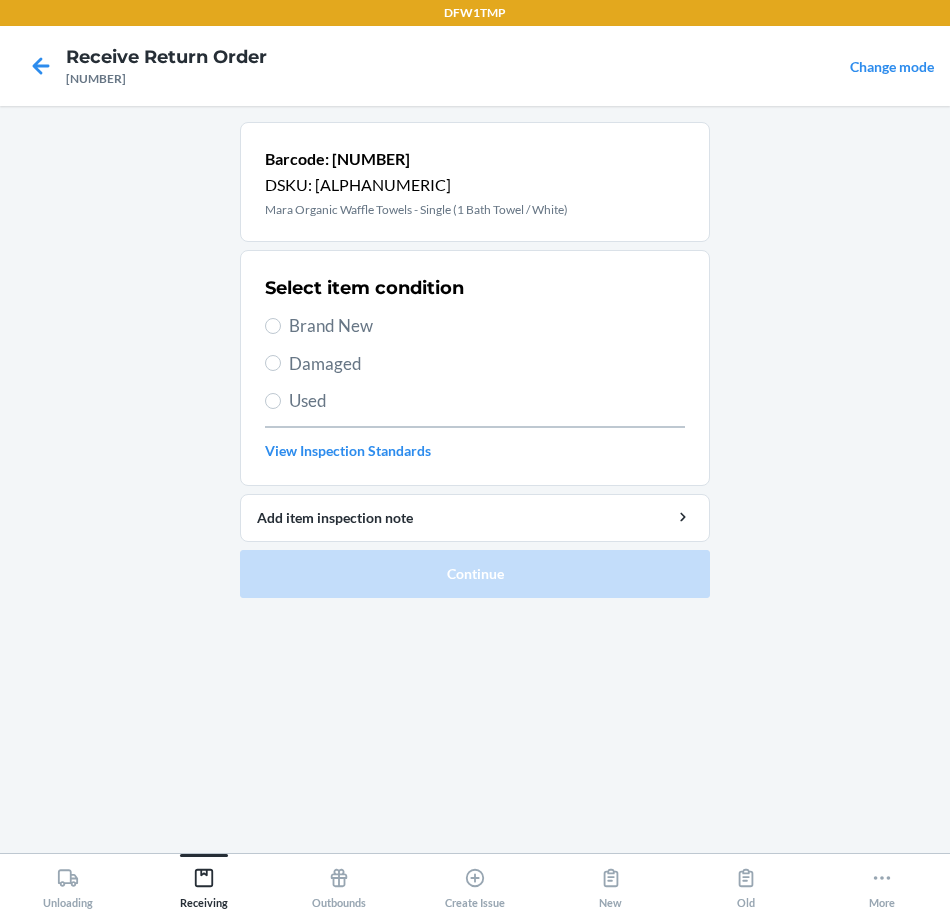 click on "Brand New" at bounding box center [487, 326] 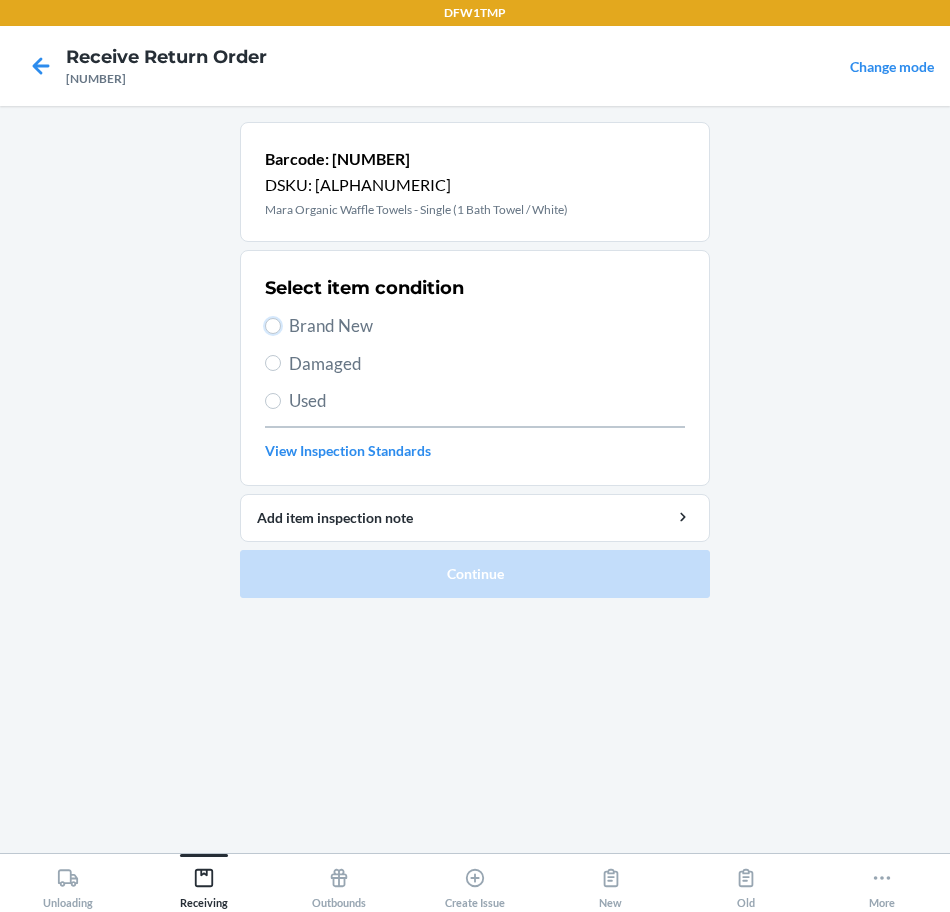 click on "Brand New" at bounding box center (273, 326) 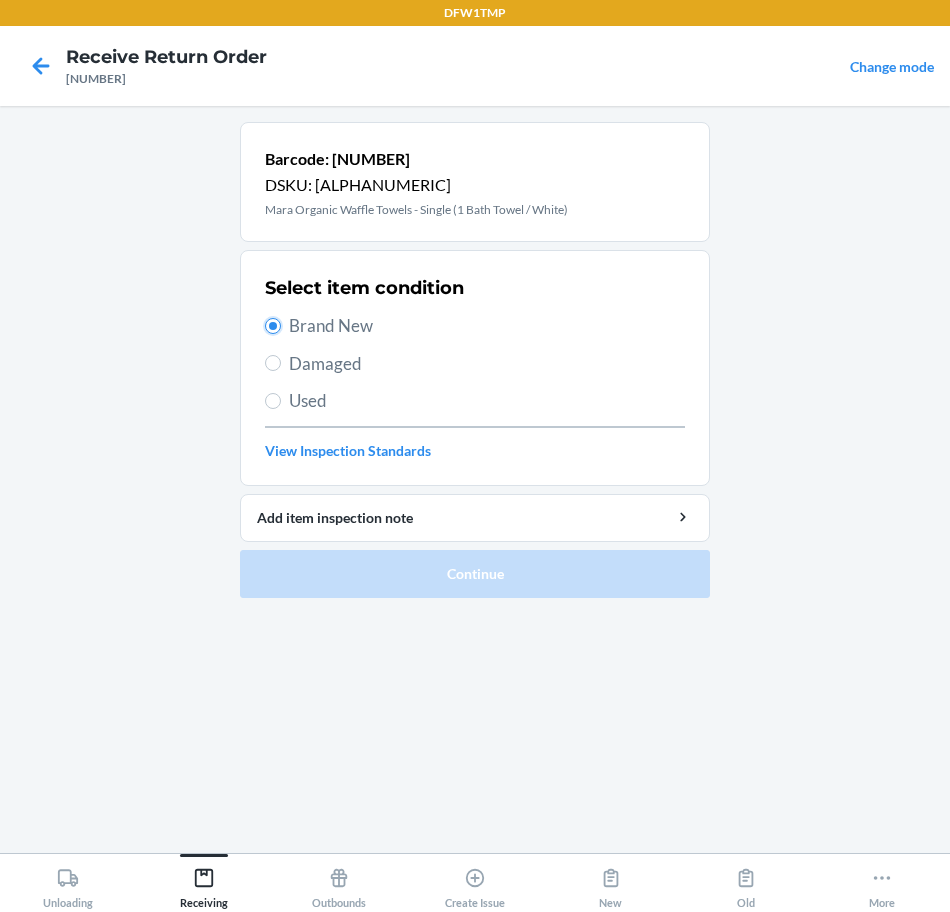 radio on "true" 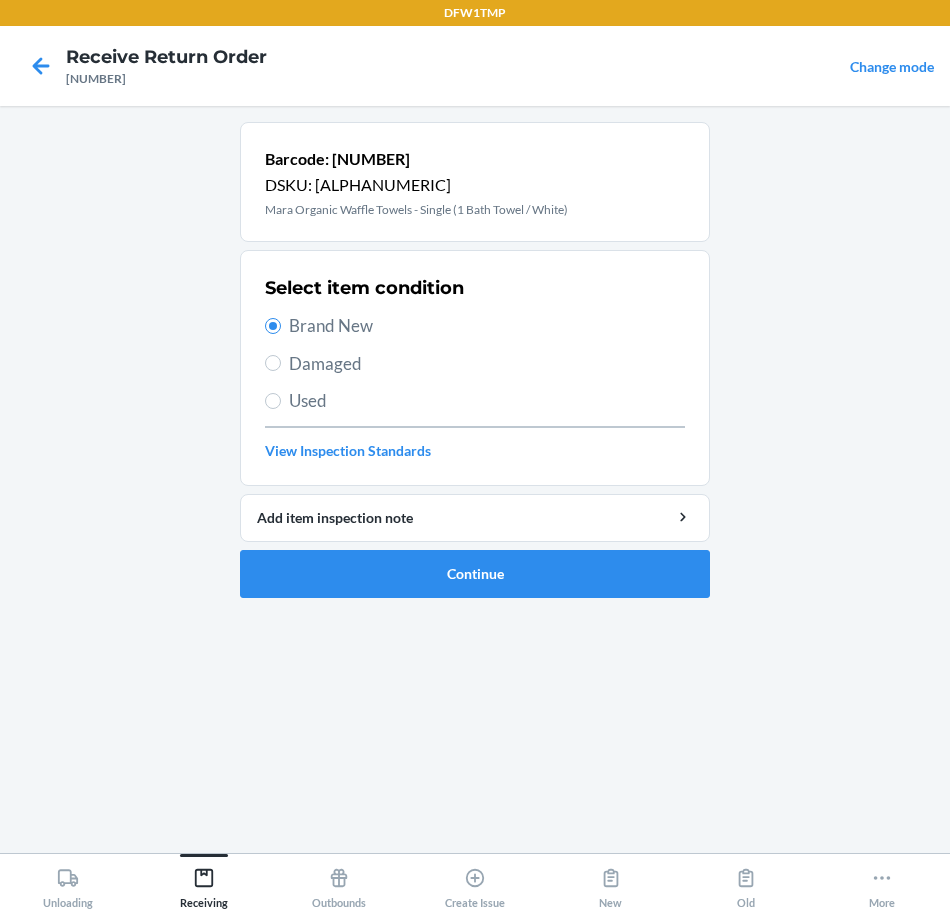 click on "Barcode: [ALPHANUMERIC] Mara Organic Waffle Towels - Single (1 Bath Towel / White) Select item condition Brand New Damaged Used View Inspection Standards Add item inspection note Continue" at bounding box center [475, 368] 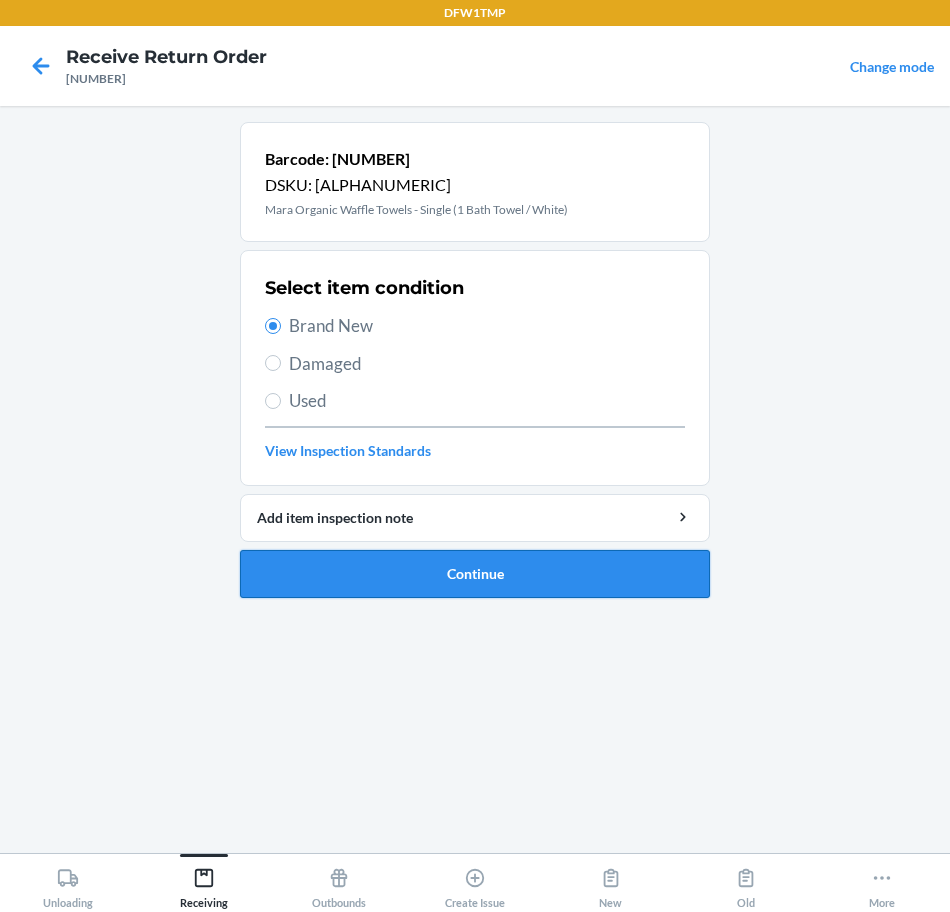 click on "Continue" at bounding box center (475, 574) 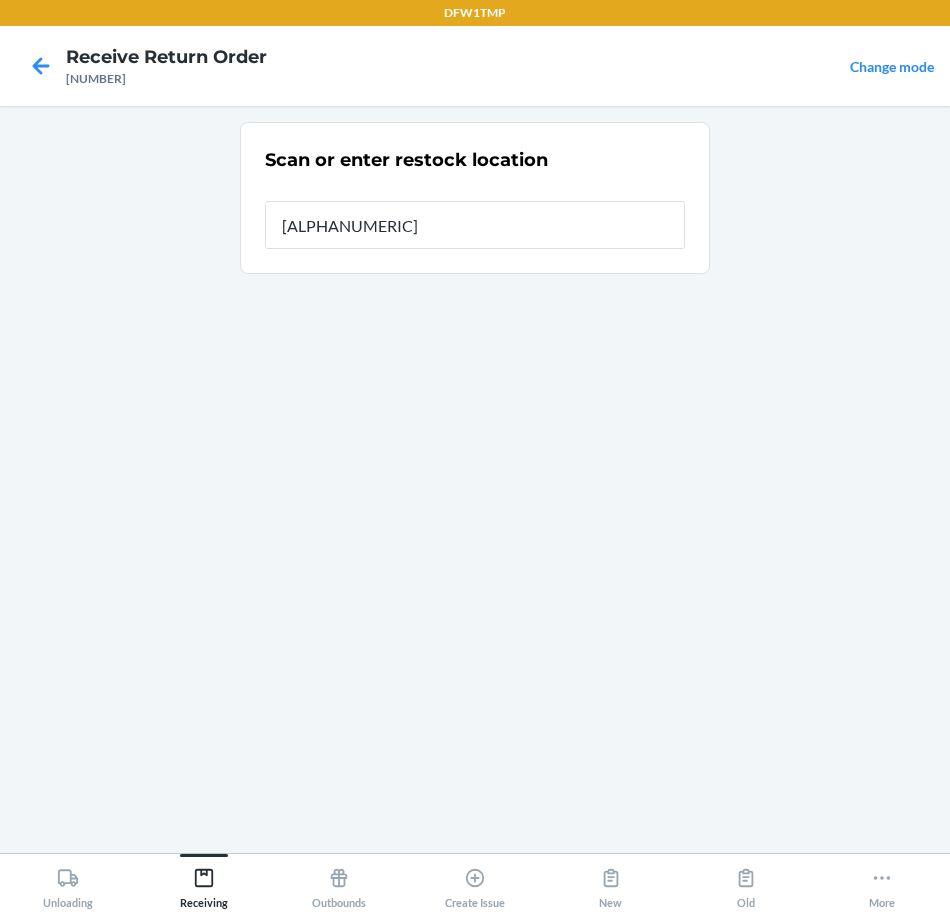 type on "[ALPHANUMERIC]" 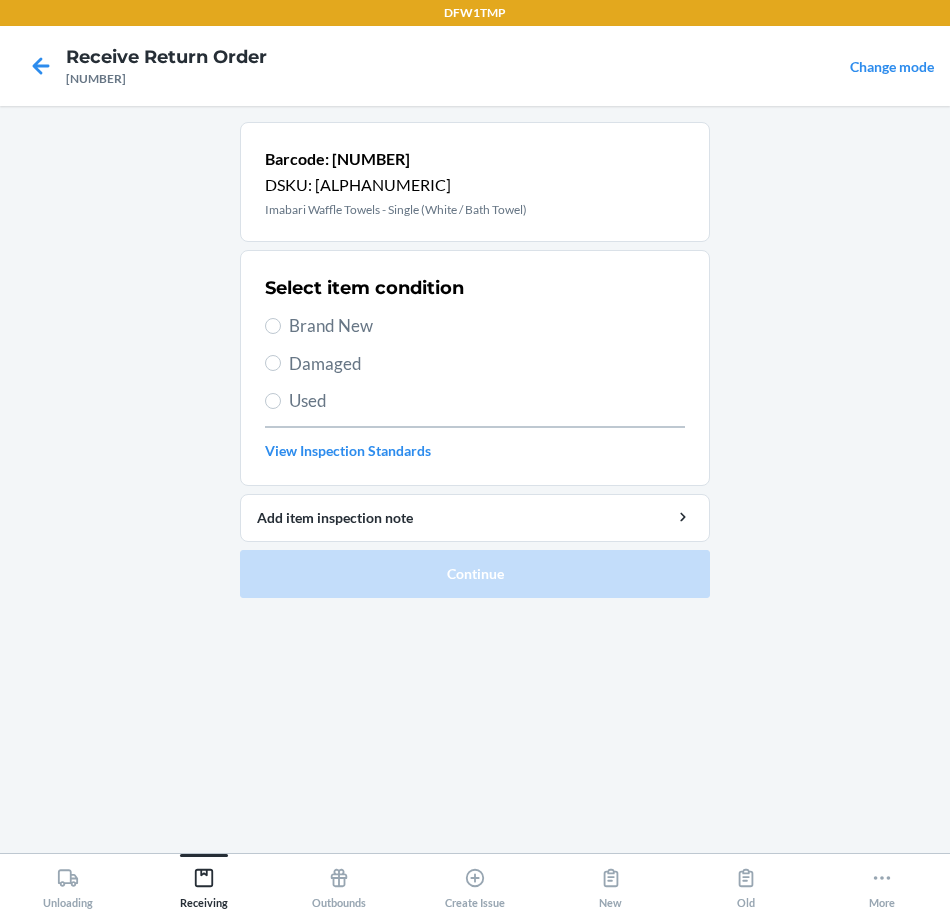 click on "Select item condition Brand New Damaged Used View Inspection Standards" at bounding box center (475, 368) 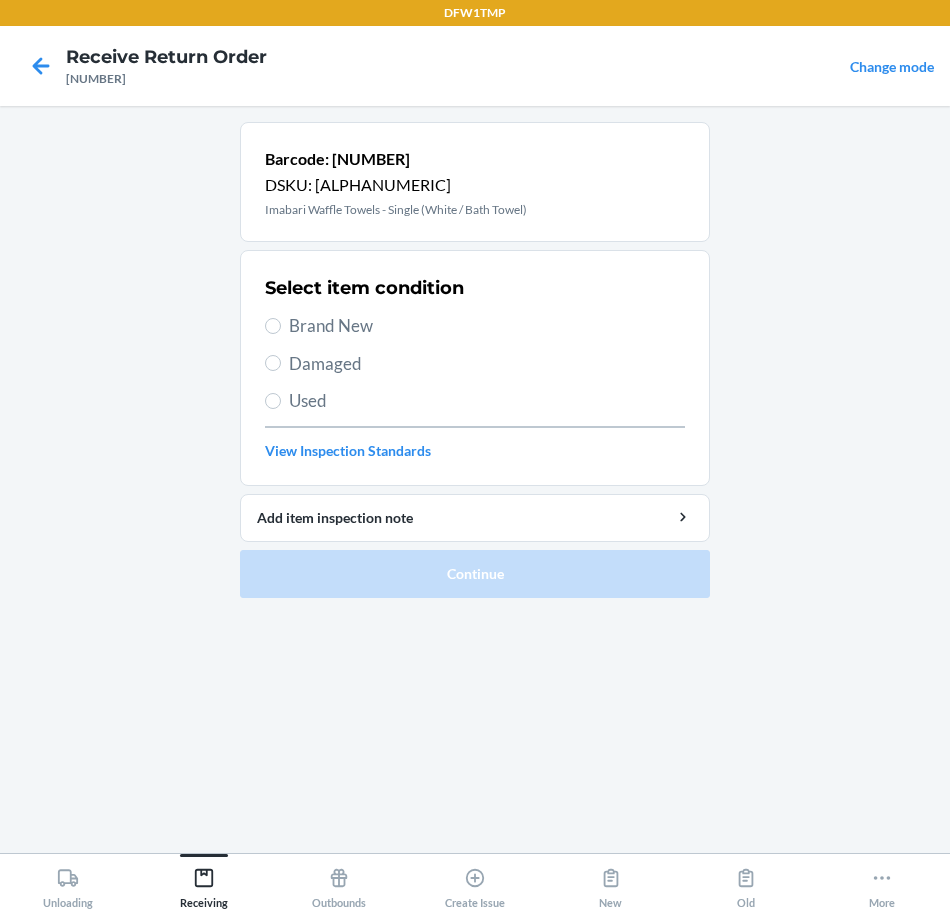 click on "Brand New" at bounding box center (487, 326) 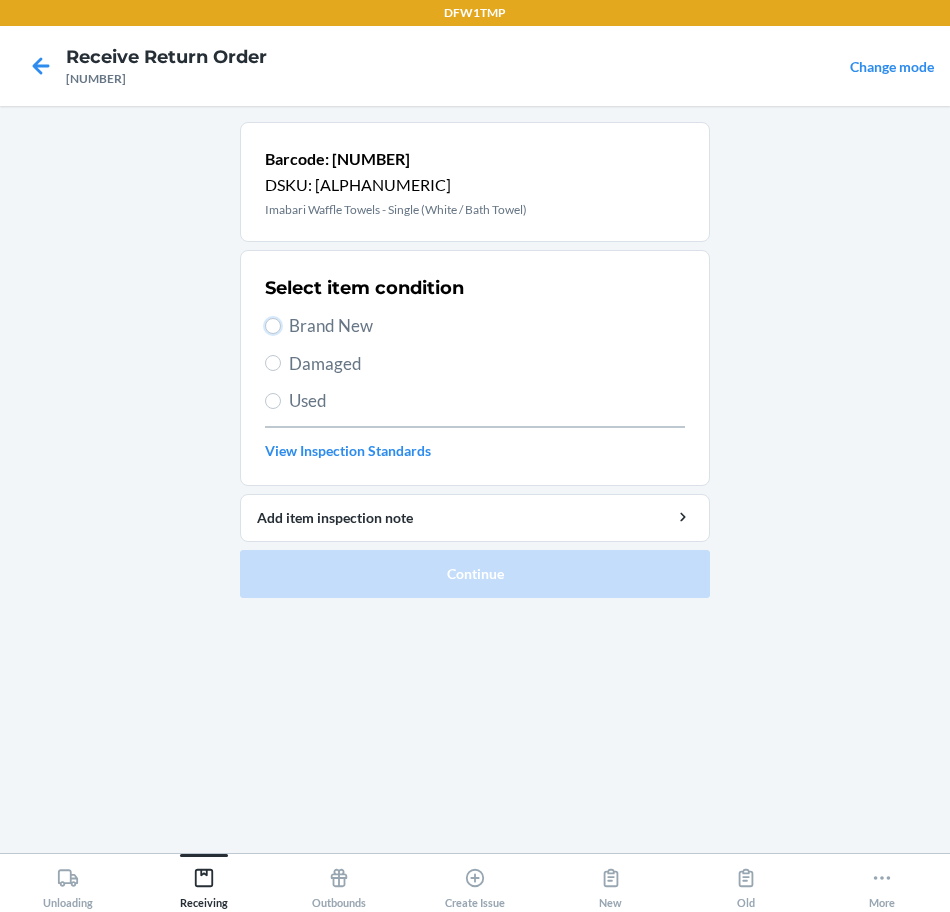 click on "Brand New" at bounding box center (273, 326) 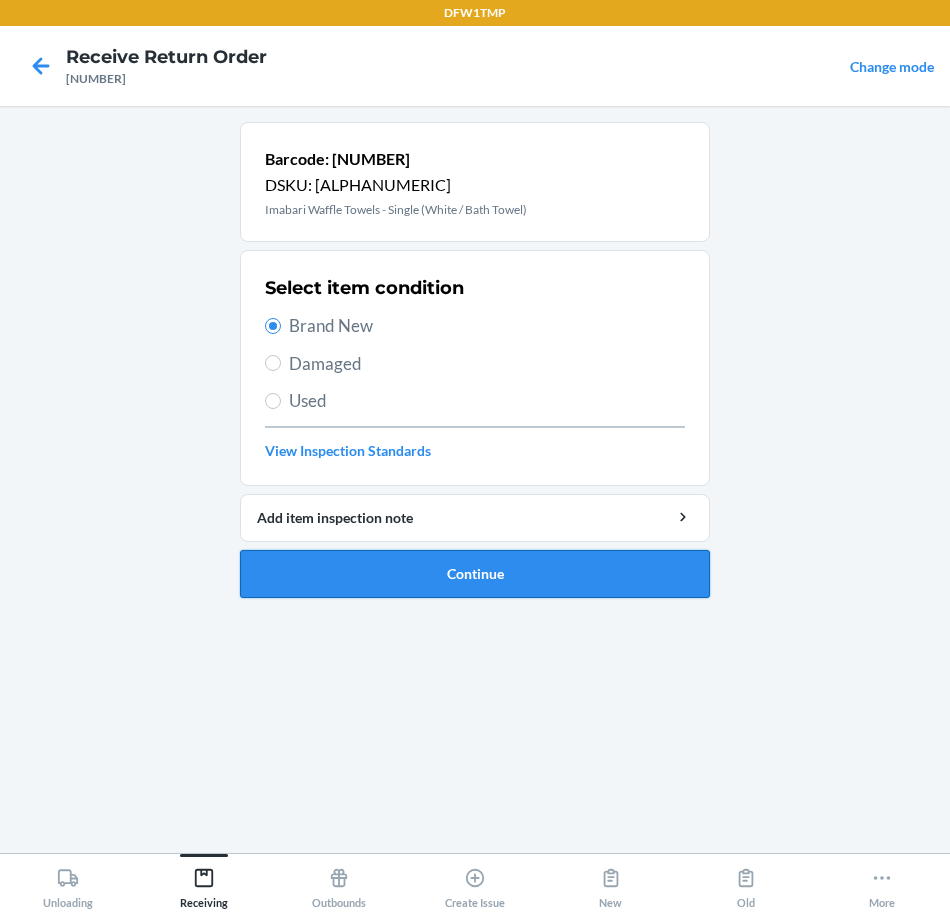 click on "Continue" at bounding box center (475, 574) 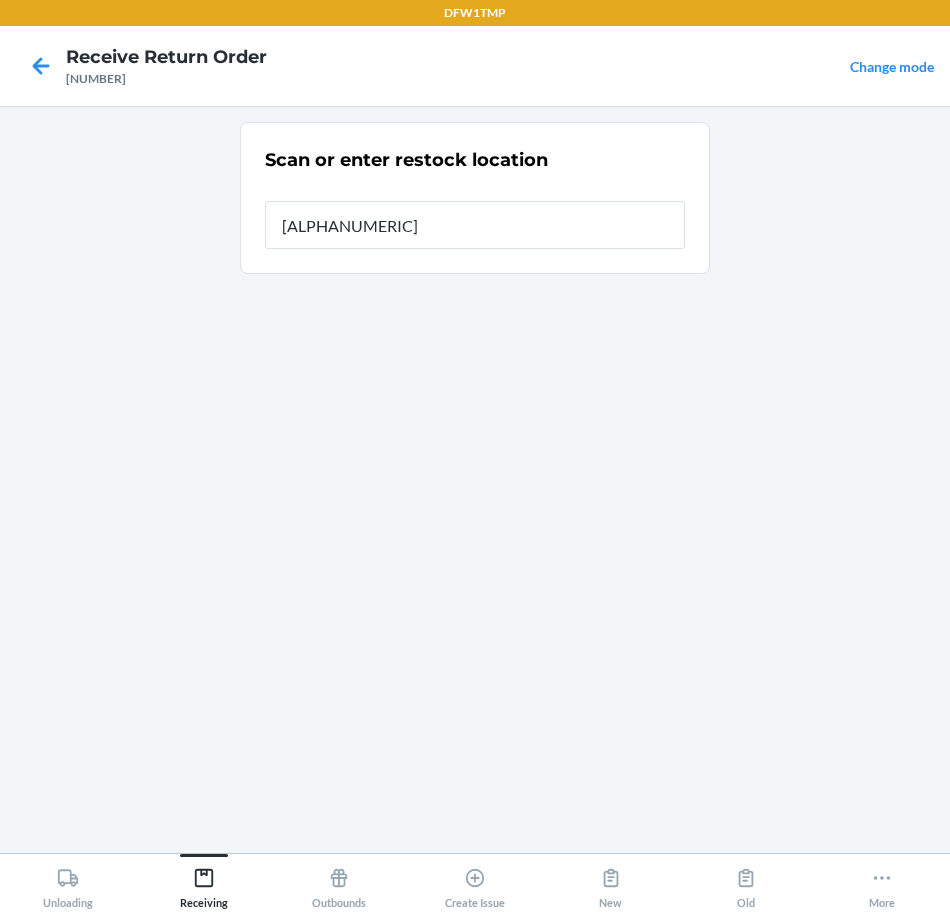 type on "[ALPHANUMERIC]" 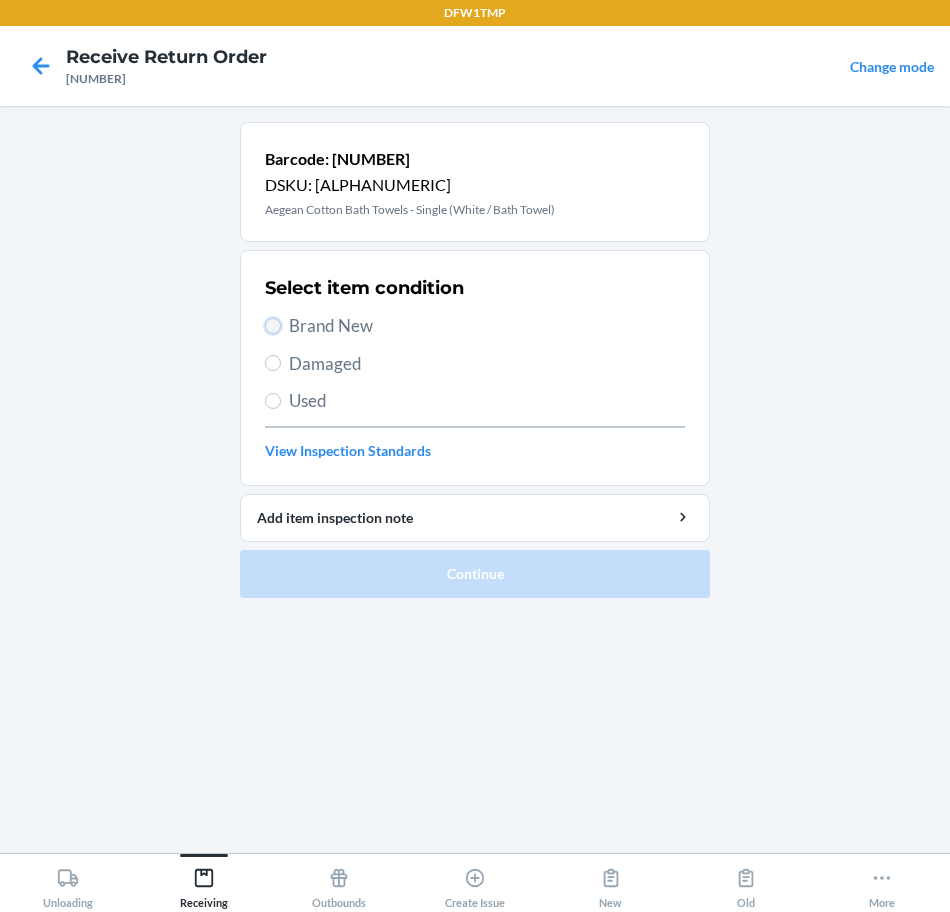 click on "Brand New" at bounding box center (273, 326) 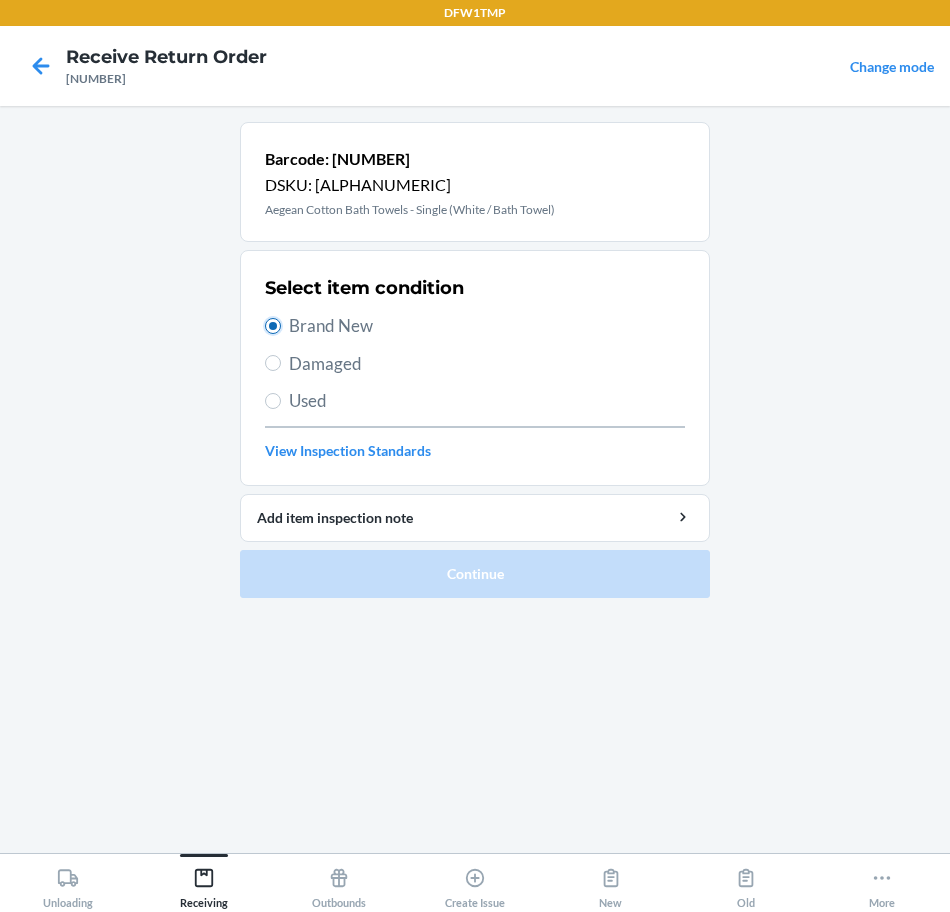 radio on "true" 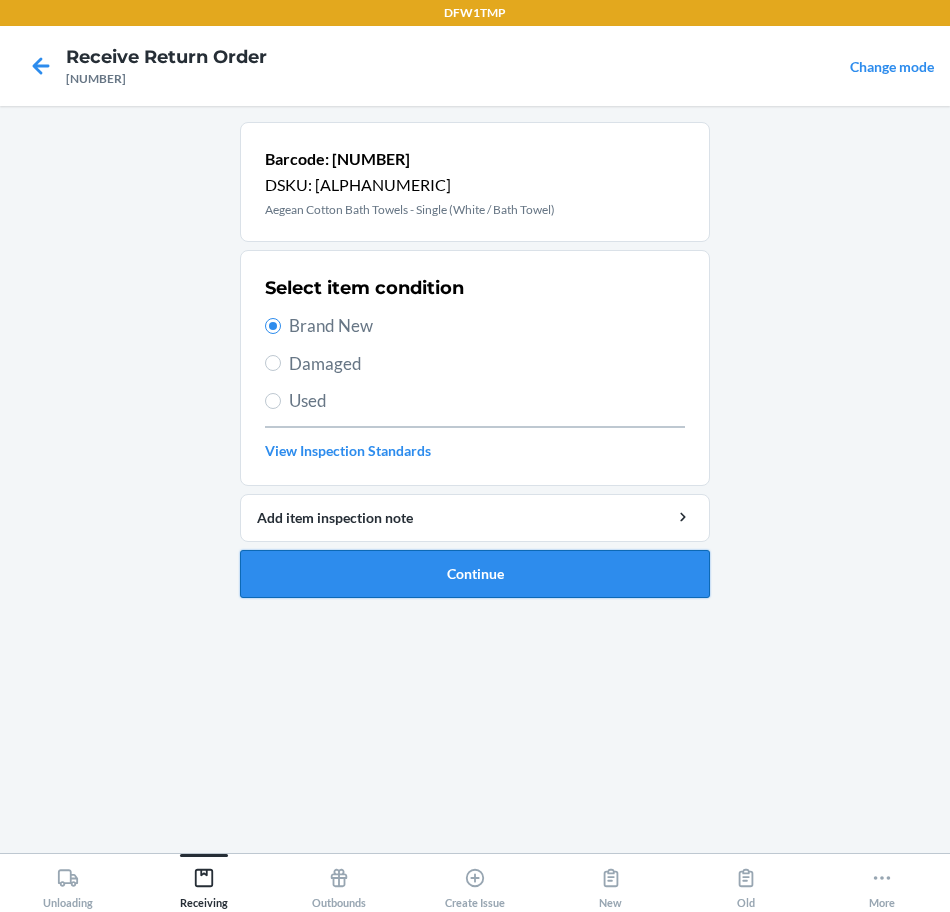 click on "Continue" at bounding box center [475, 574] 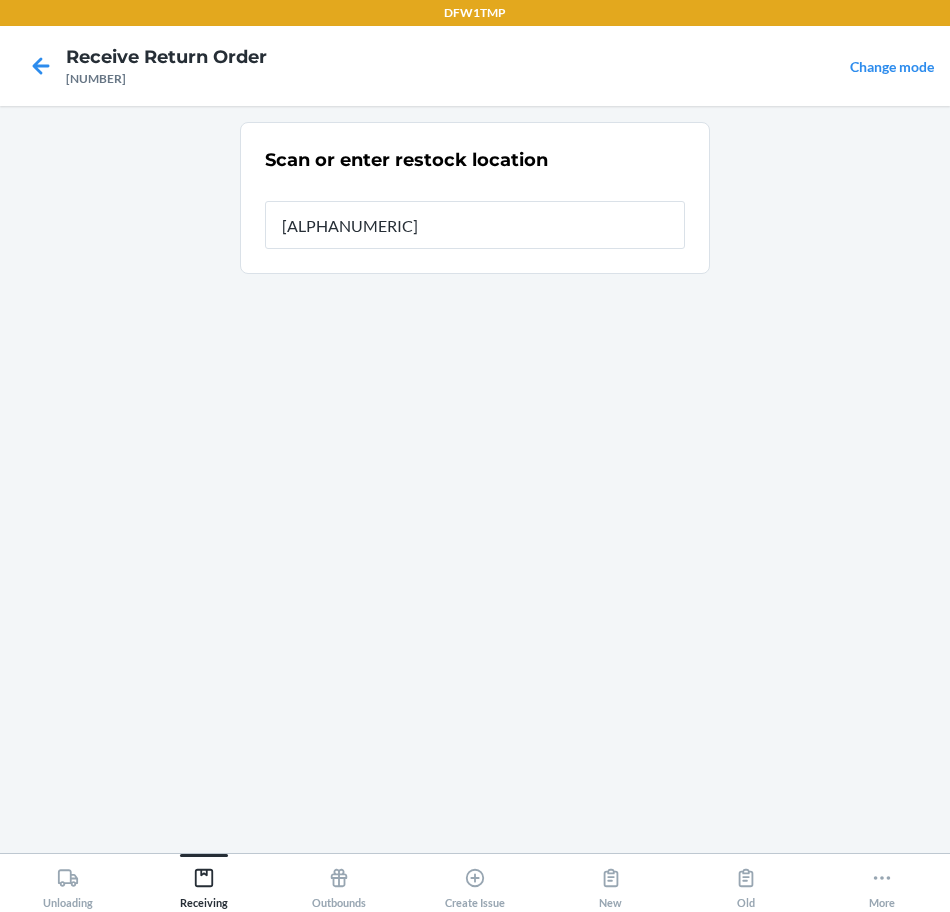 type on "[ALPHANUMERIC]" 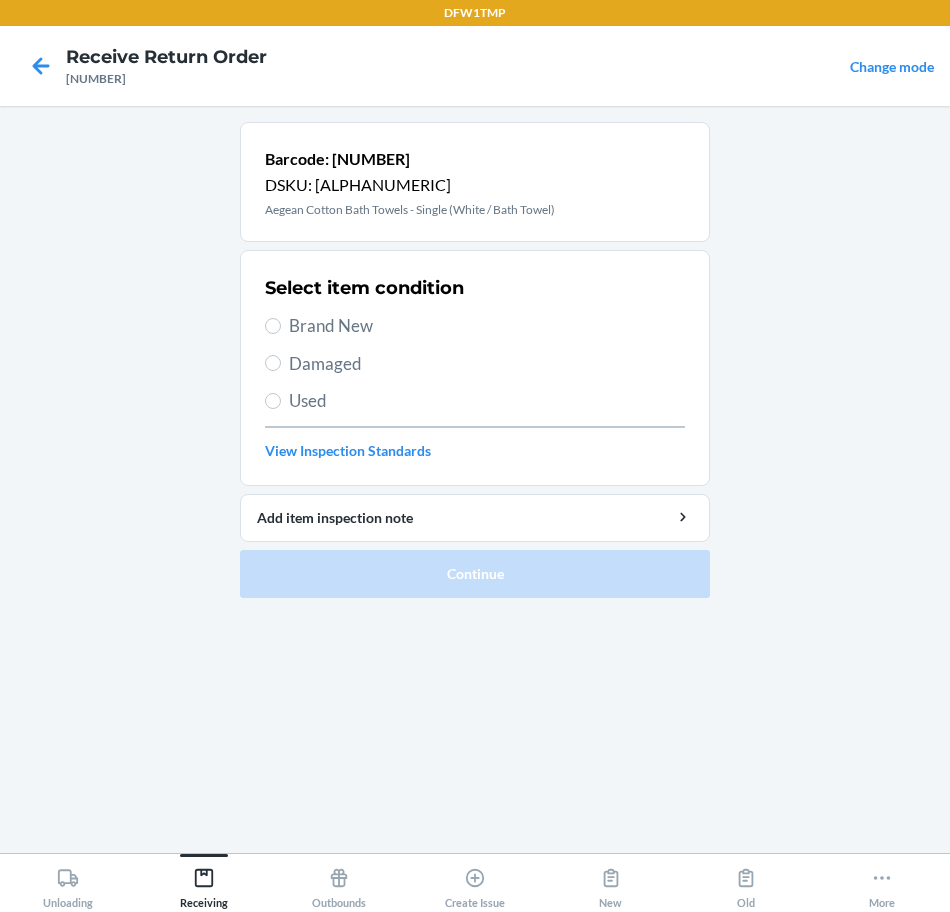 click on "Brand New" at bounding box center [487, 326] 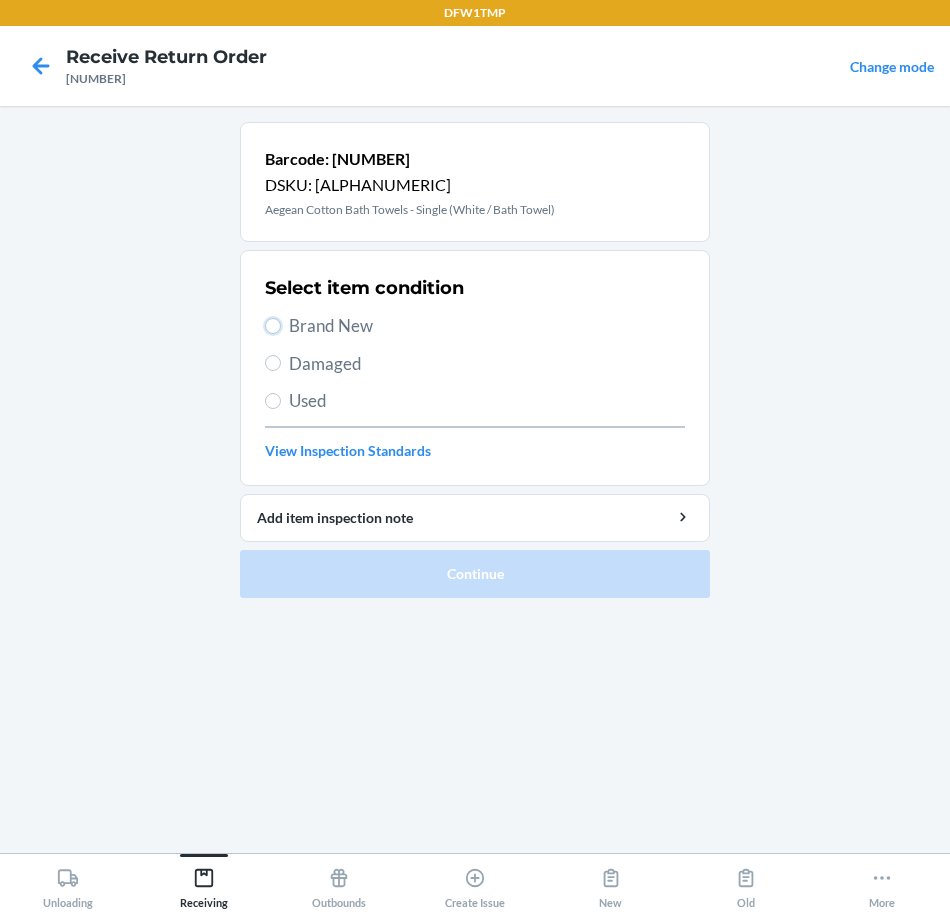 click on "Brand New" at bounding box center [273, 326] 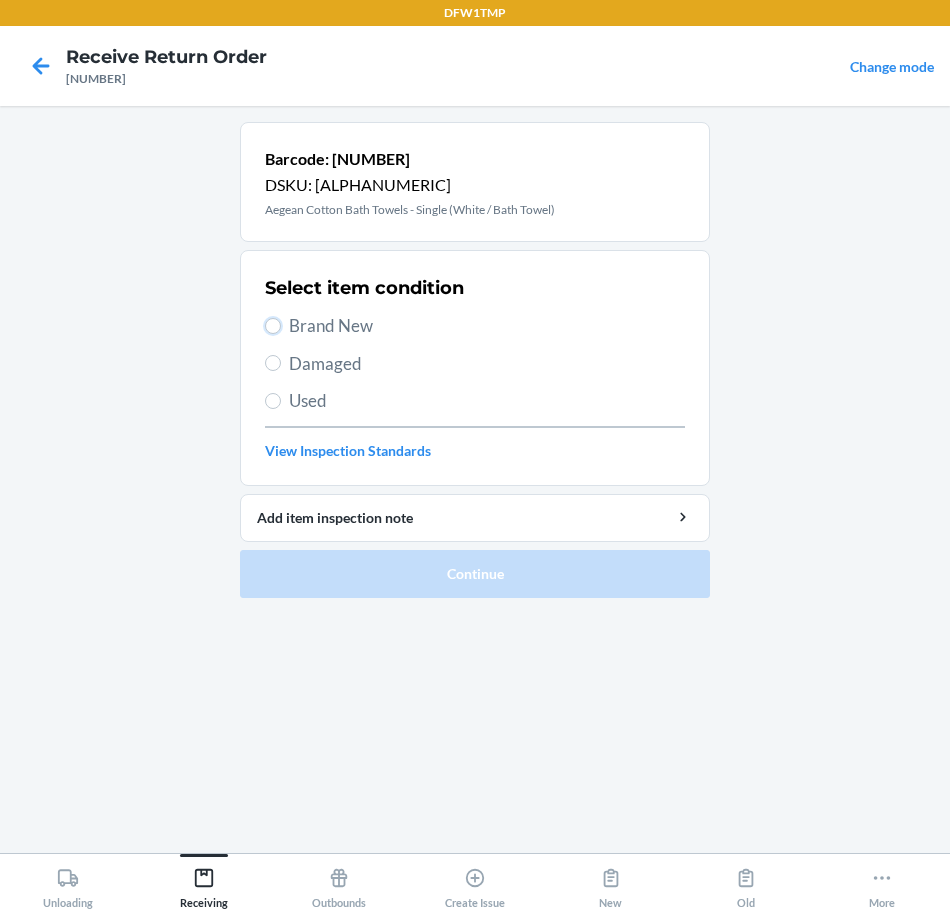 radio on "true" 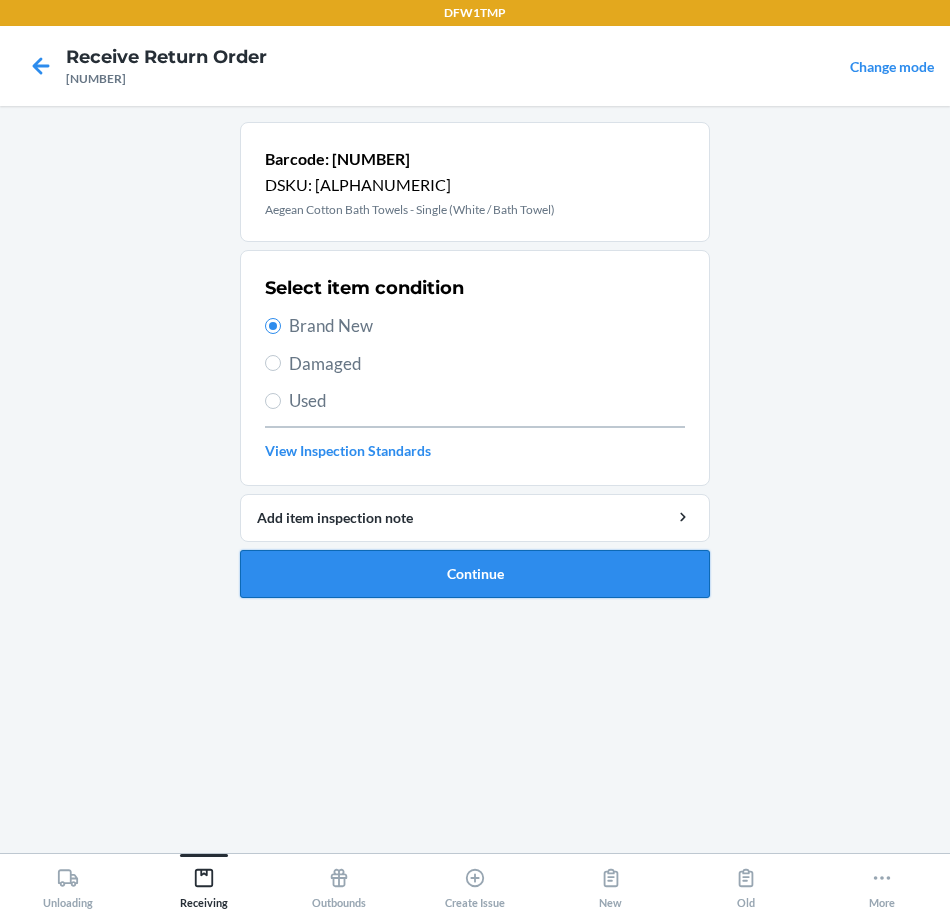 click on "Continue" at bounding box center (475, 574) 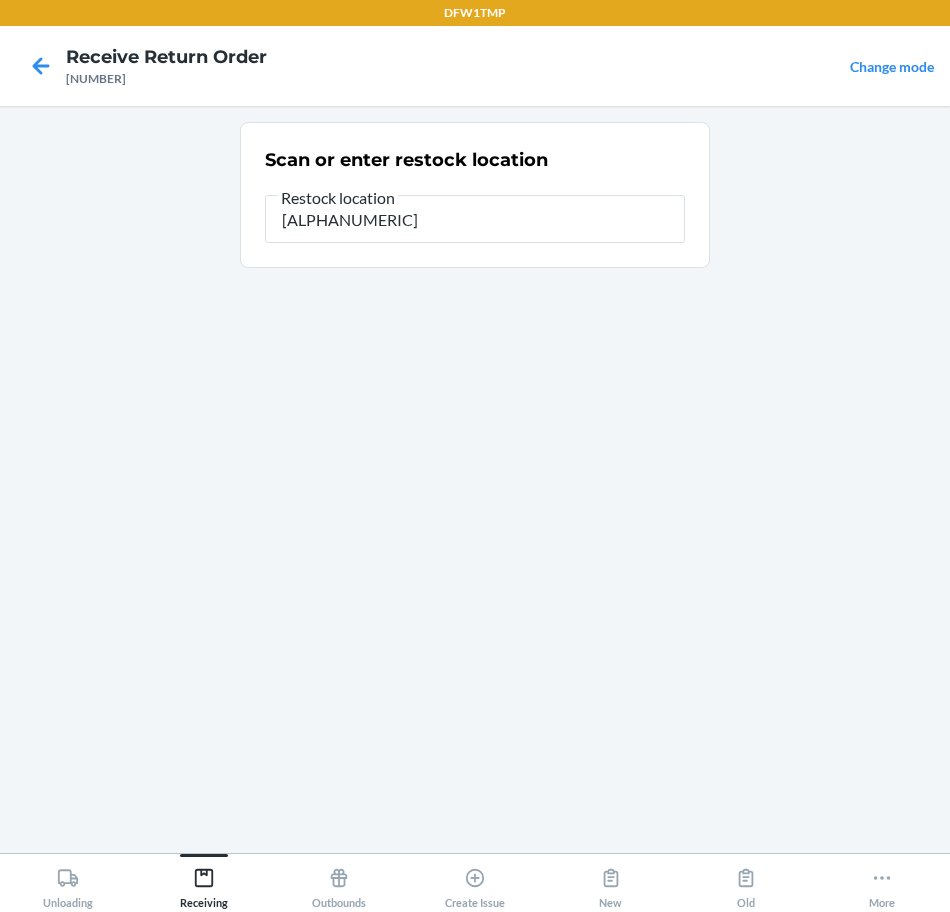 type on "[ALPHANUMERIC]" 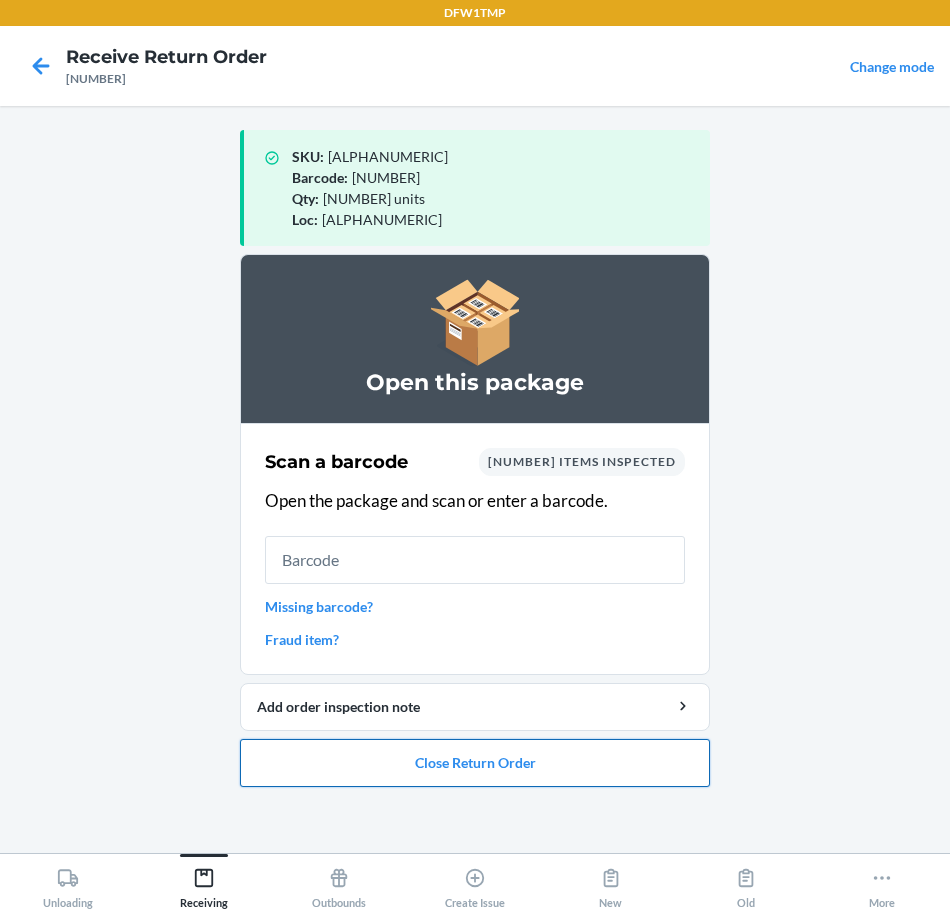 click on "Close Return Order" at bounding box center [475, 763] 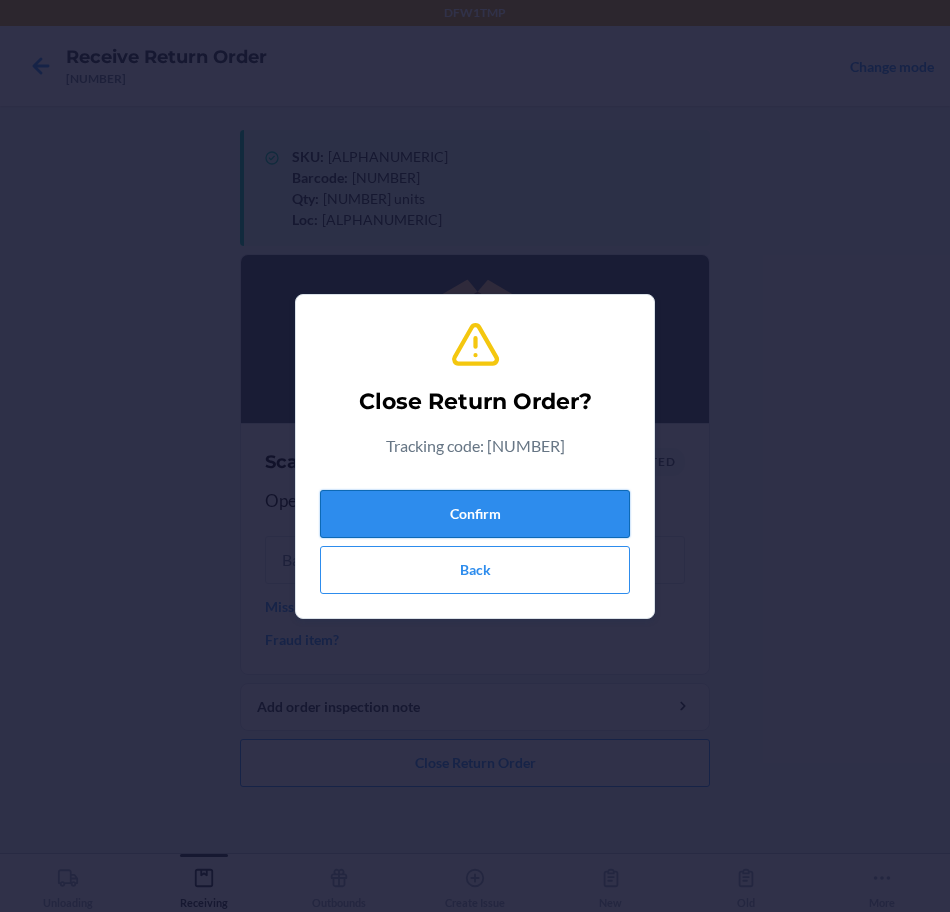 click on "Confirm" at bounding box center (475, 514) 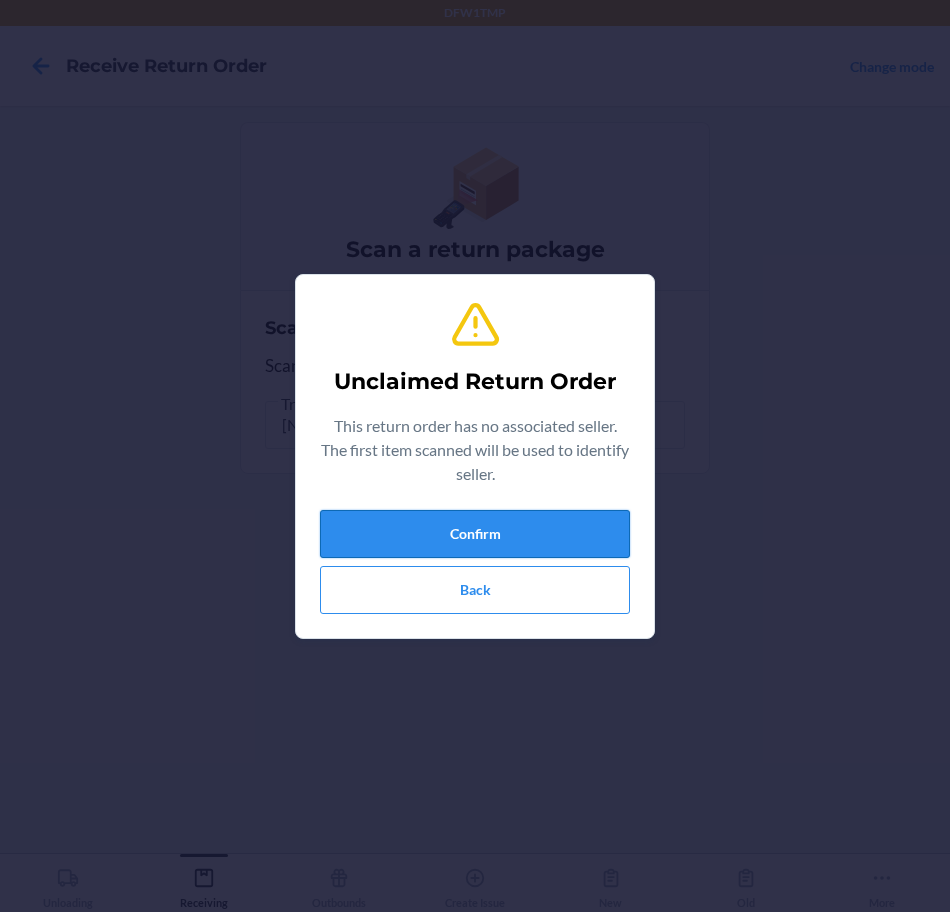 click on "Confirm" at bounding box center (475, 534) 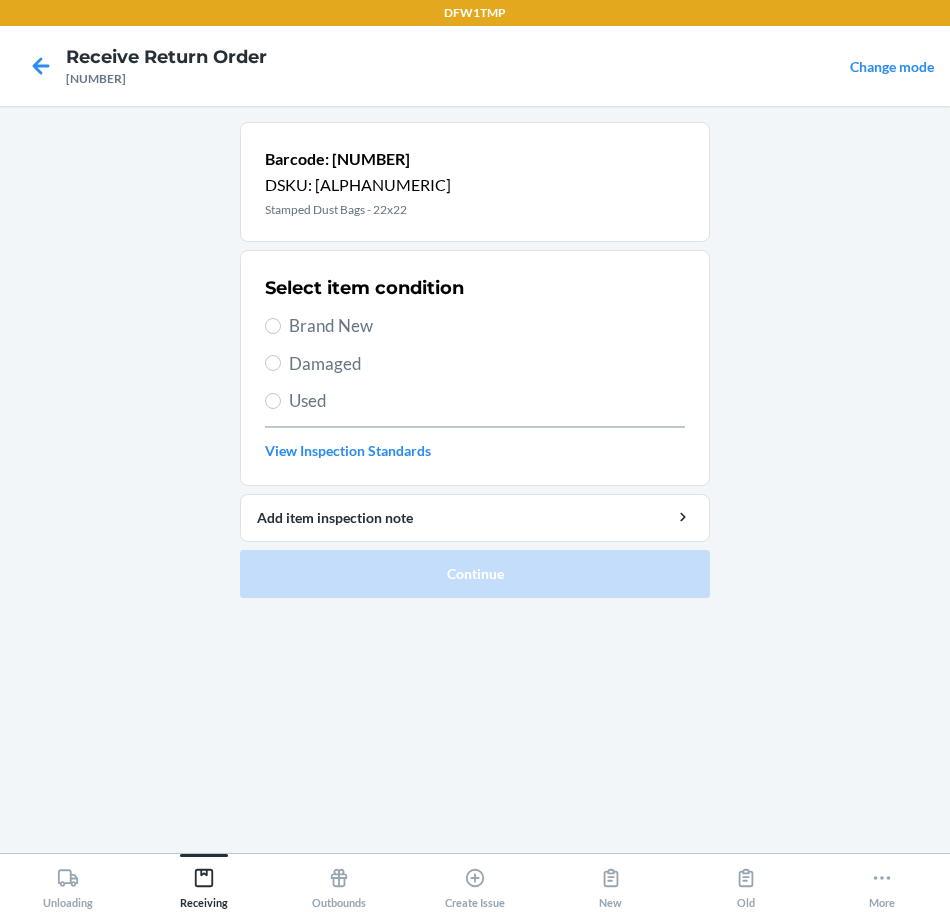 click on "Brand New" at bounding box center (487, 326) 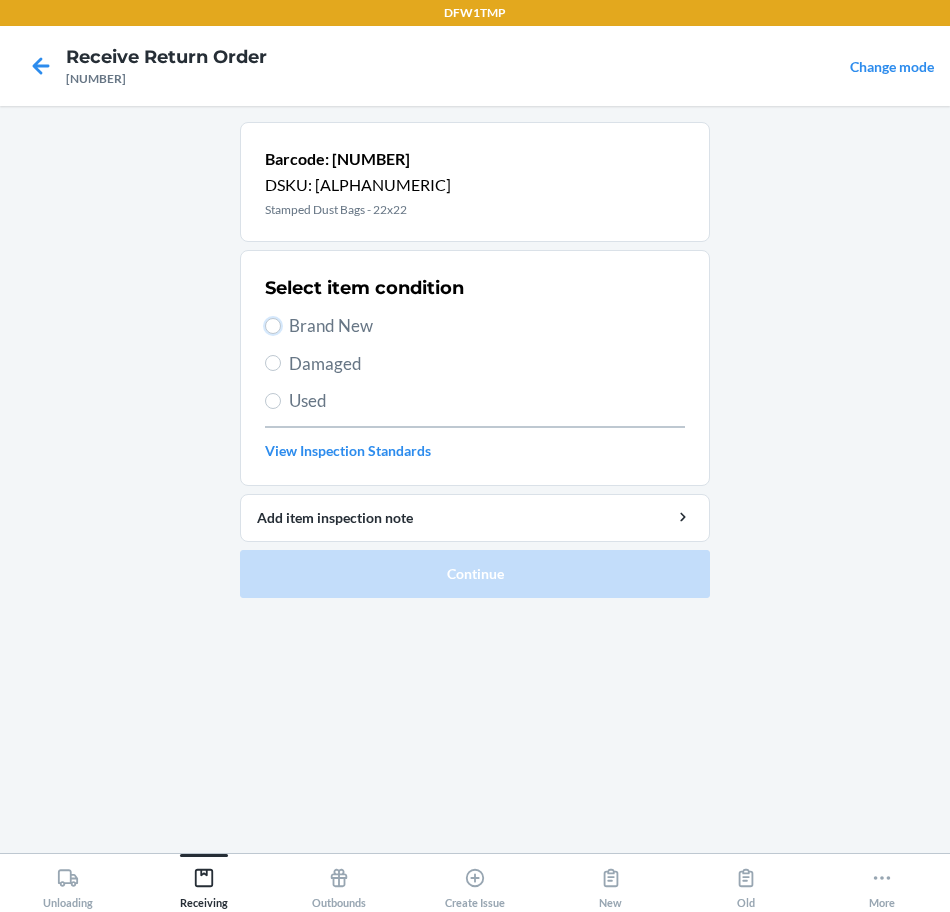 click on "Brand New" at bounding box center (273, 326) 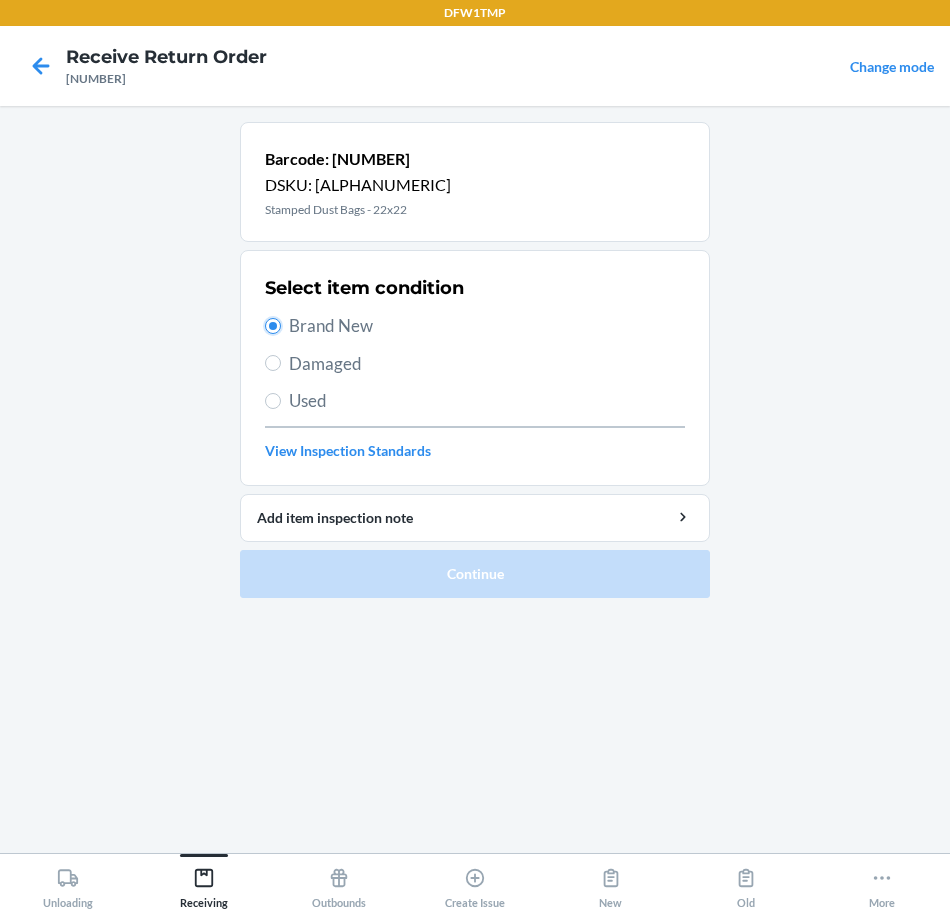radio on "true" 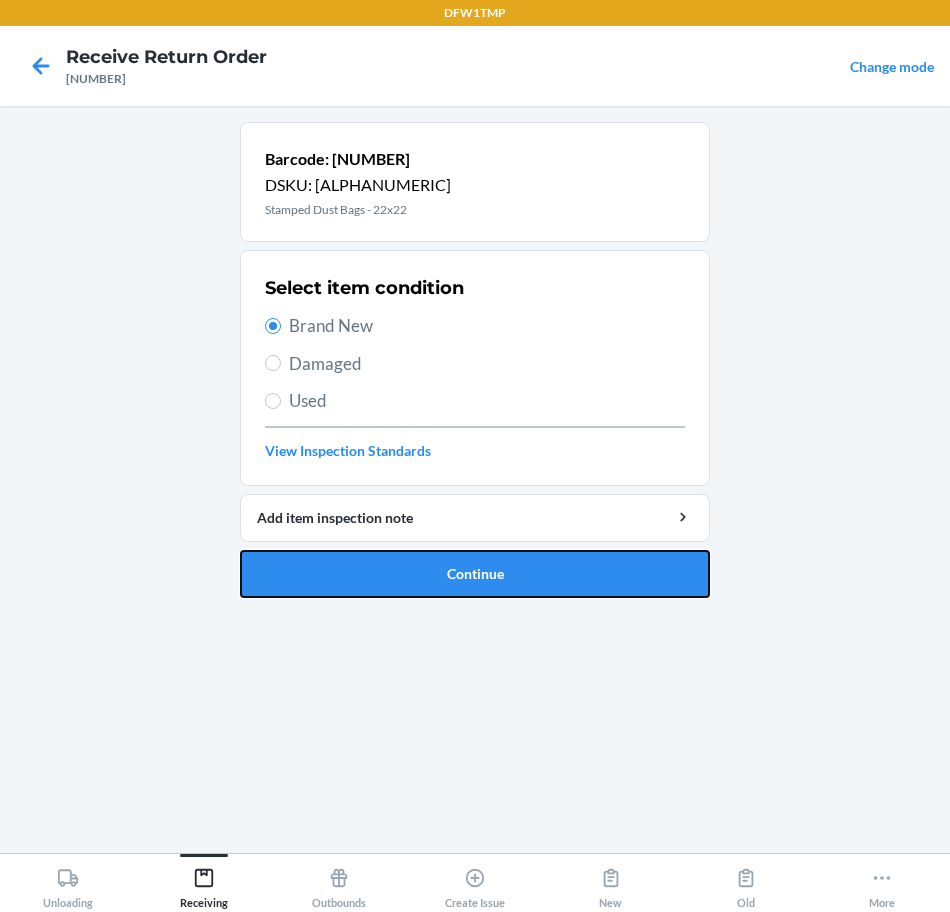 drag, startPoint x: 360, startPoint y: 560, endPoint x: 384, endPoint y: 567, distance: 25 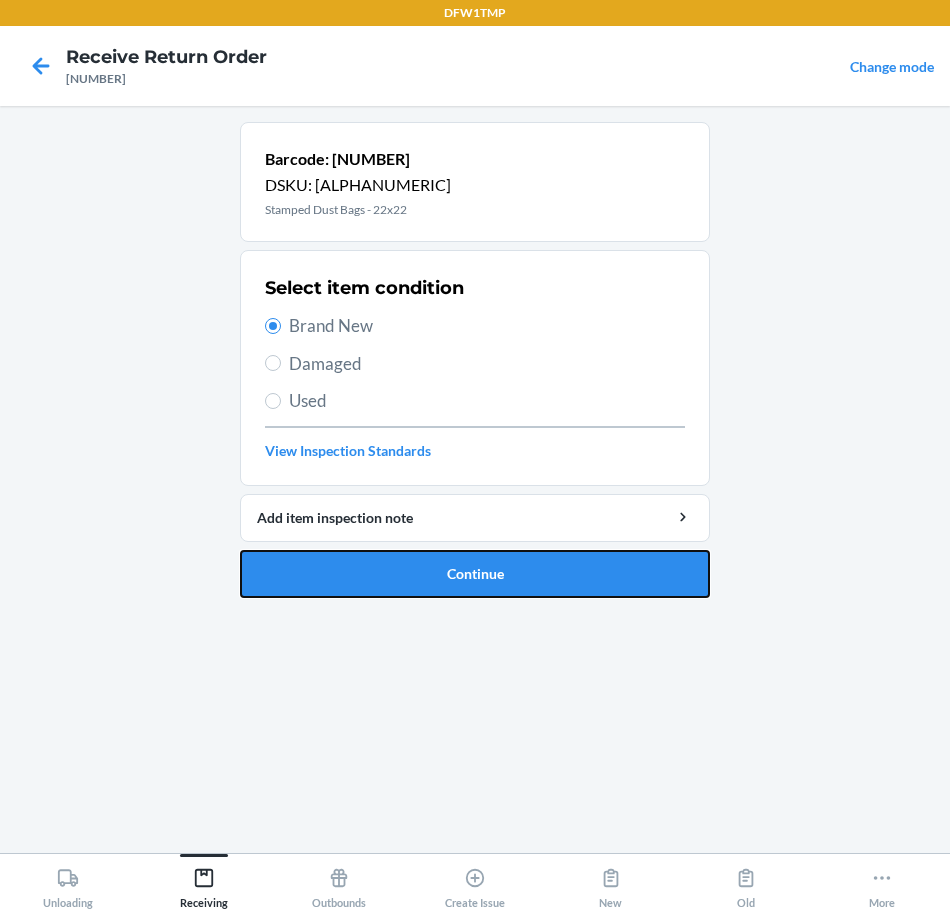 click on "Continue" at bounding box center [475, 574] 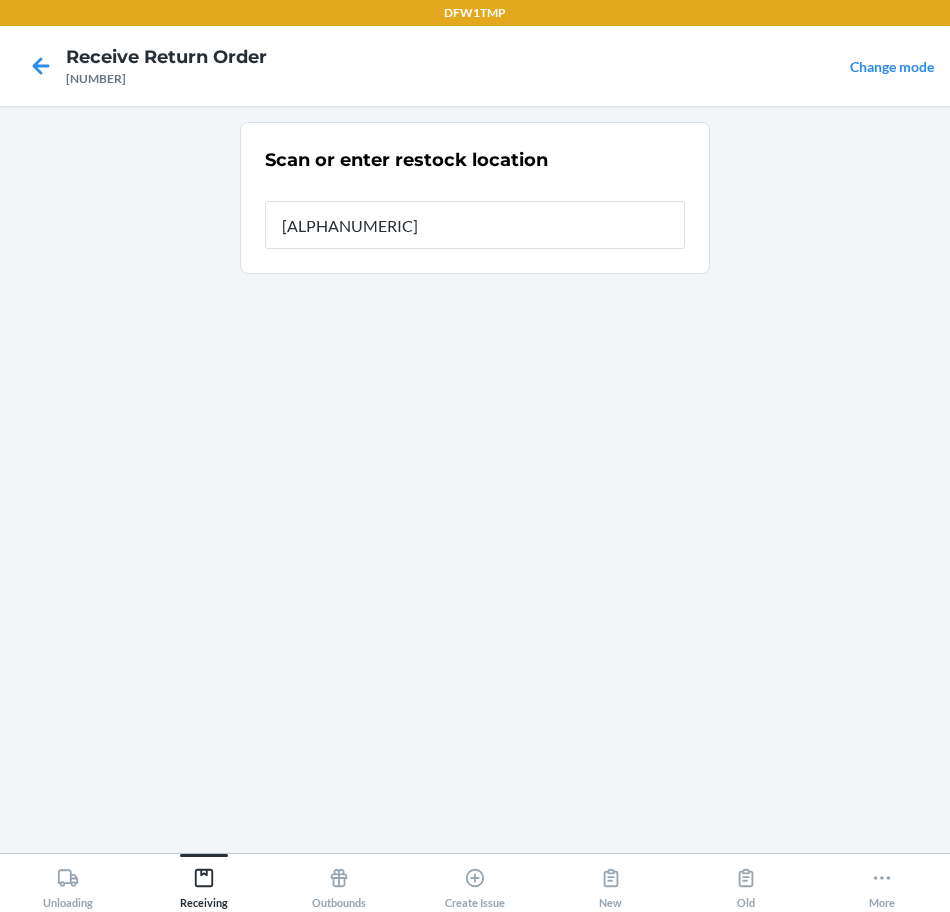 type on "[ALPHANUMERIC]" 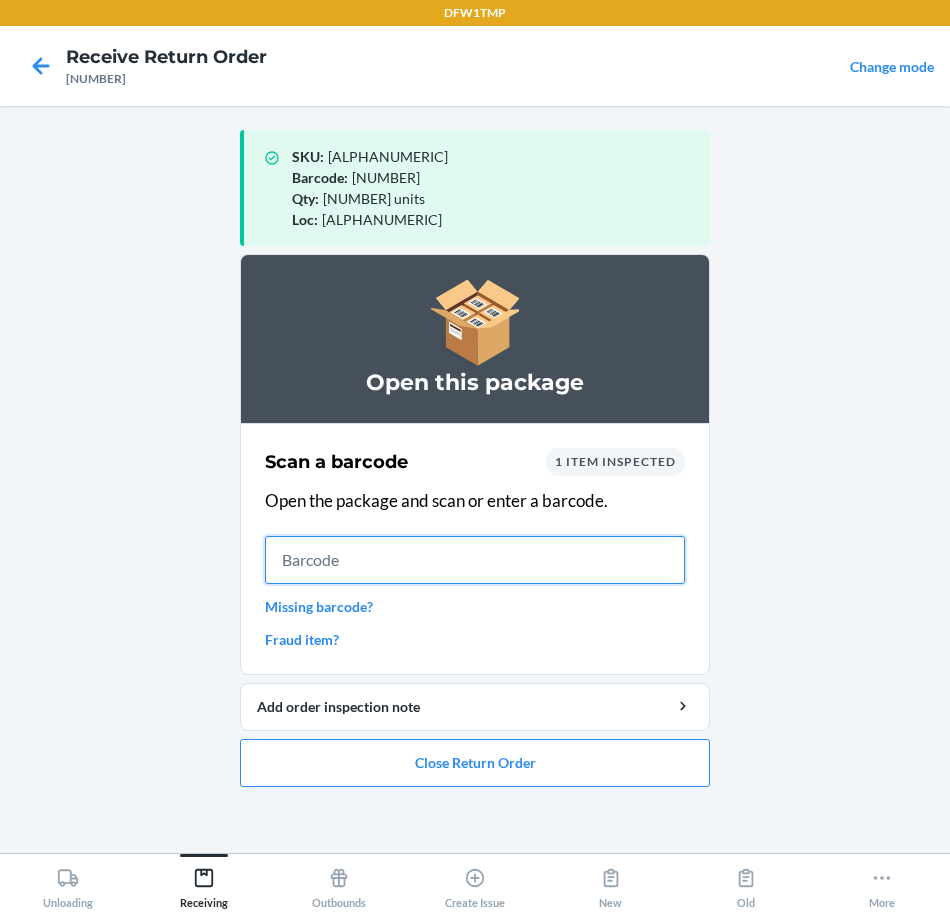 click at bounding box center (475, 560) 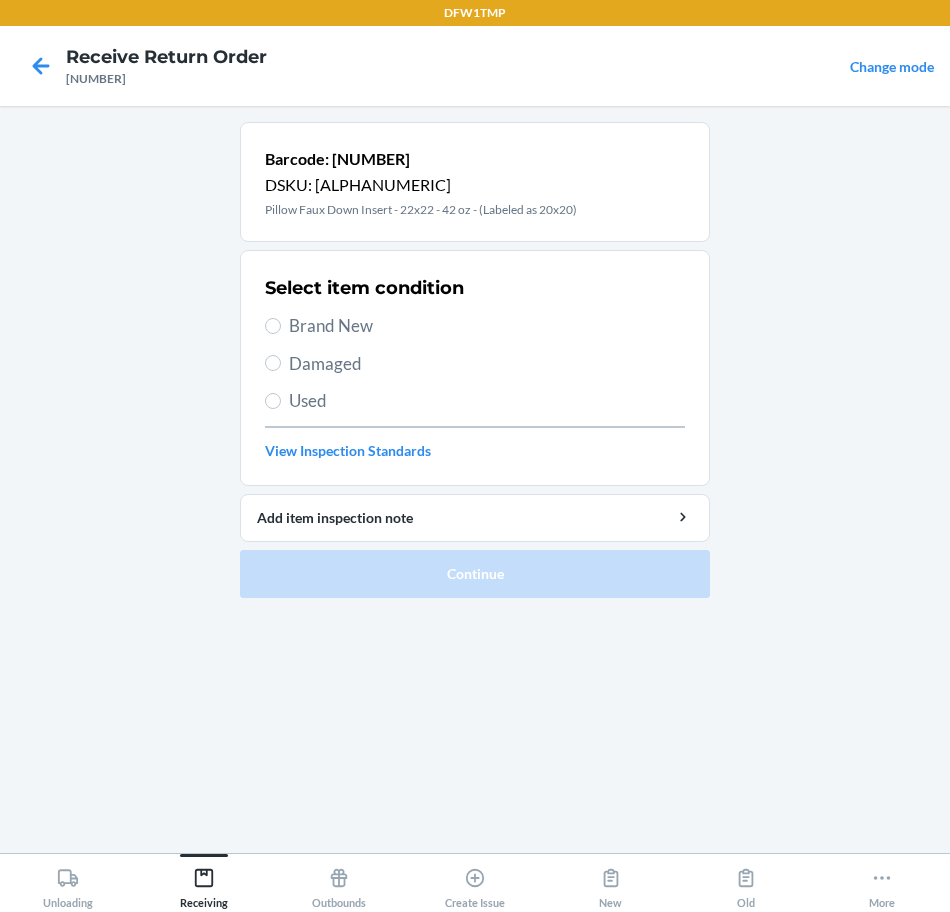 click on "Brand New" at bounding box center (487, 326) 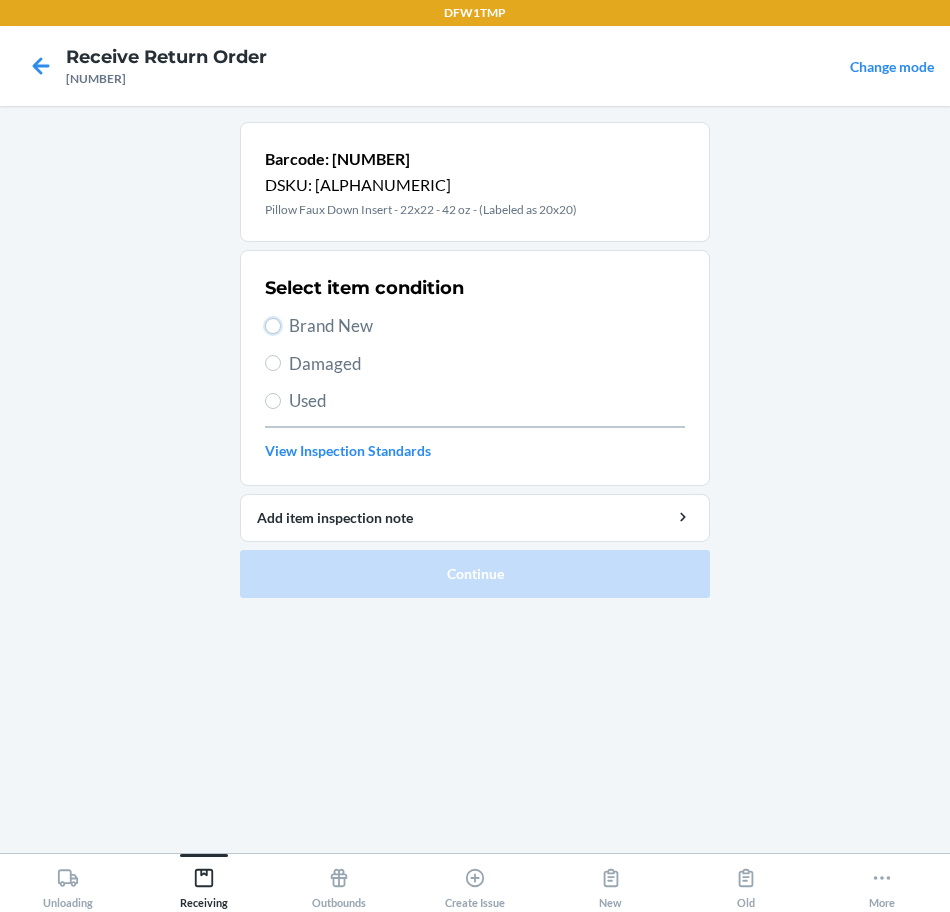 click on "Brand New" at bounding box center (273, 326) 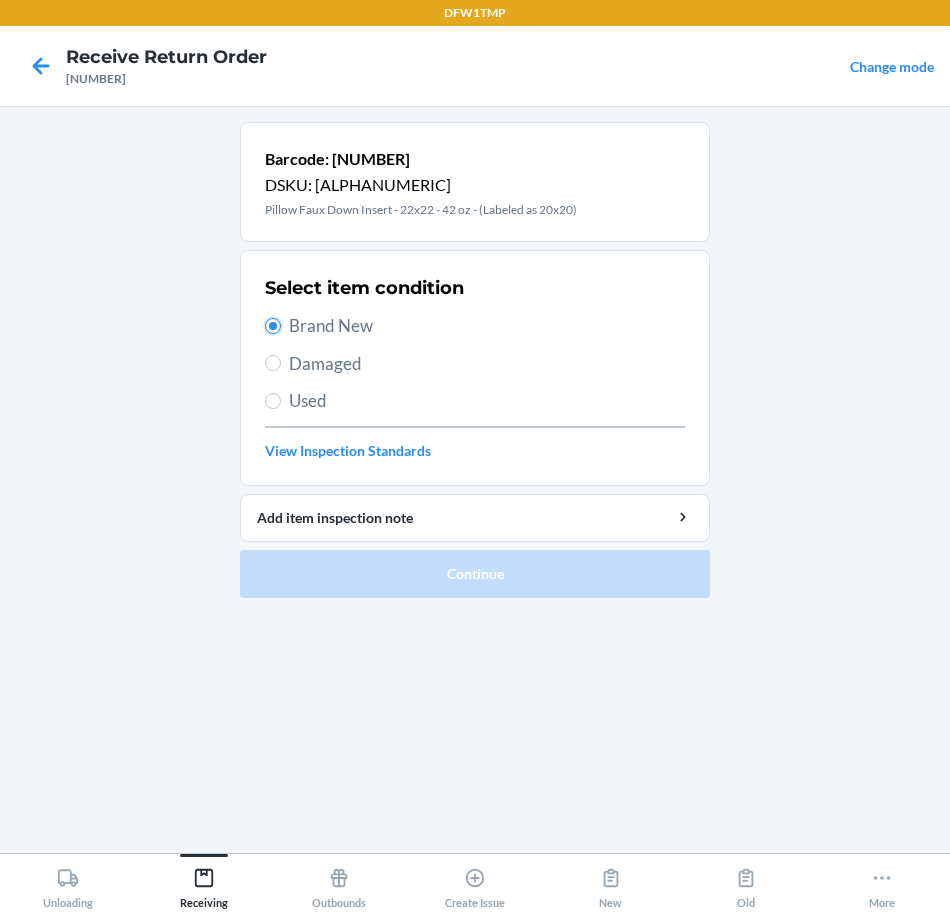 radio on "true" 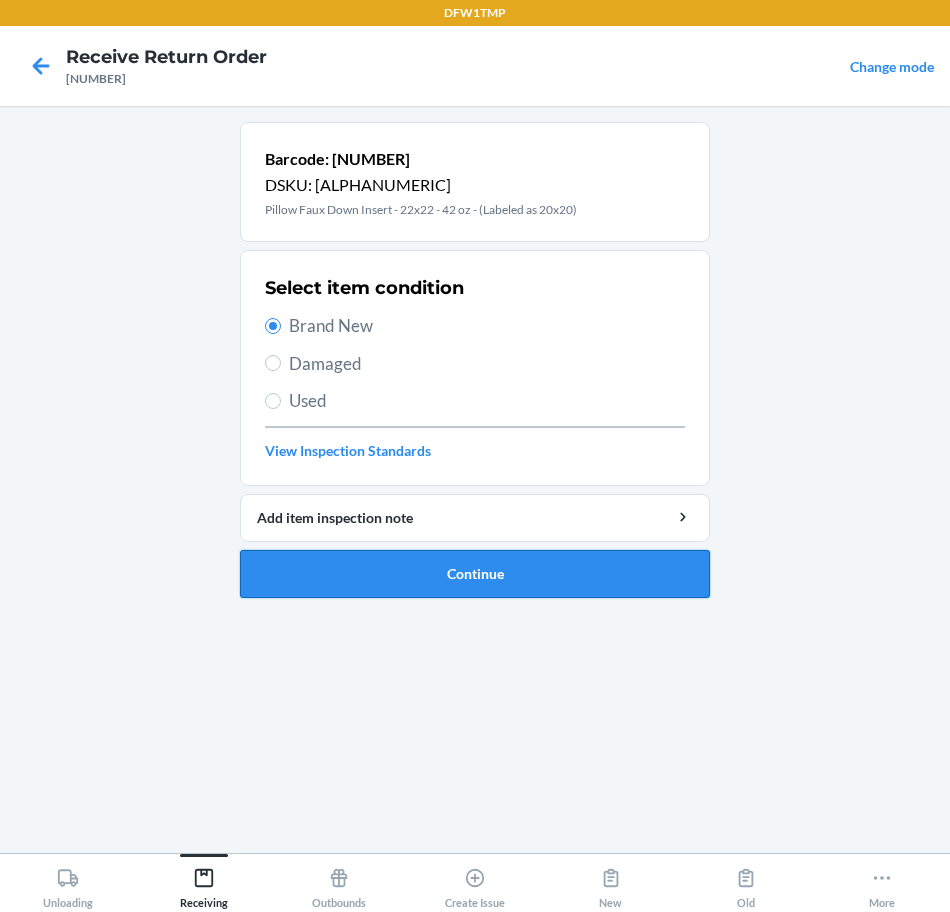 click on "Continue" at bounding box center [475, 574] 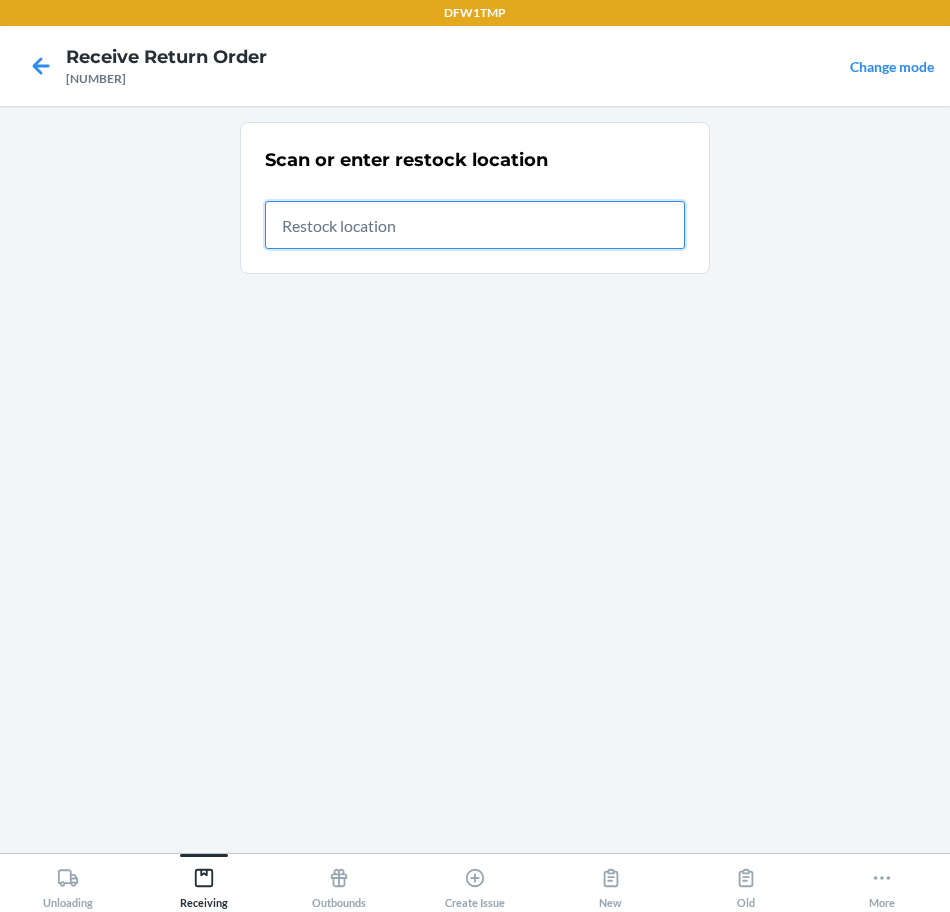 click at bounding box center (475, 225) 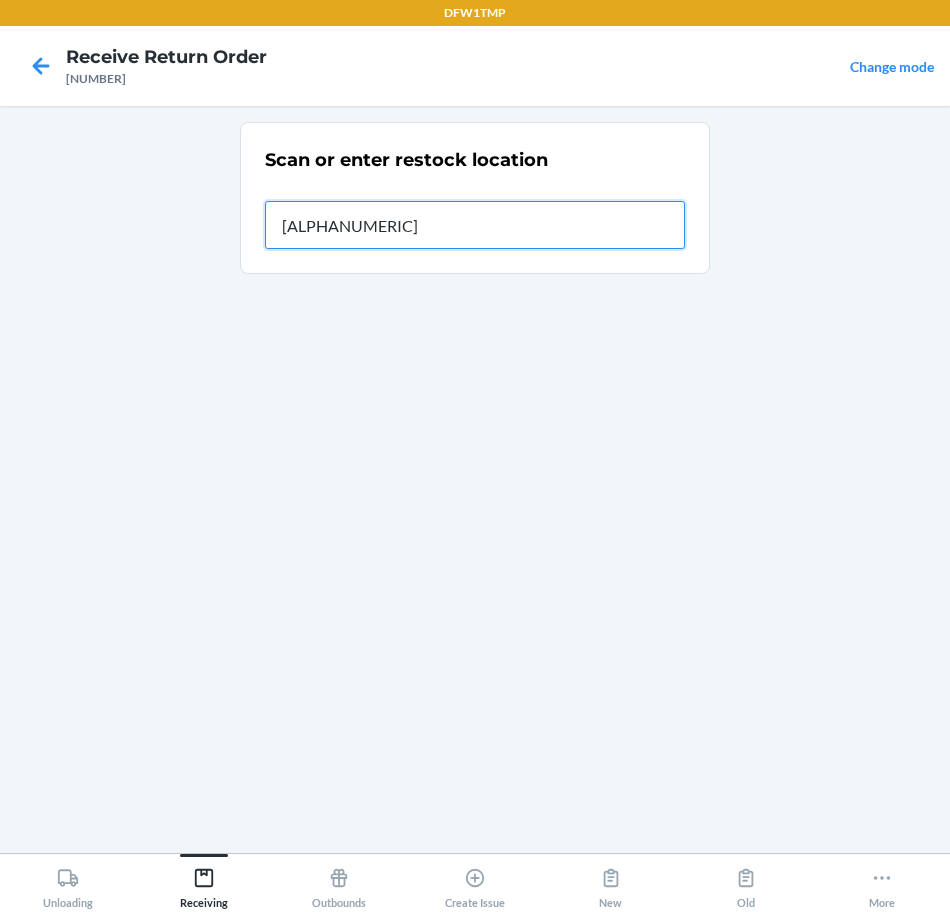 type on "[ALPHANUMERIC]" 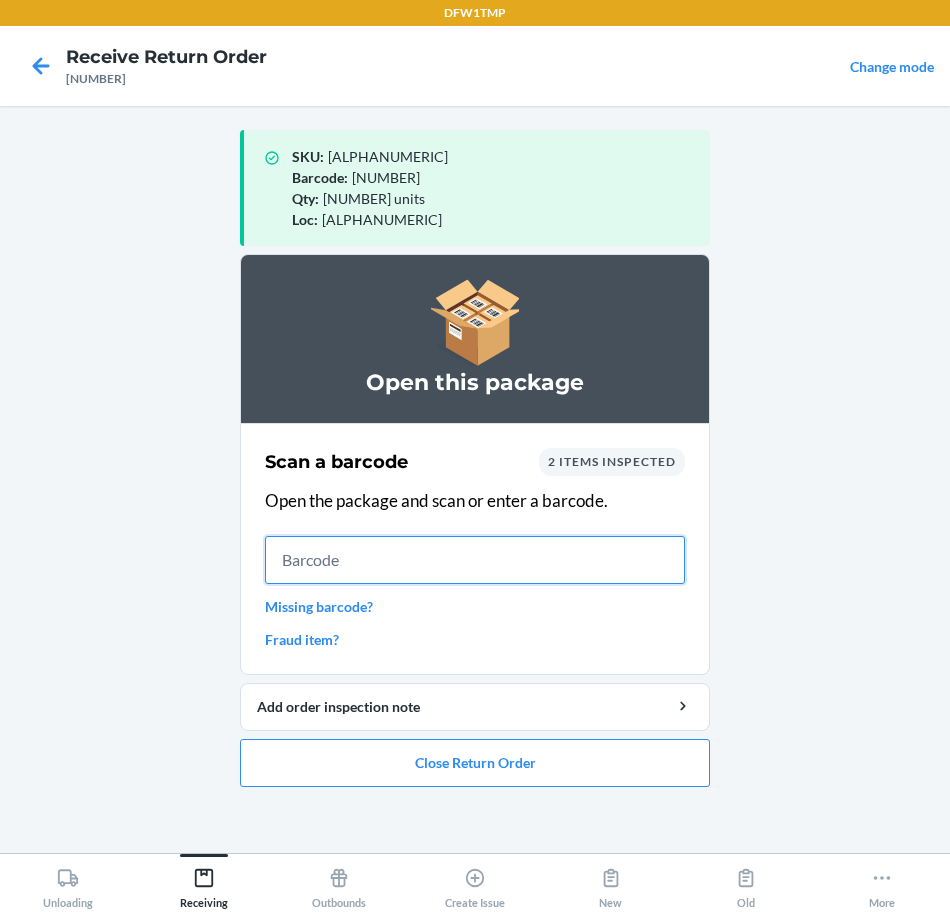drag, startPoint x: 484, startPoint y: 570, endPoint x: 501, endPoint y: 596, distance: 31.06445 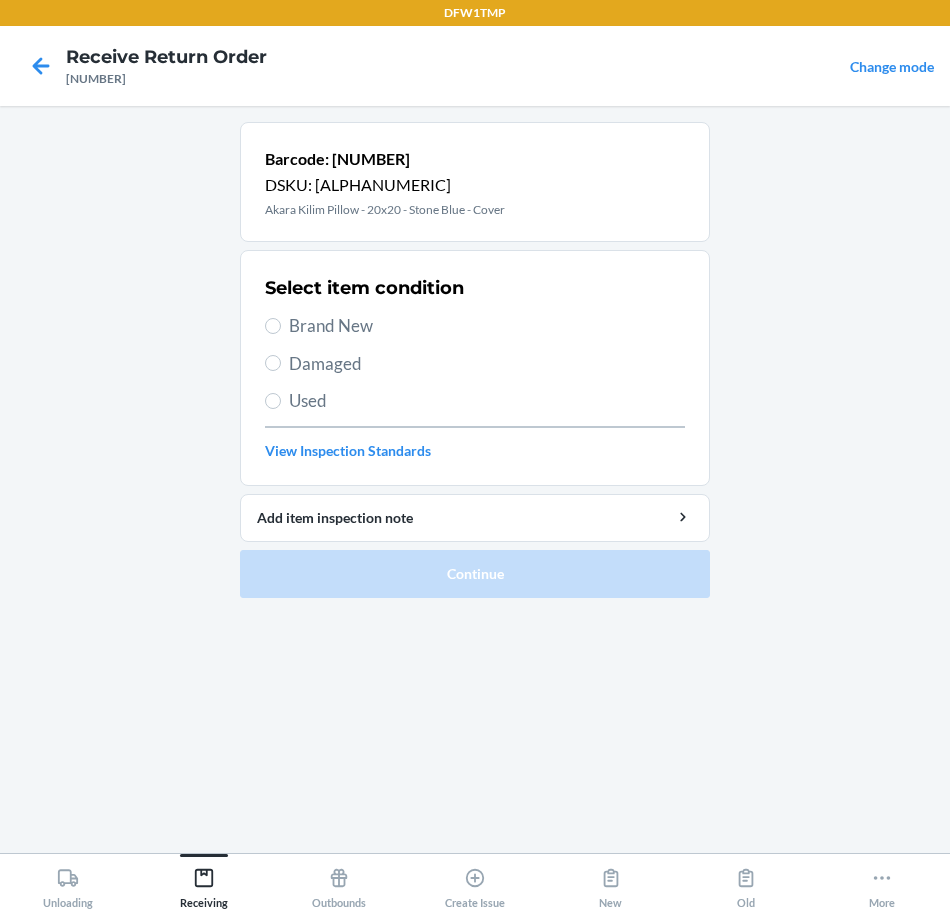 click on "Brand New" at bounding box center (487, 326) 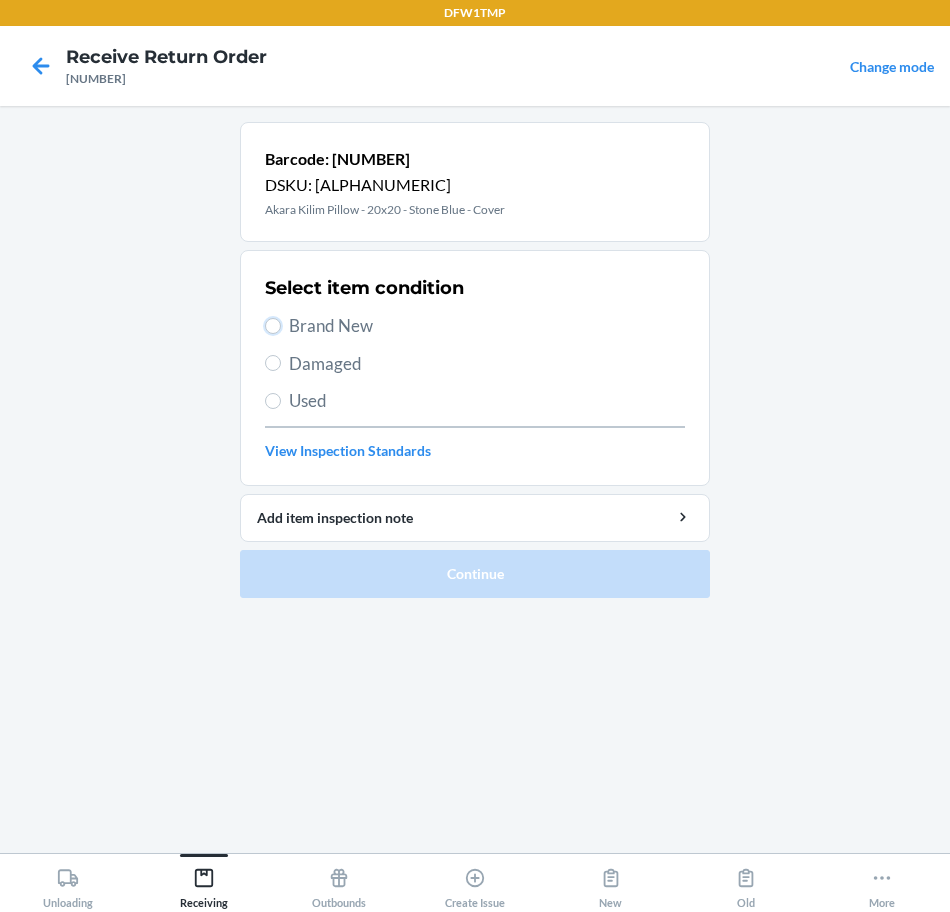 click on "Brand New" at bounding box center [273, 326] 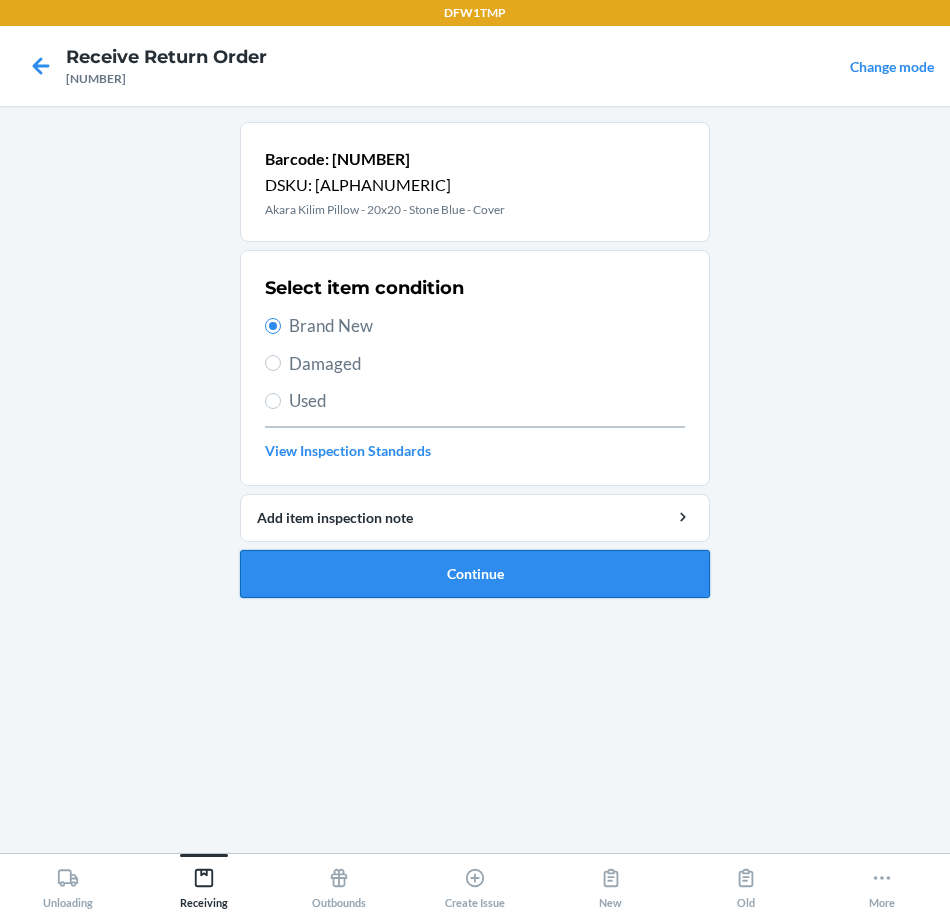 click on "Continue" at bounding box center [475, 574] 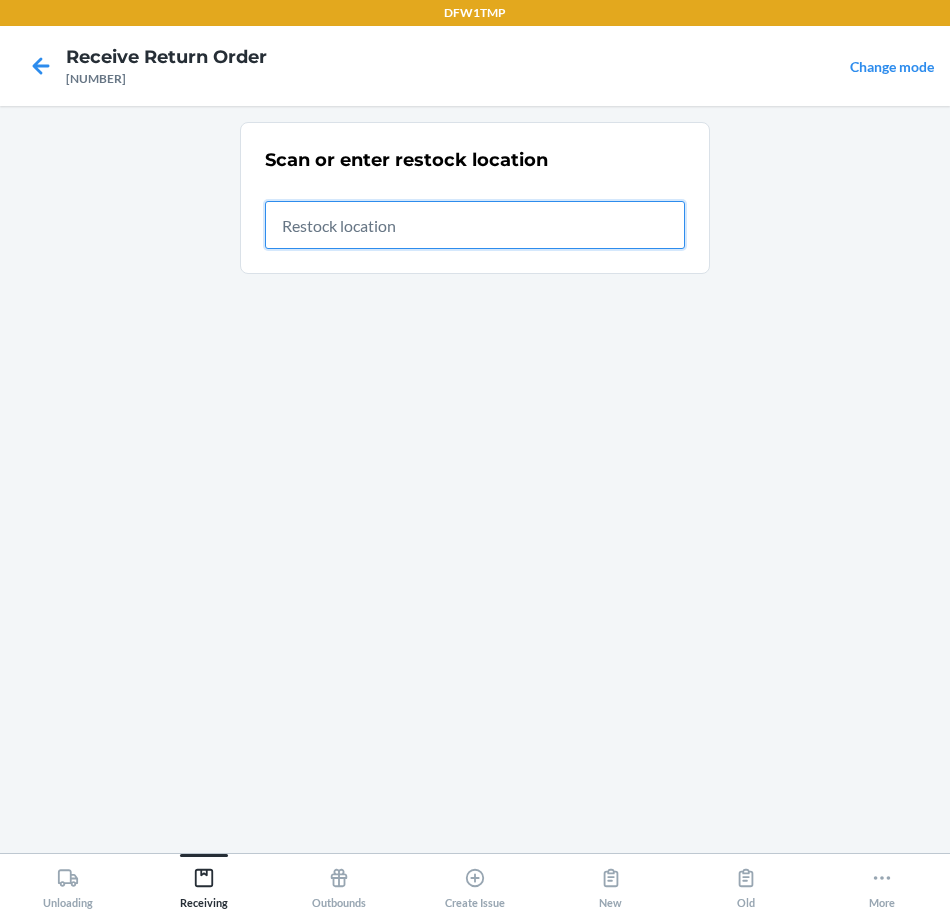 click at bounding box center (475, 225) 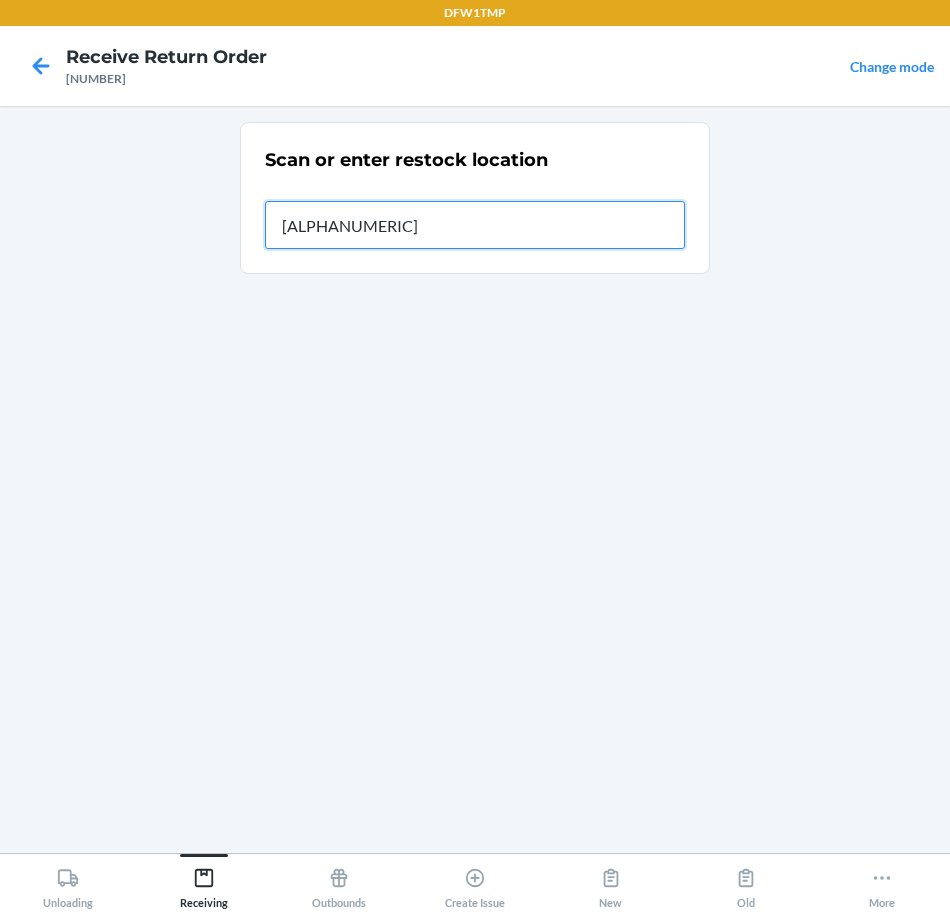 type on "[ALPHANUMERIC]" 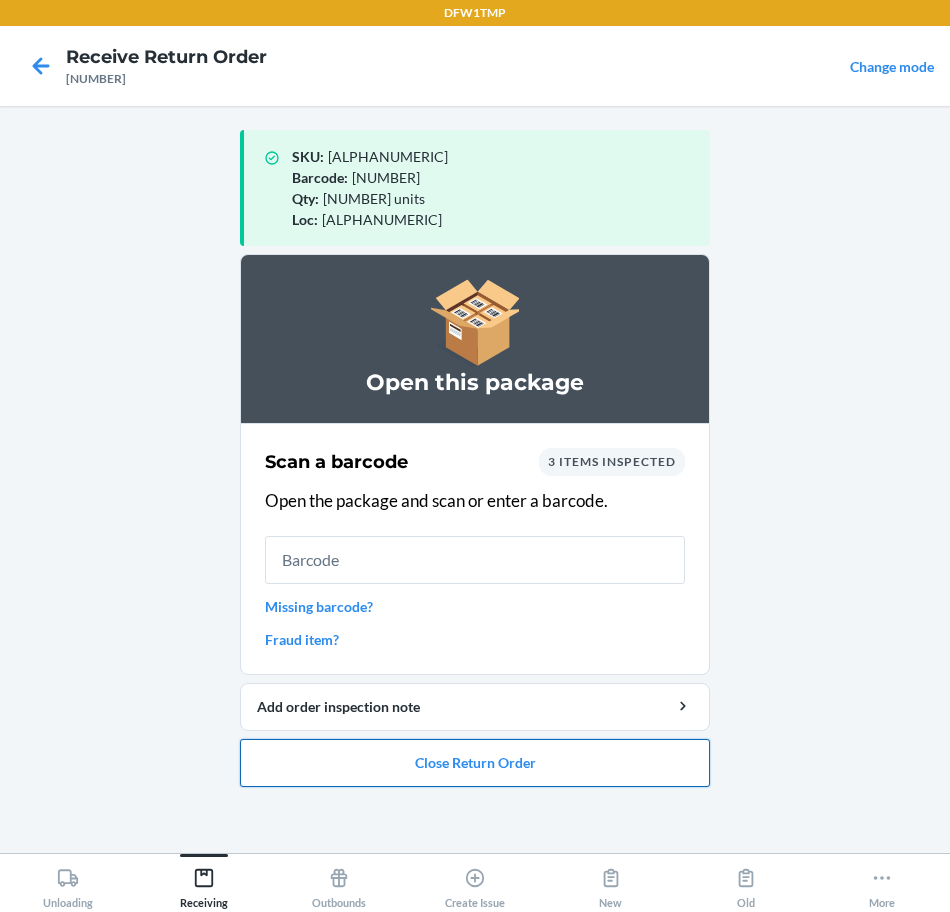 click on "Close Return Order" at bounding box center (475, 763) 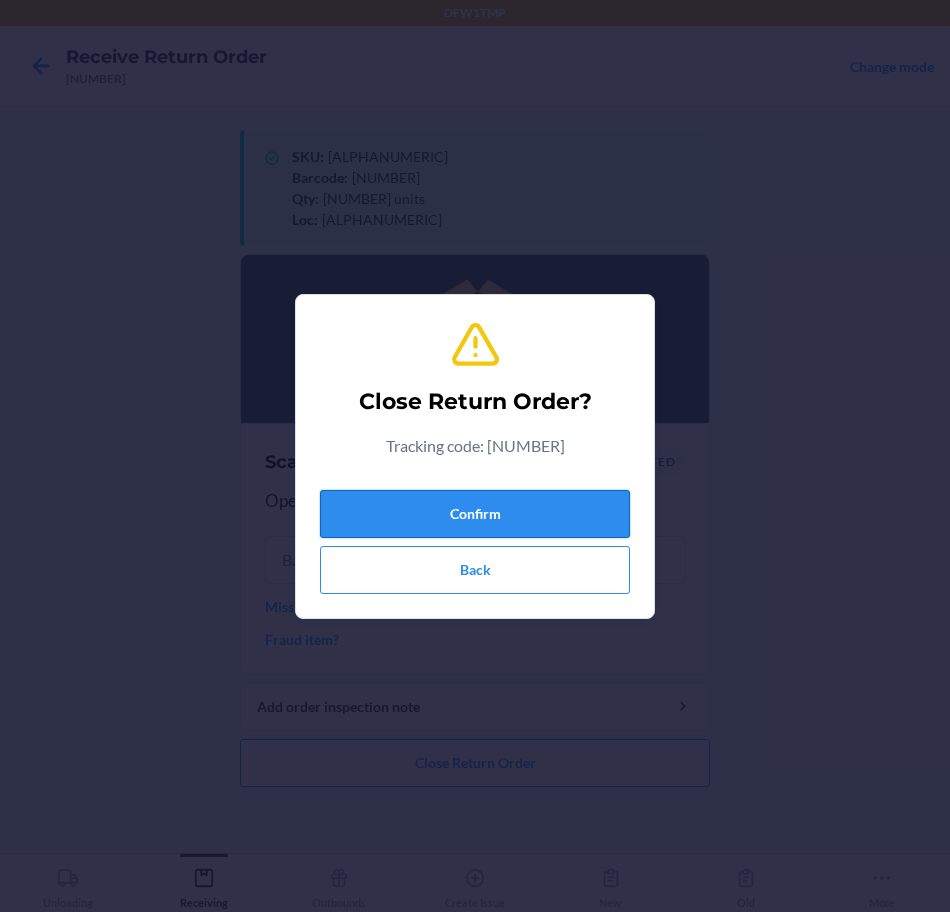 click on "Confirm" at bounding box center (475, 514) 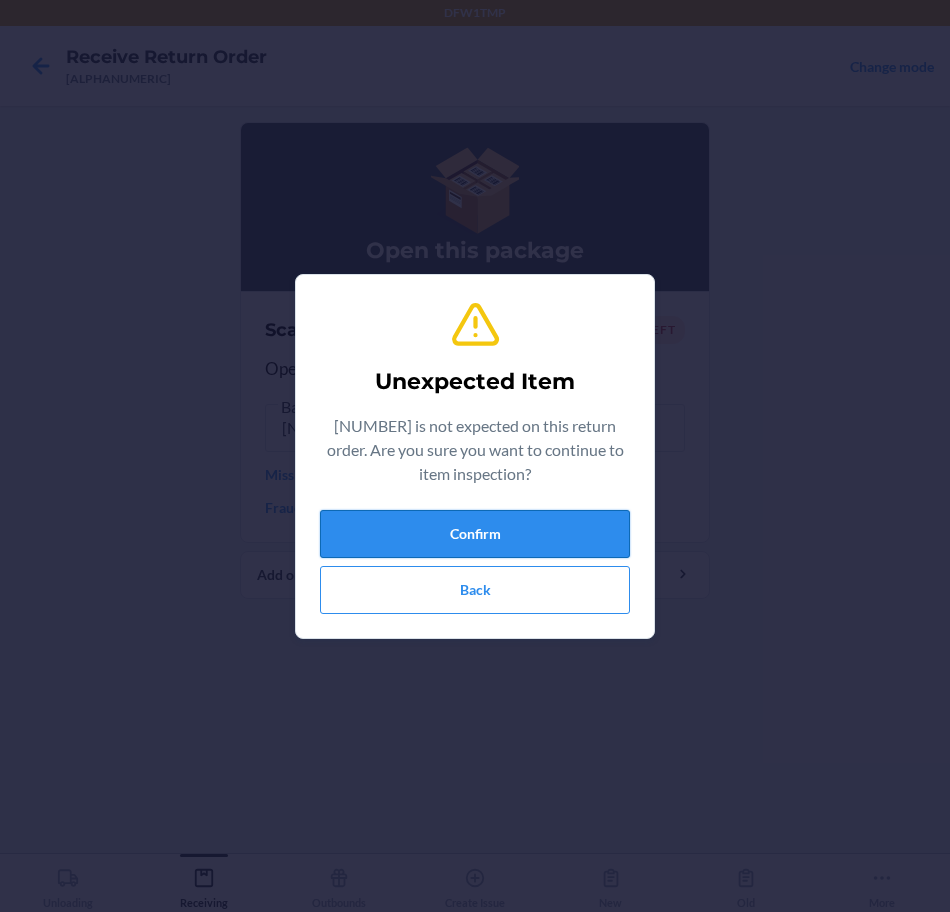 click on "Confirm" at bounding box center (475, 534) 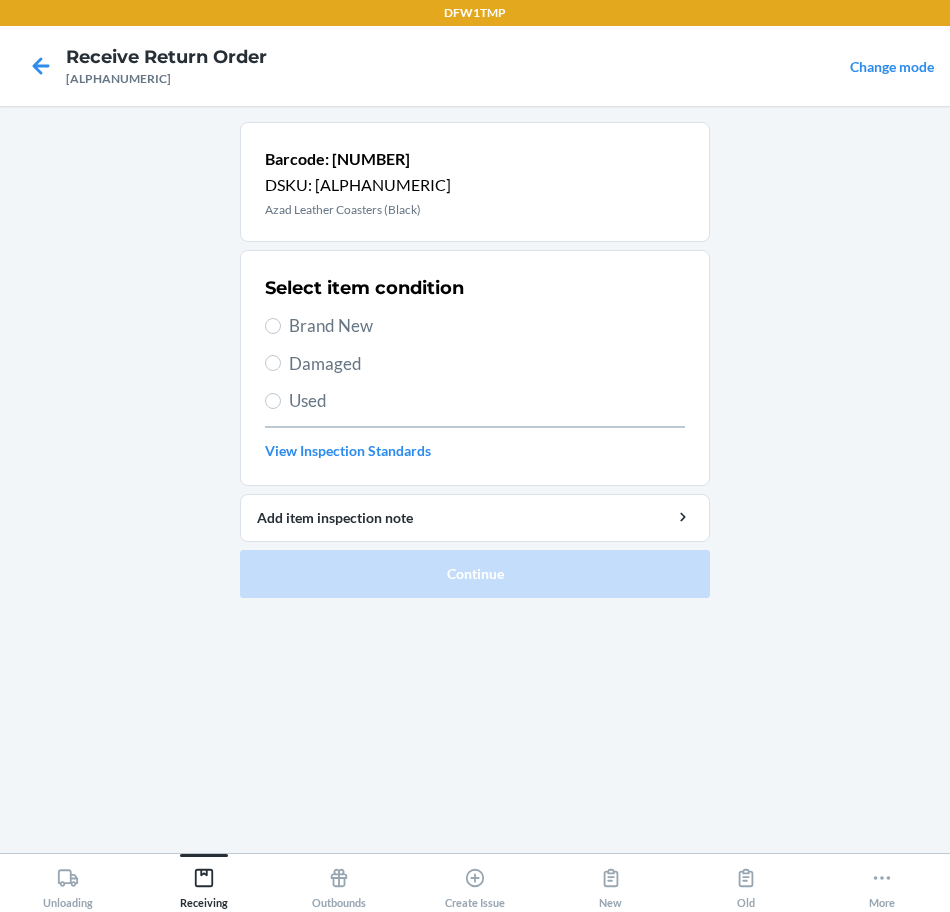click on "Brand New" at bounding box center (487, 326) 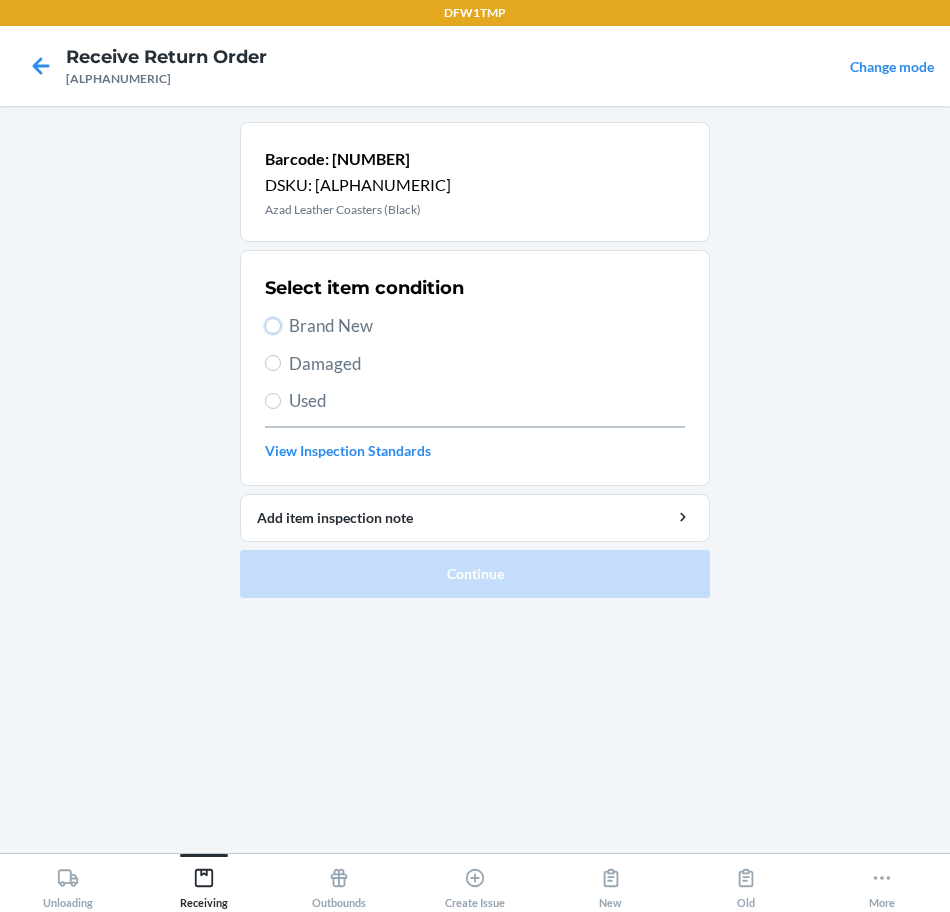 click on "Brand New" at bounding box center [273, 326] 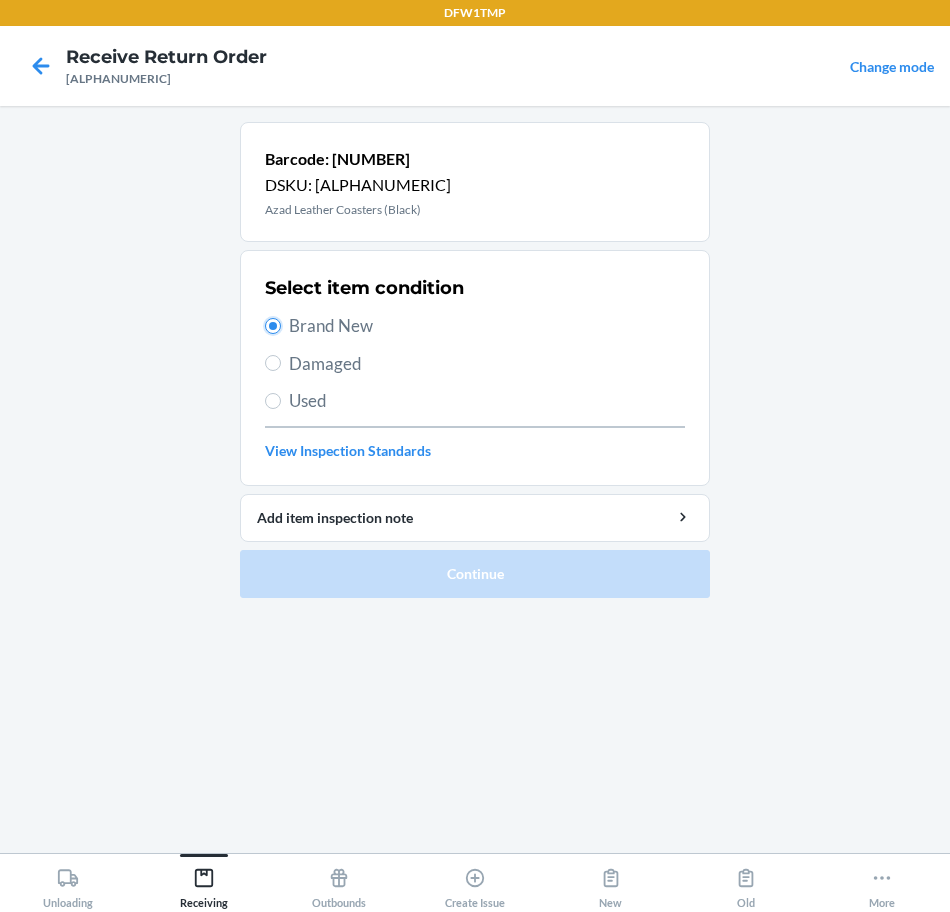radio on "true" 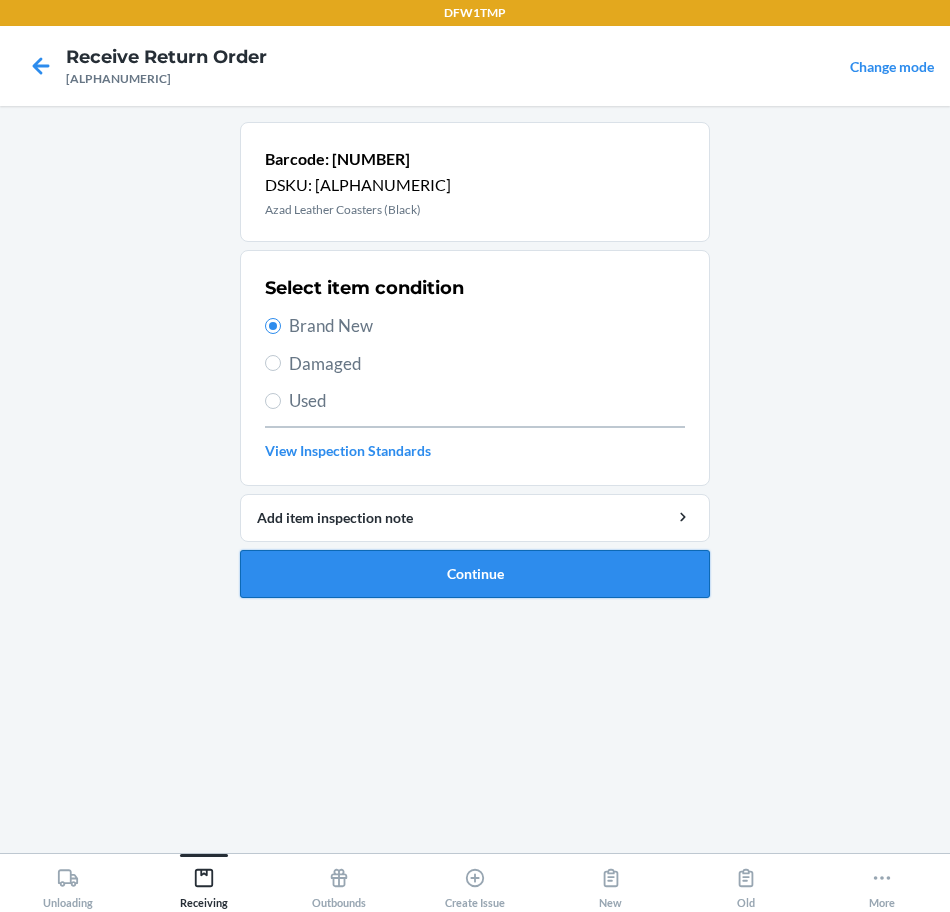 click on "Continue" at bounding box center (475, 574) 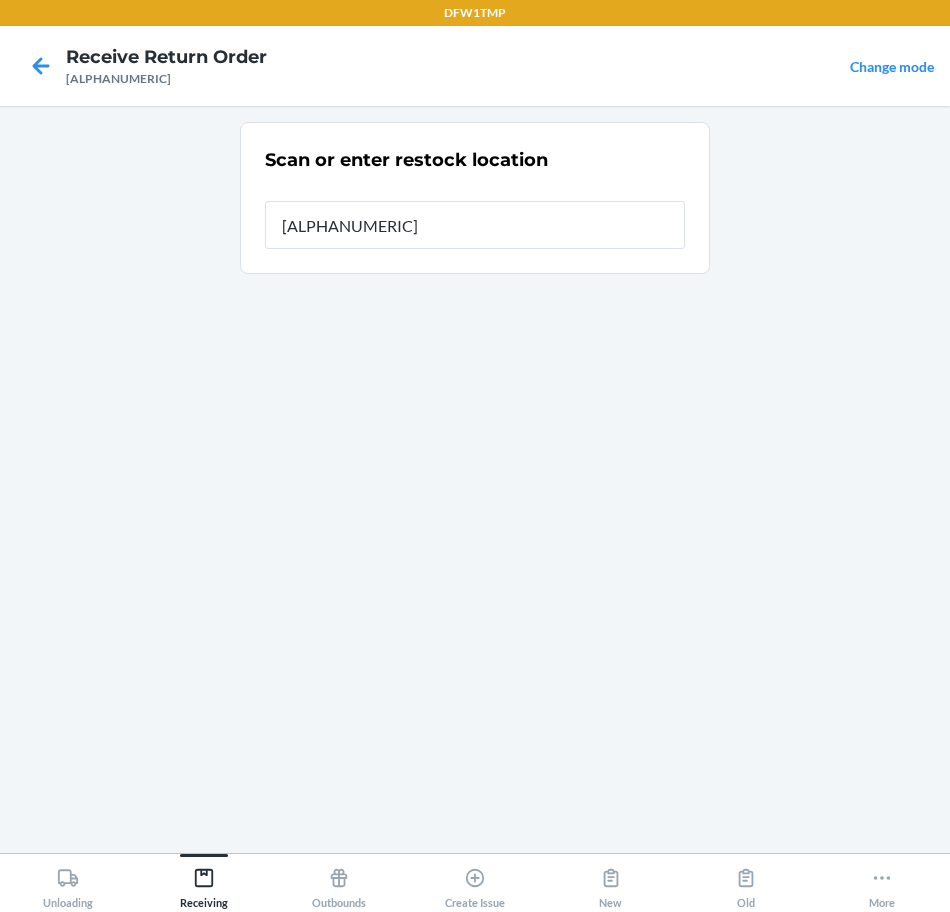 type on "[ALPHANUMERIC]" 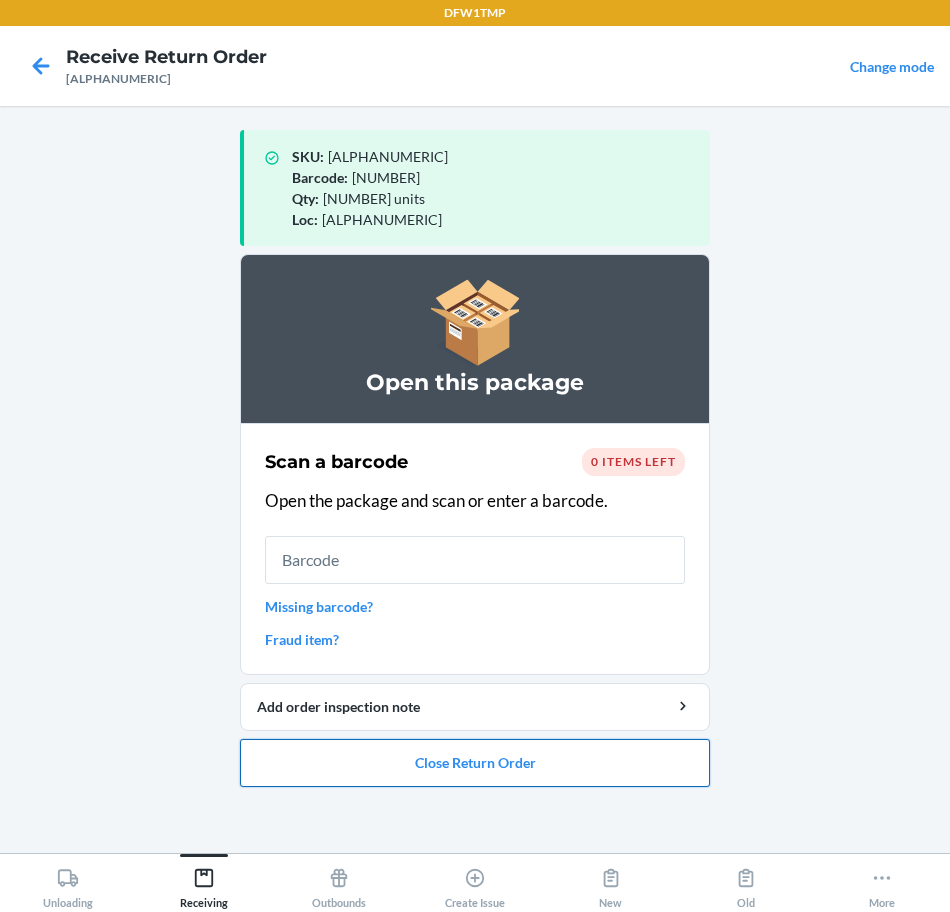 click on "Close Return Order" at bounding box center [475, 763] 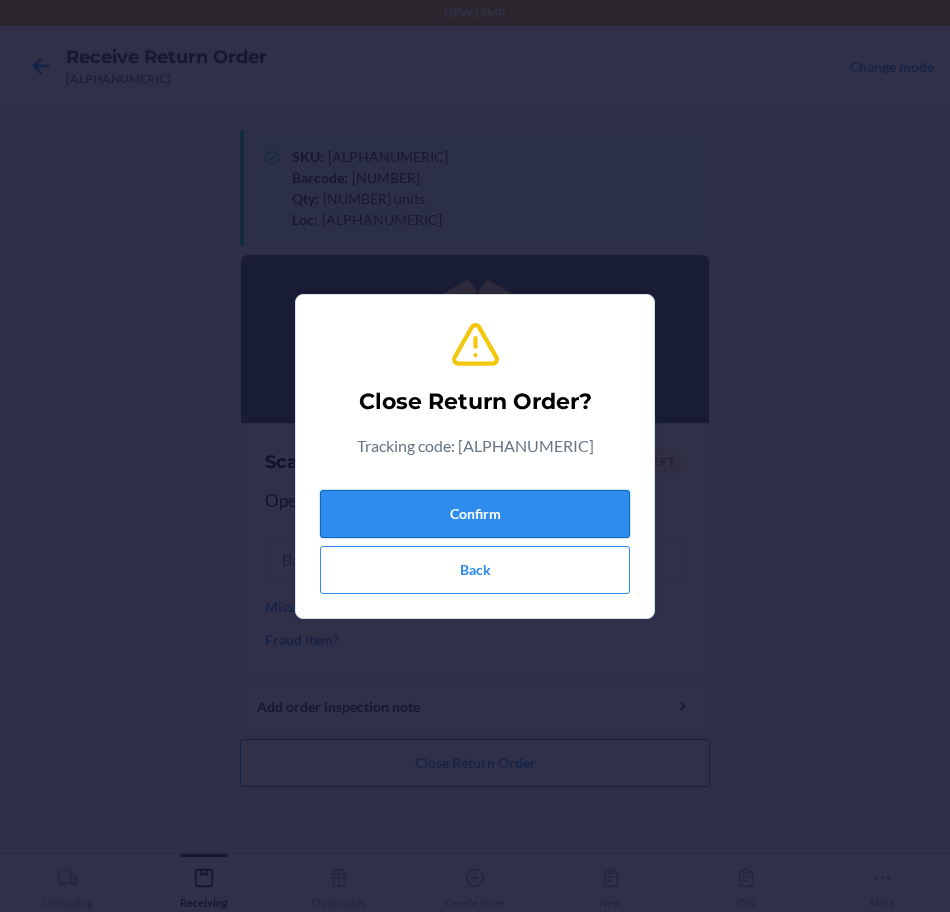 click on "Confirm" at bounding box center [475, 514] 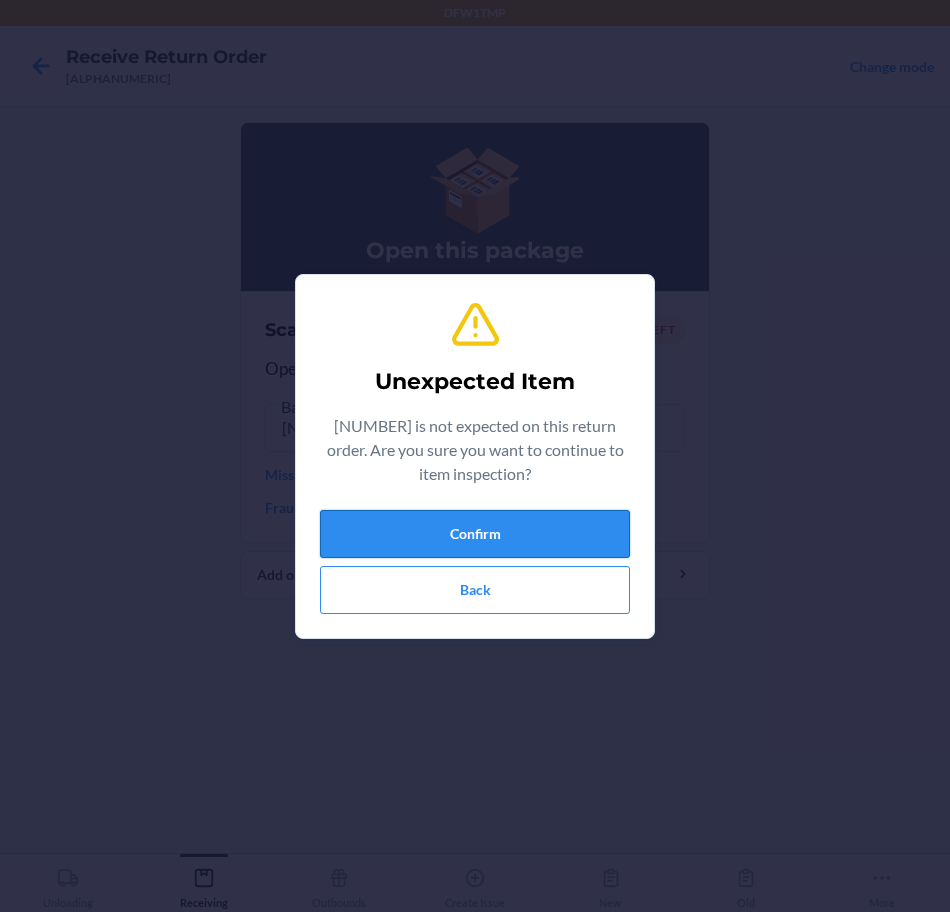 click on "Confirm" at bounding box center [475, 534] 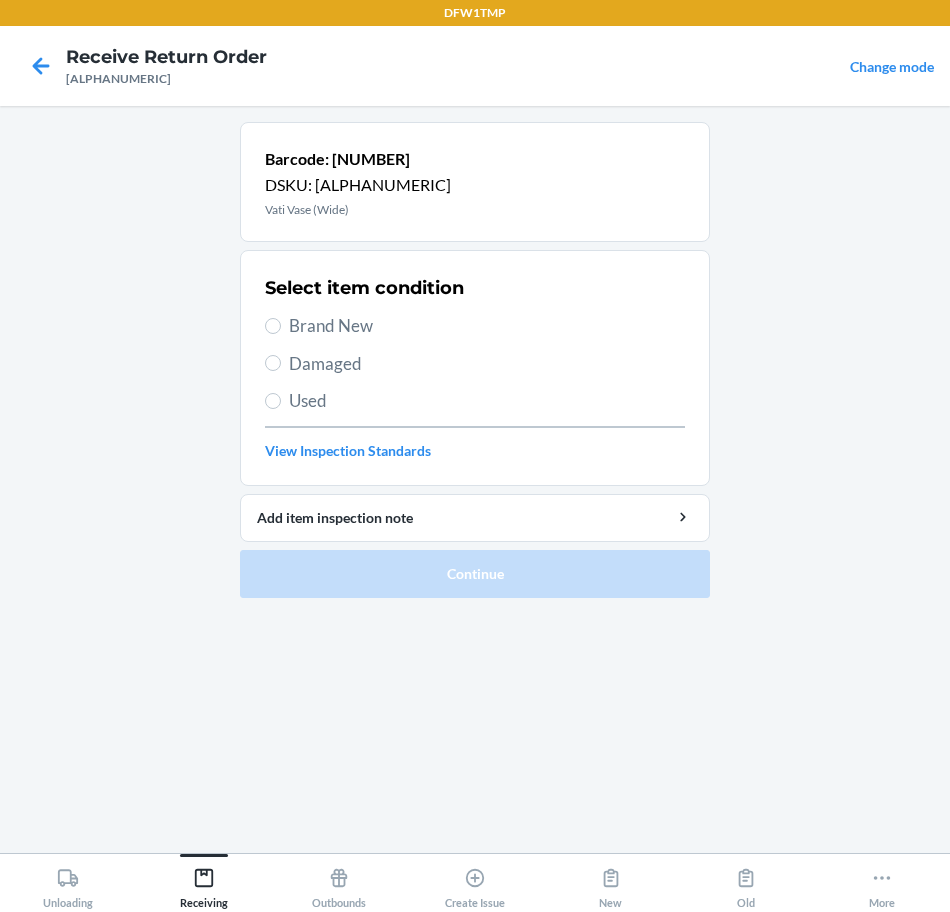 click on "Brand New" at bounding box center (487, 326) 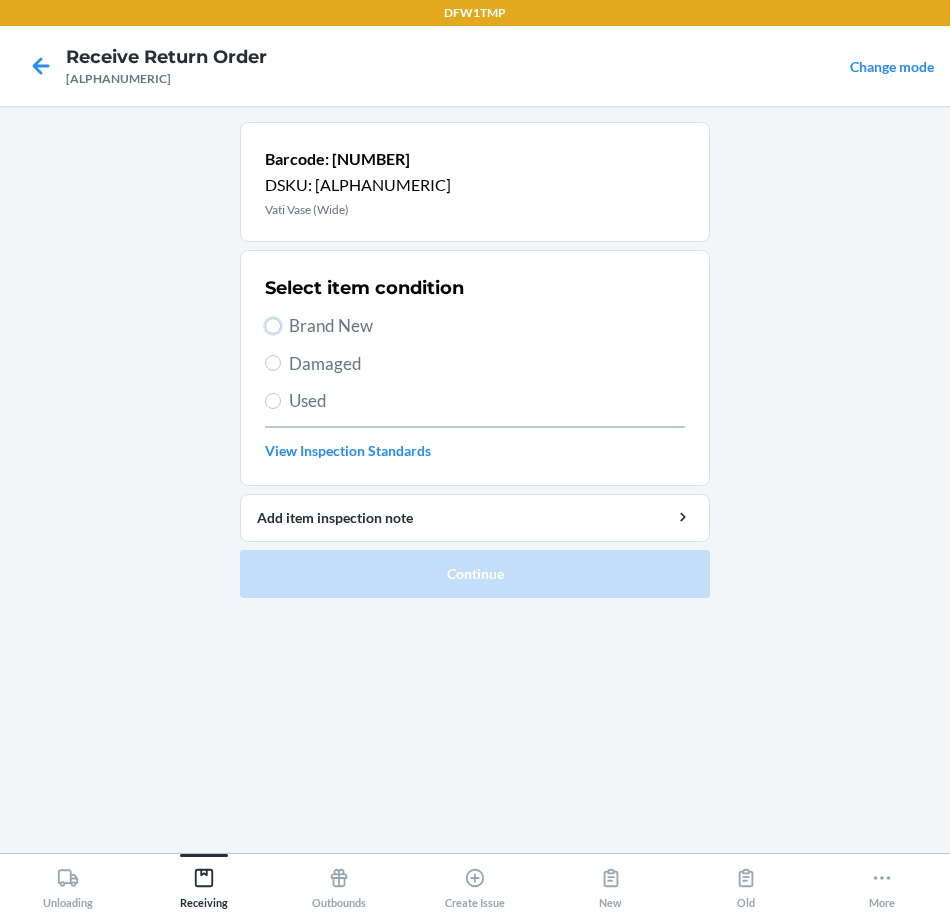 click on "Brand New" at bounding box center (273, 326) 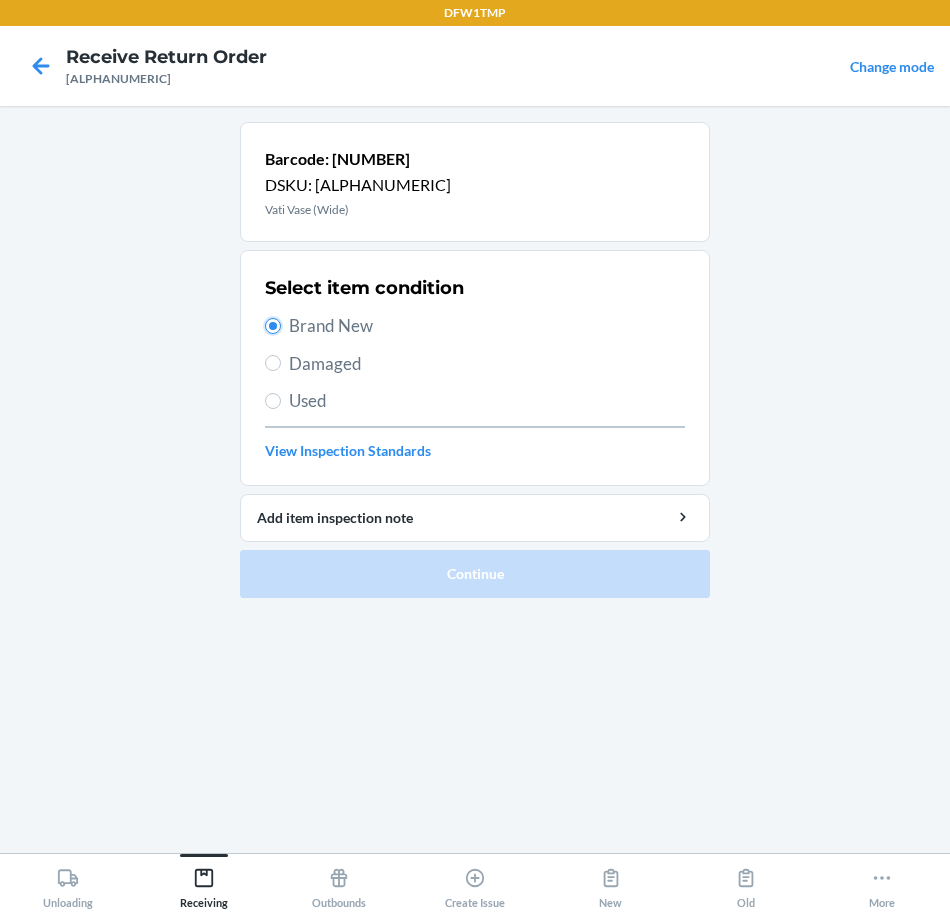 radio on "true" 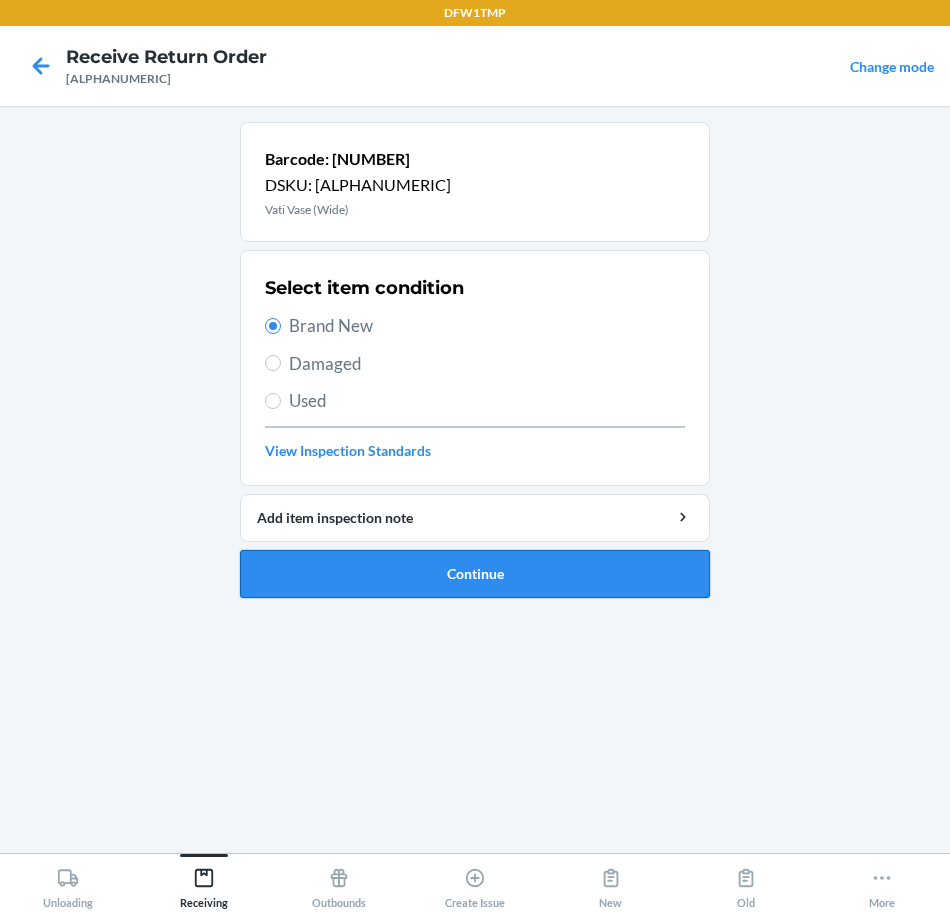 click on "Continue" at bounding box center (475, 574) 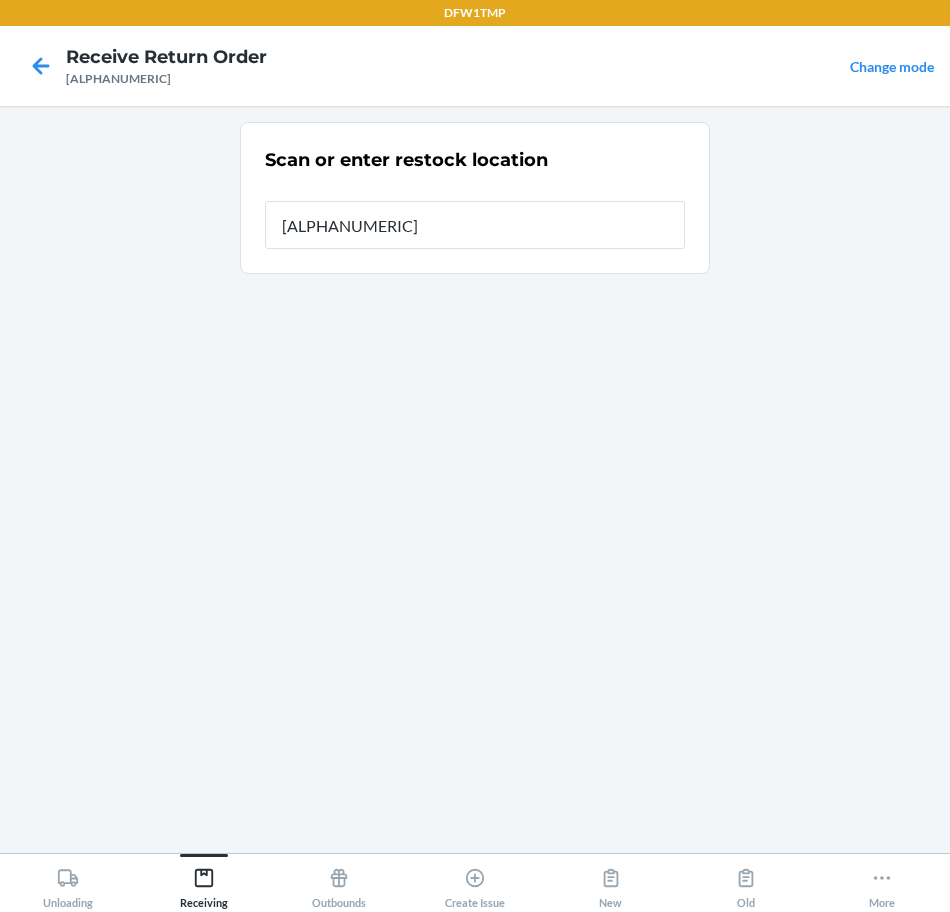 type on "[ALPHANUMERIC]" 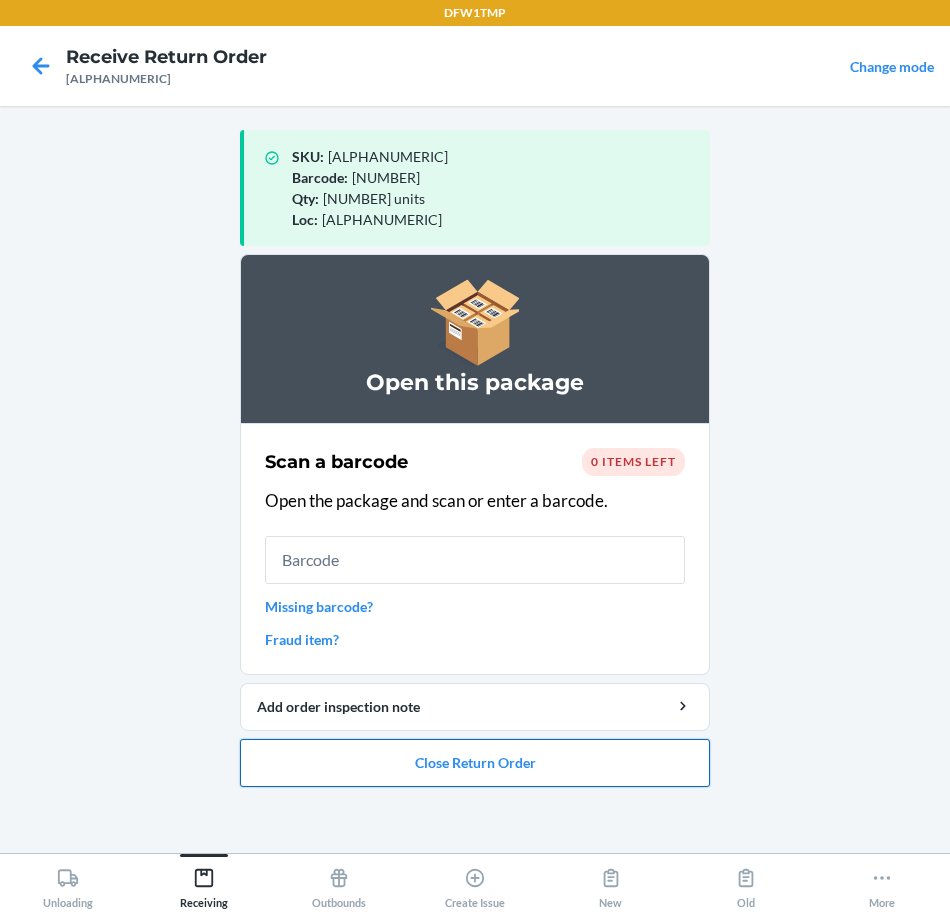 click on "Close Return Order" at bounding box center [475, 763] 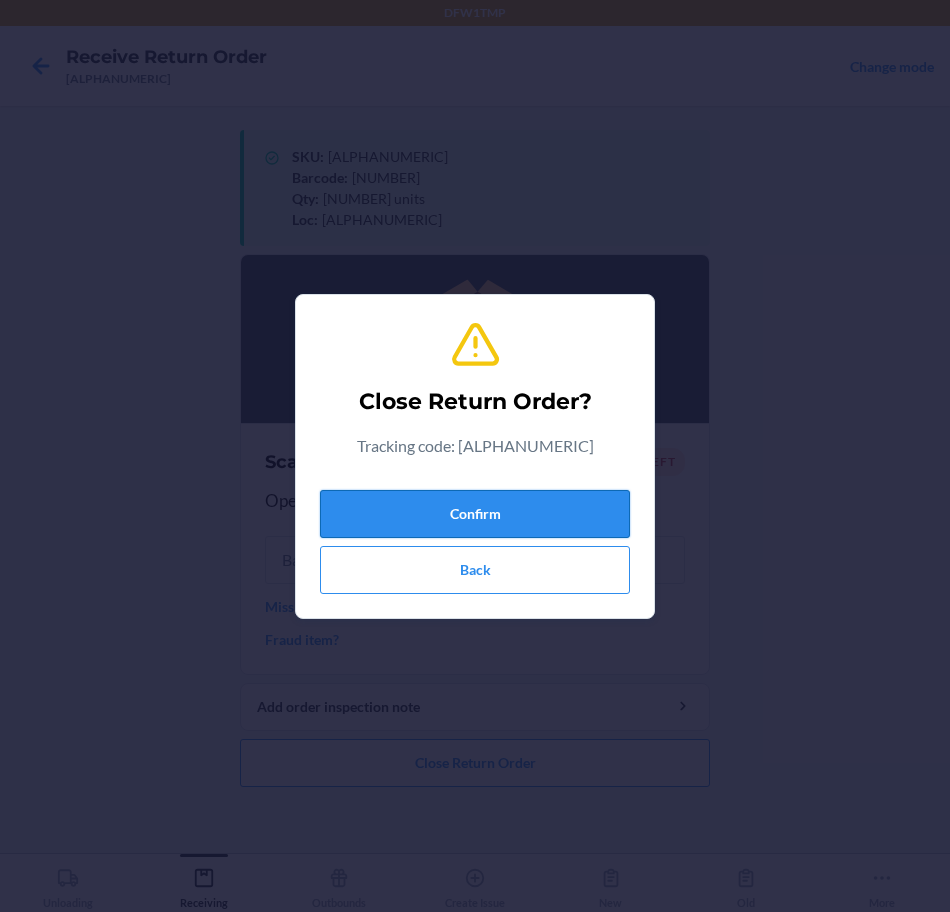 click on "Confirm" at bounding box center (475, 514) 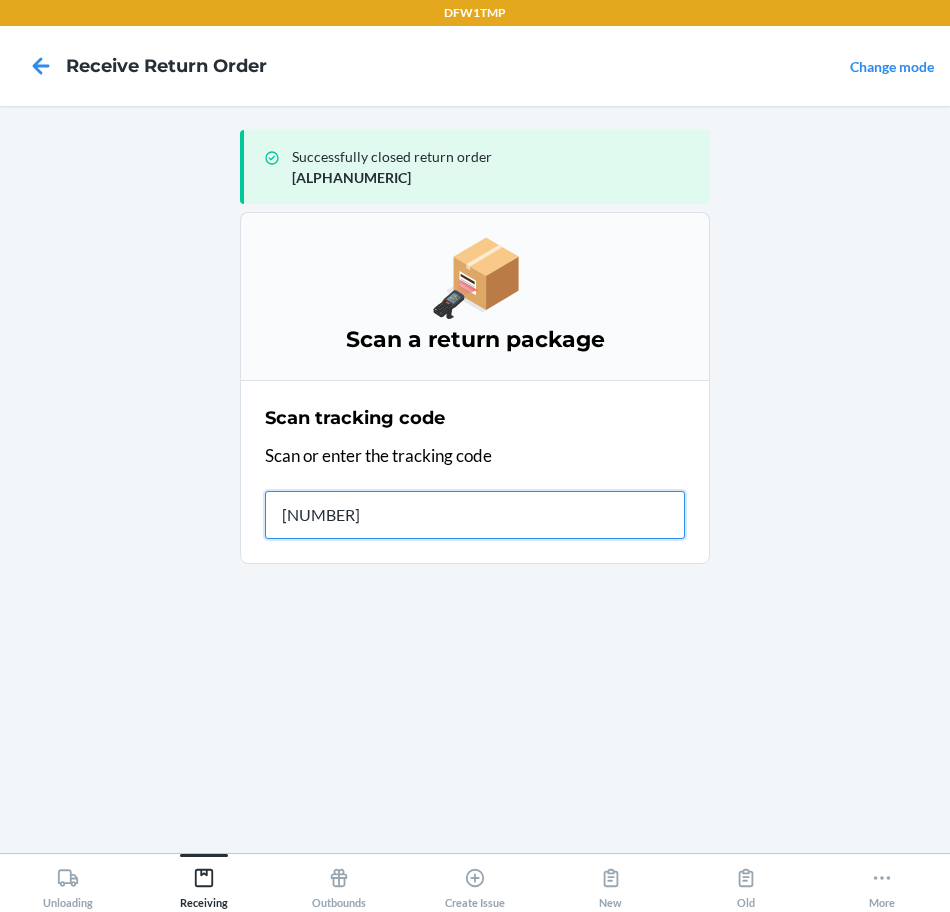 type on "[NUMBER]" 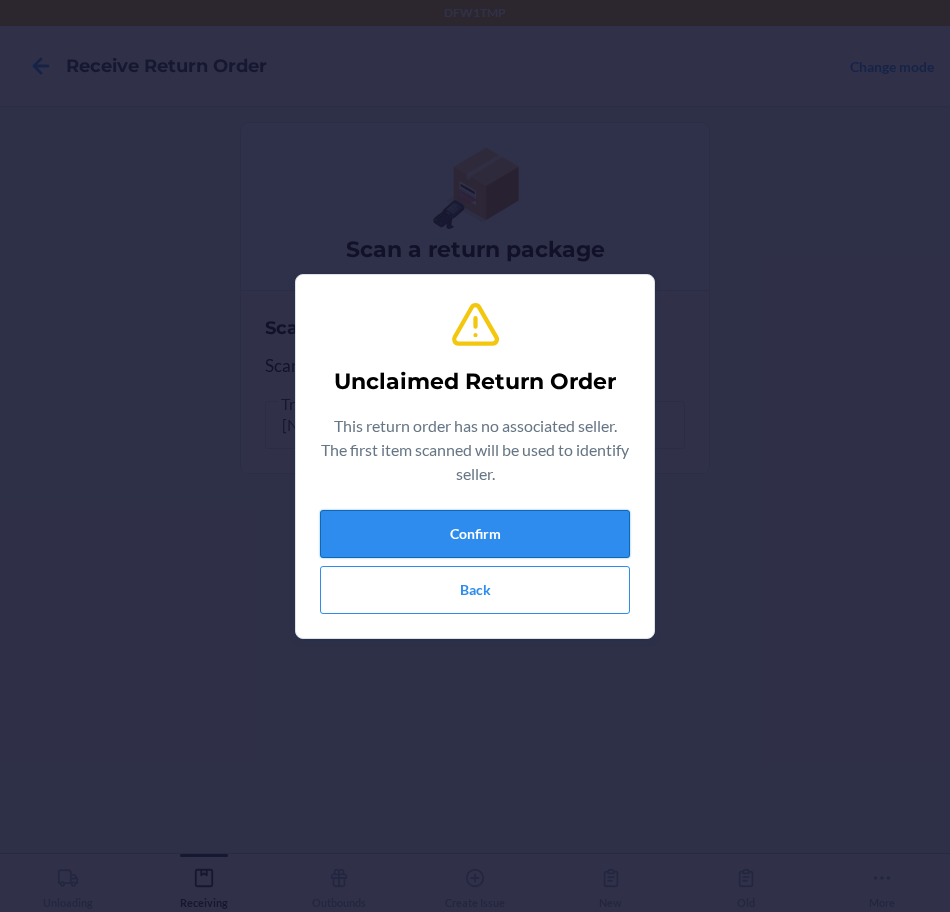 click on "Confirm" at bounding box center [475, 534] 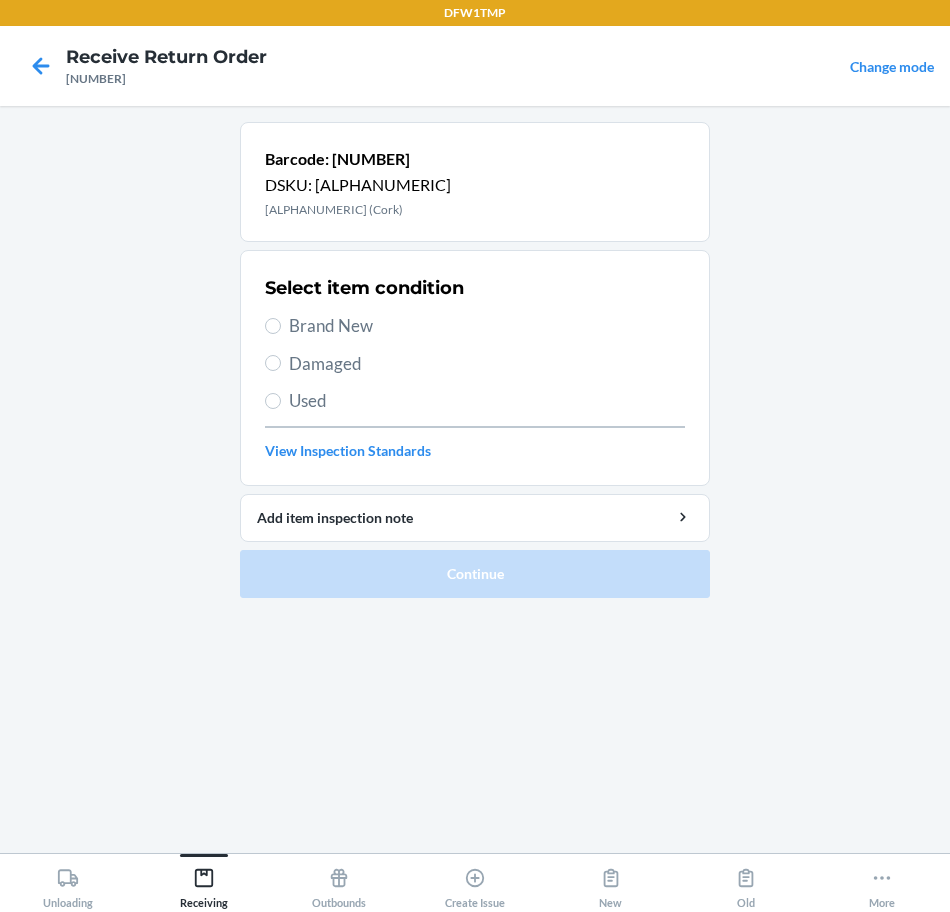 drag, startPoint x: 448, startPoint y: 329, endPoint x: 467, endPoint y: 377, distance: 51.62364 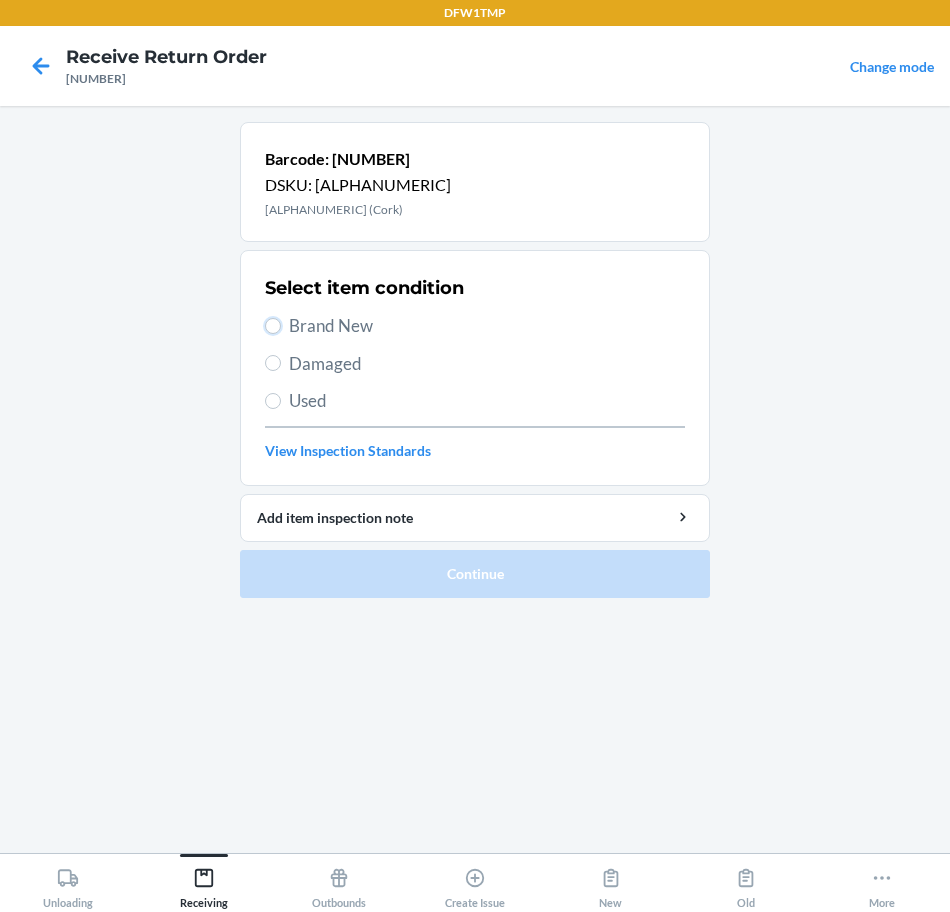 click on "Brand New" at bounding box center [273, 326] 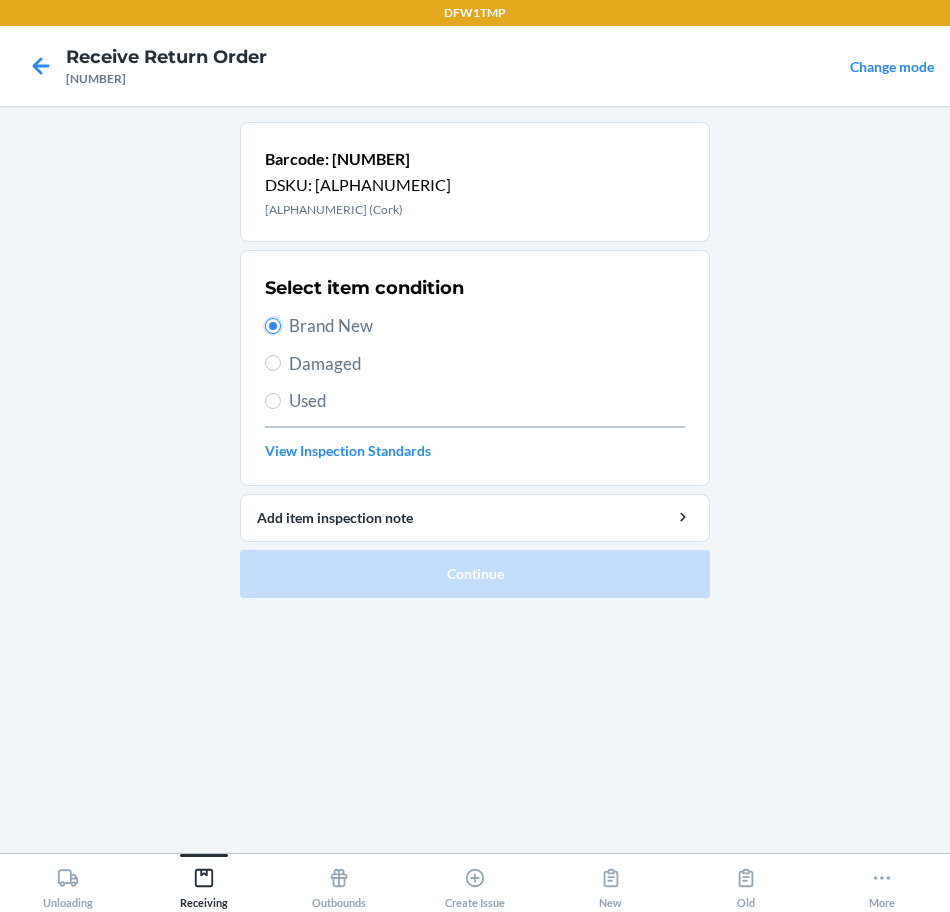 radio on "true" 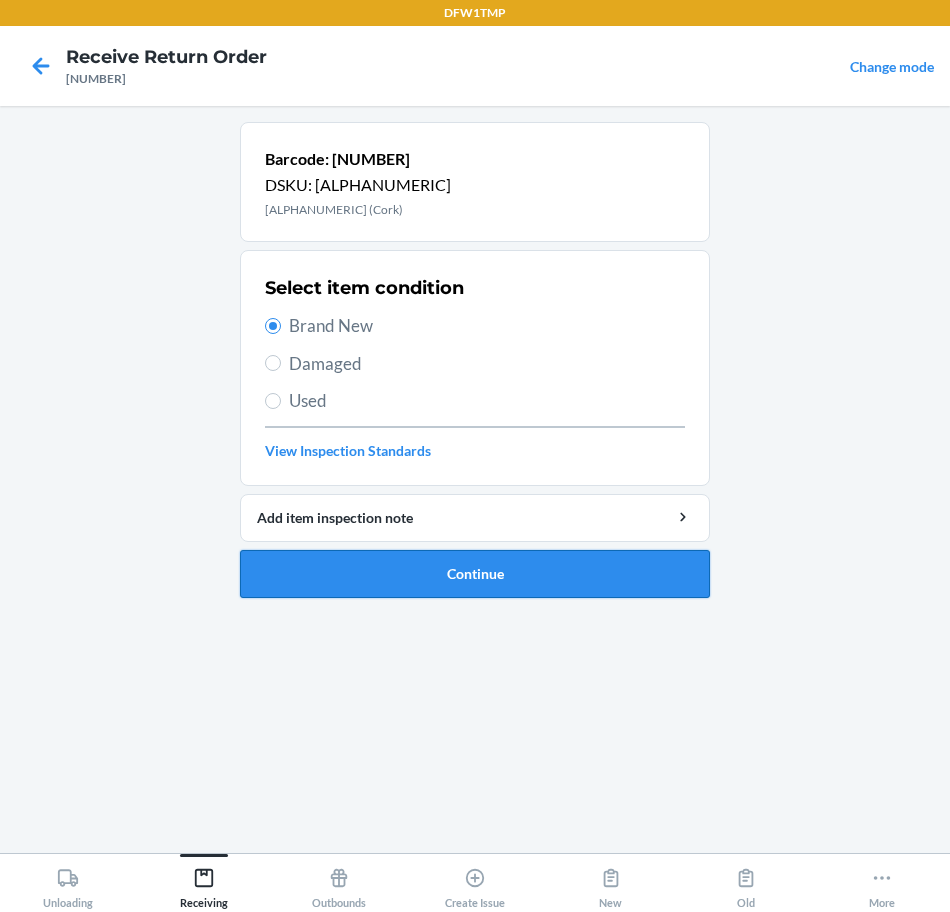click on "Continue" at bounding box center (475, 574) 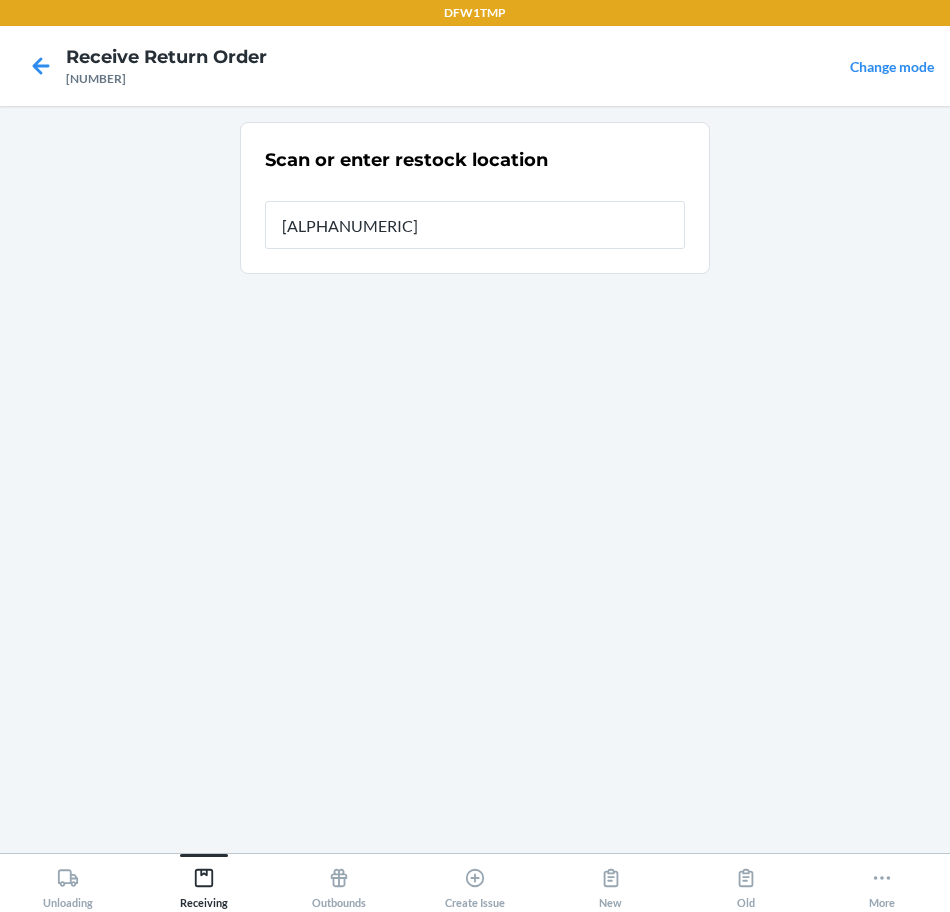 type on "[ALPHANUMERIC]" 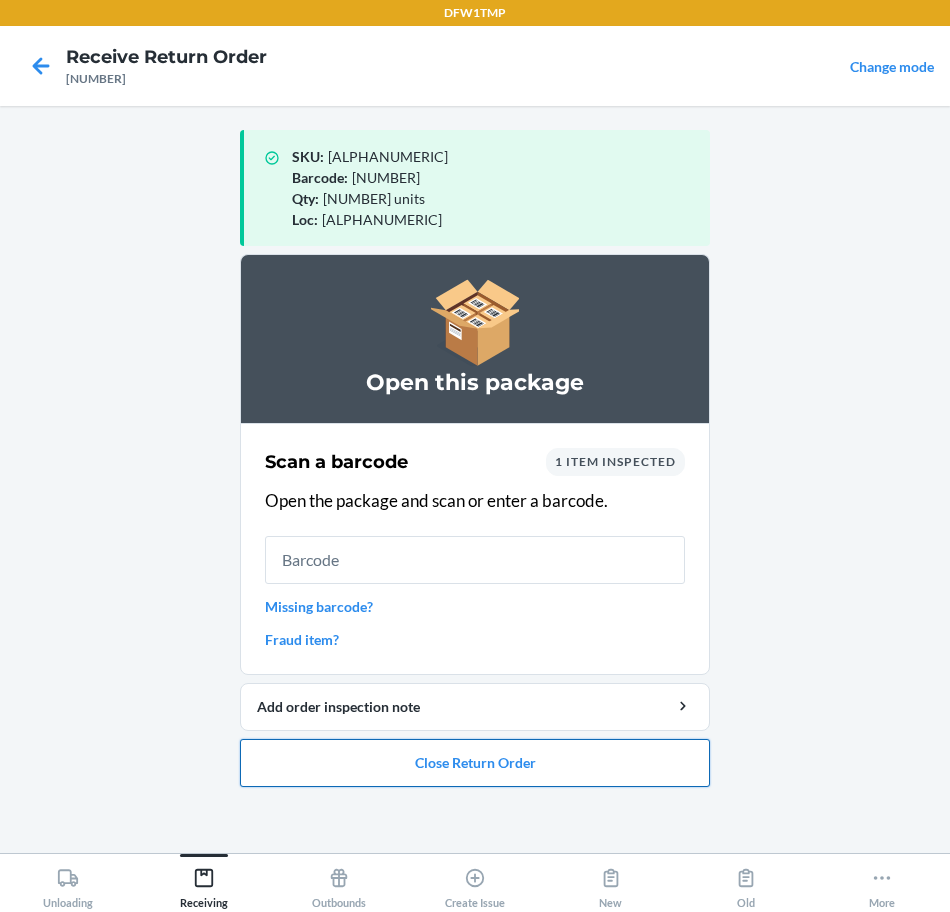 click on "Close Return Order" at bounding box center (475, 763) 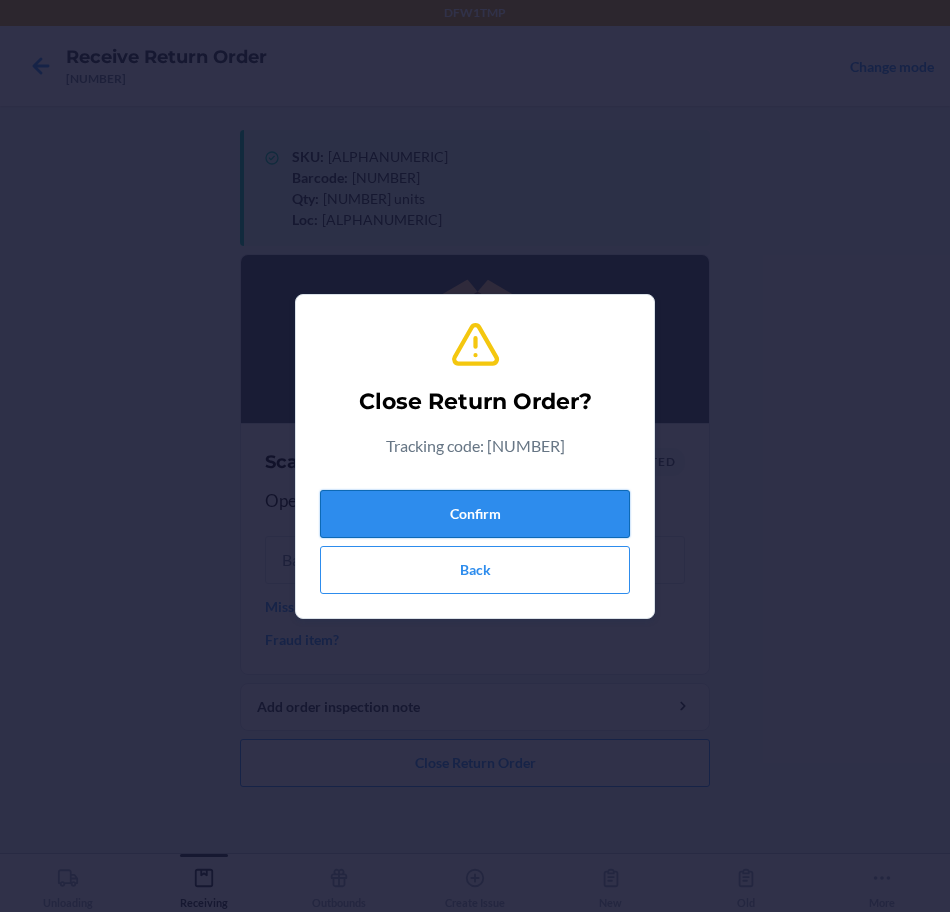 click on "Confirm" at bounding box center (475, 514) 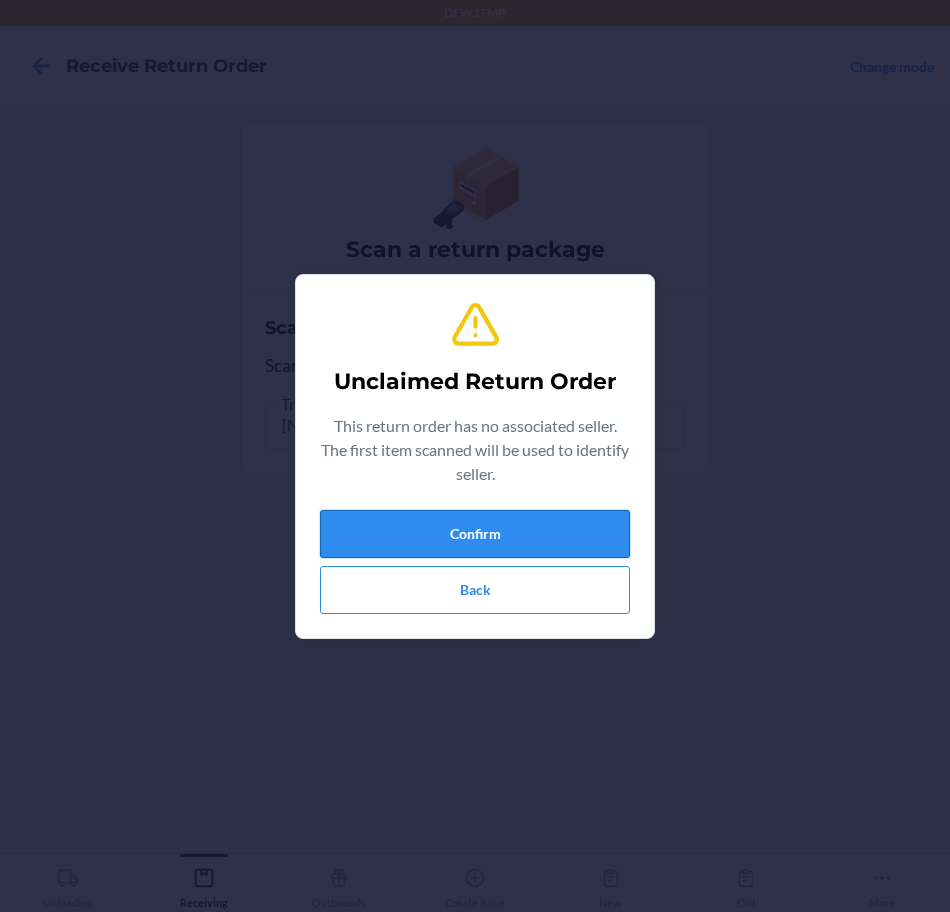 click on "Confirm" at bounding box center [475, 534] 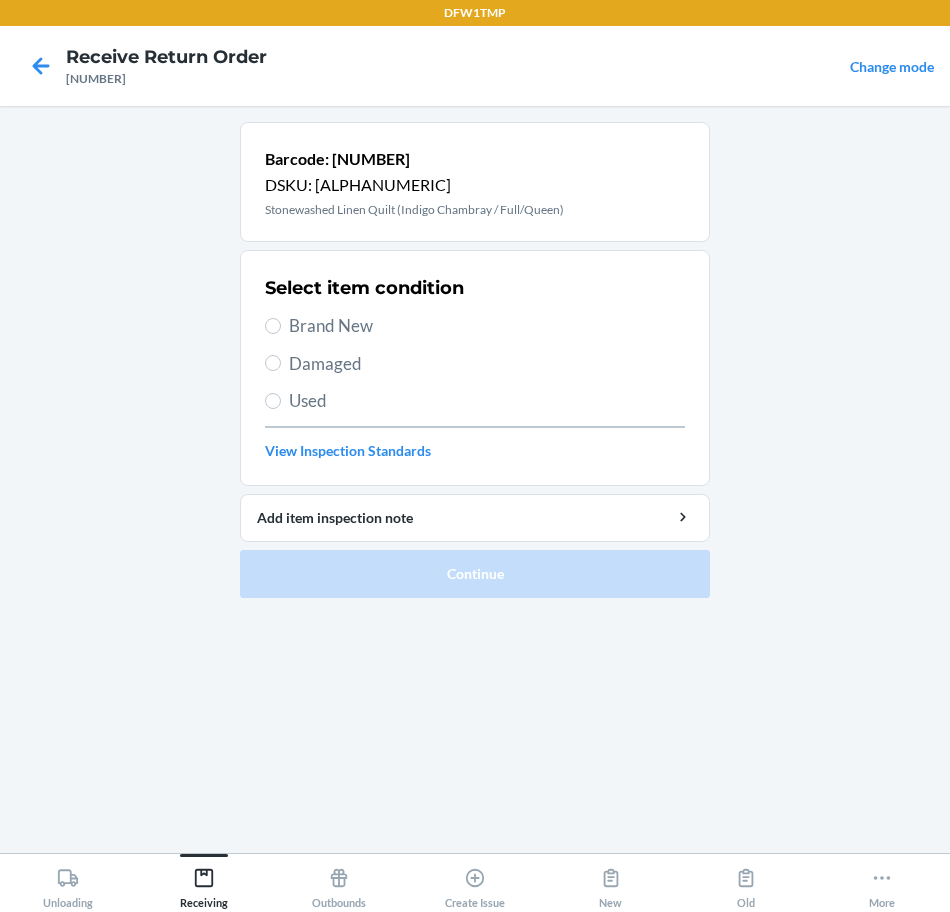 click on "Brand New" at bounding box center [487, 326] 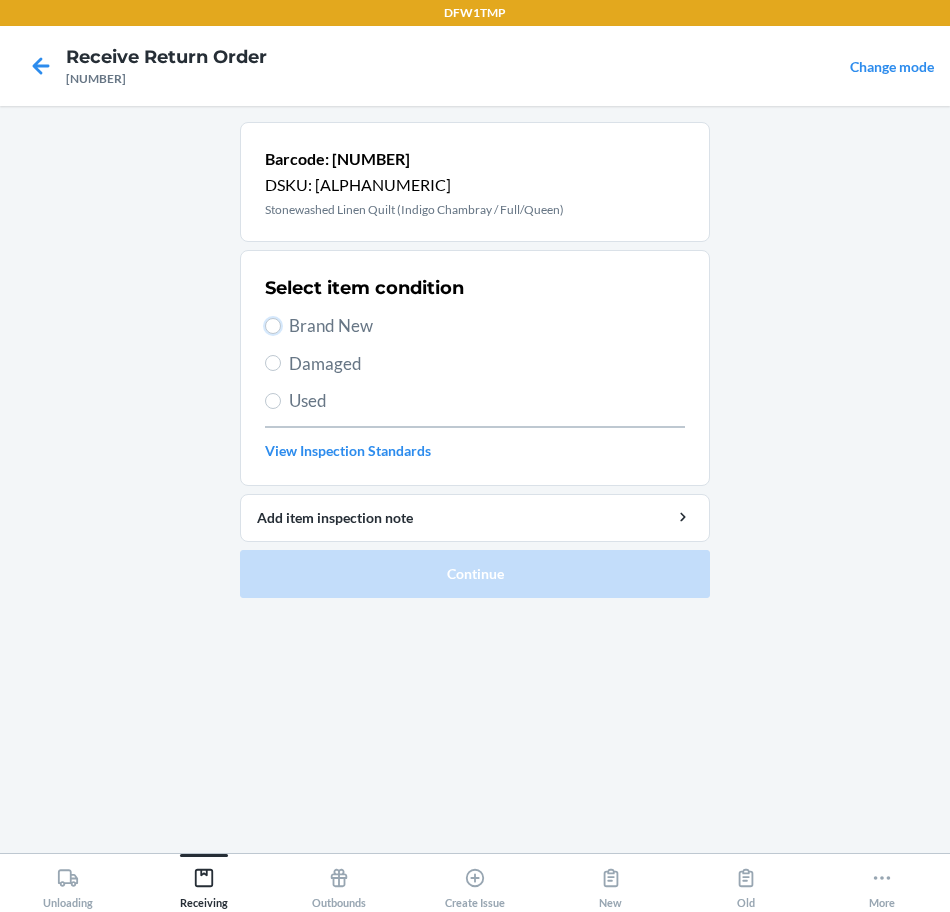 click on "Brand New" at bounding box center [273, 326] 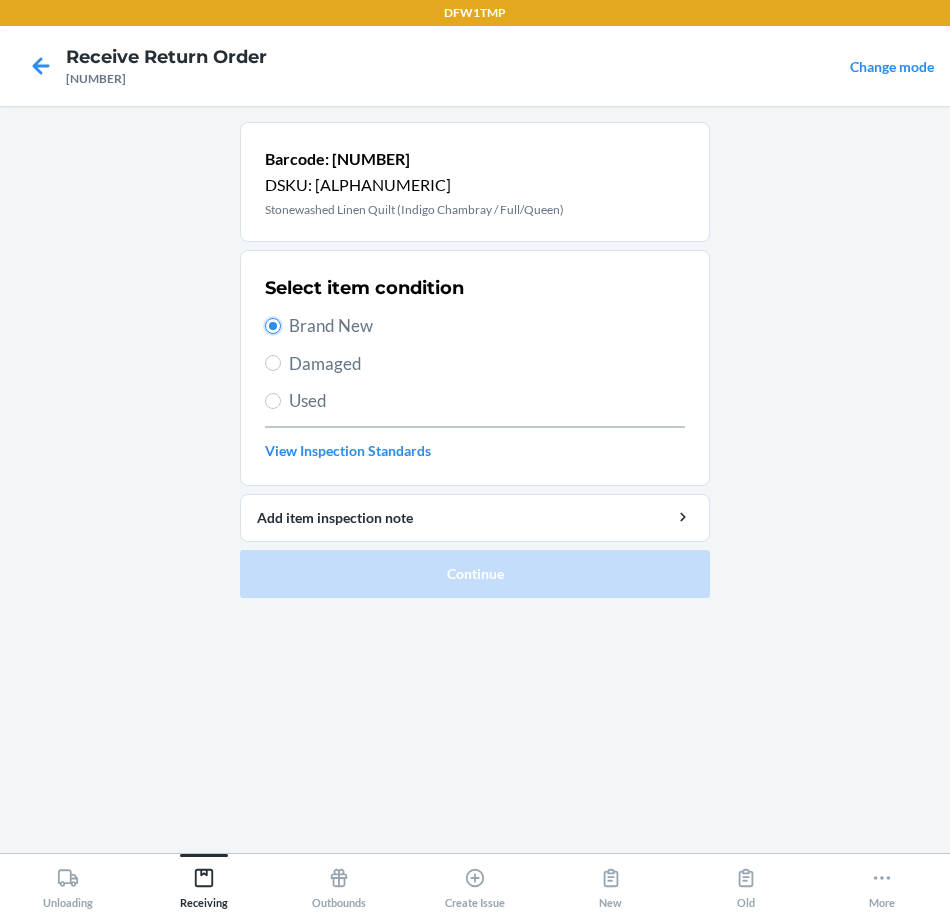 radio on "true" 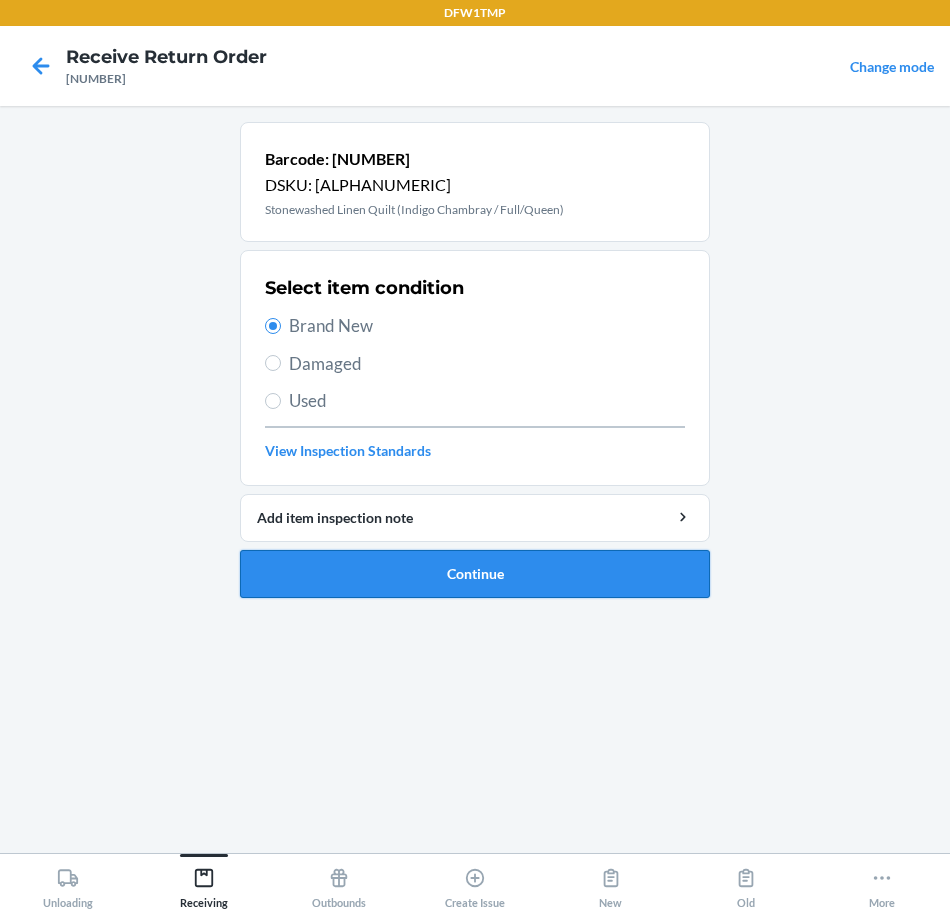 click on "Continue" at bounding box center [475, 574] 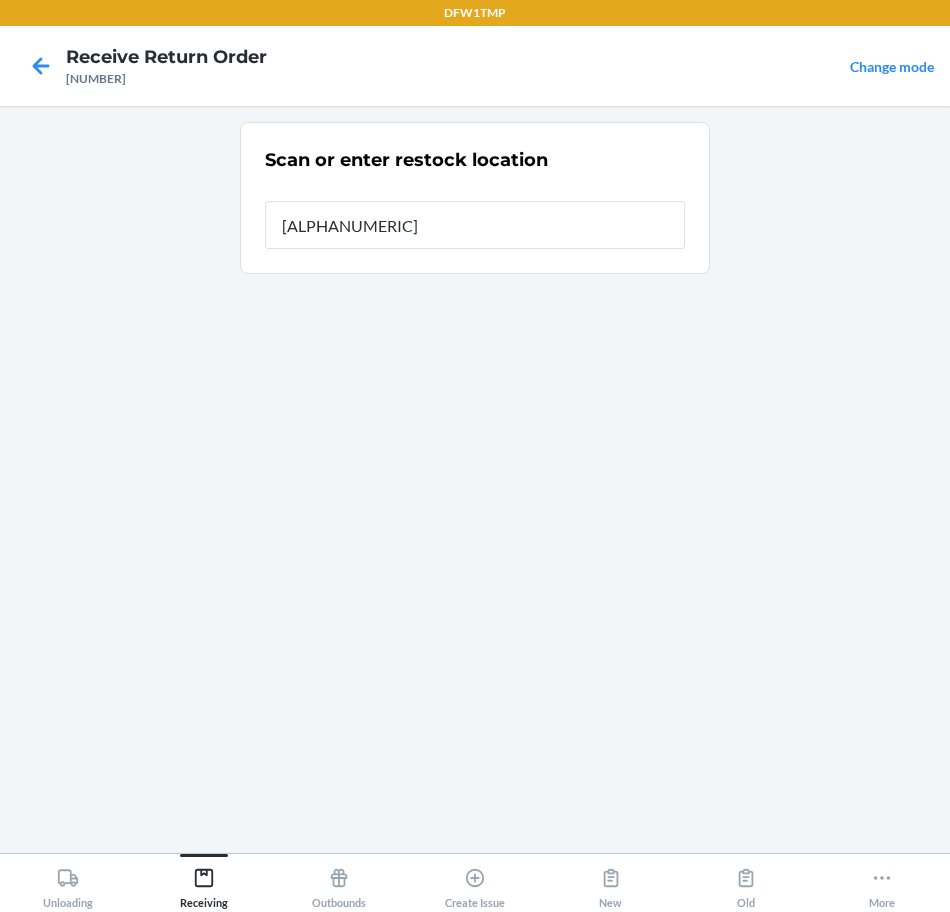 type on "[ALPHANUMERIC]" 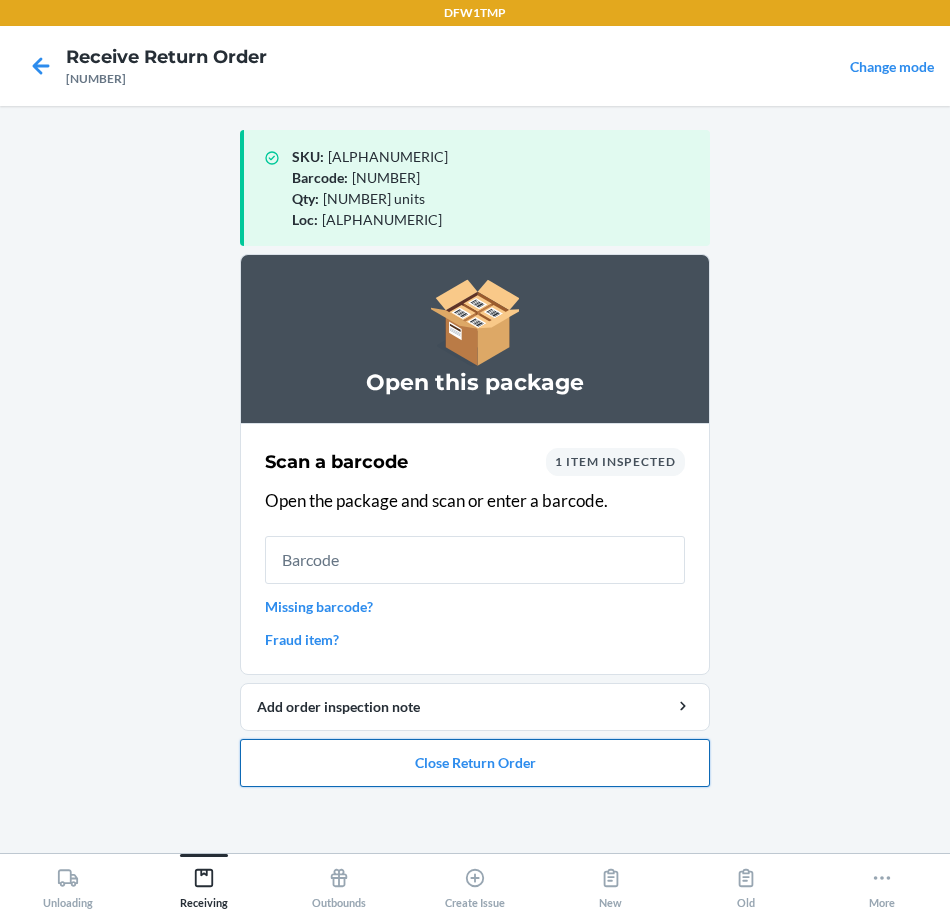 click on "Close Return Order" at bounding box center [475, 763] 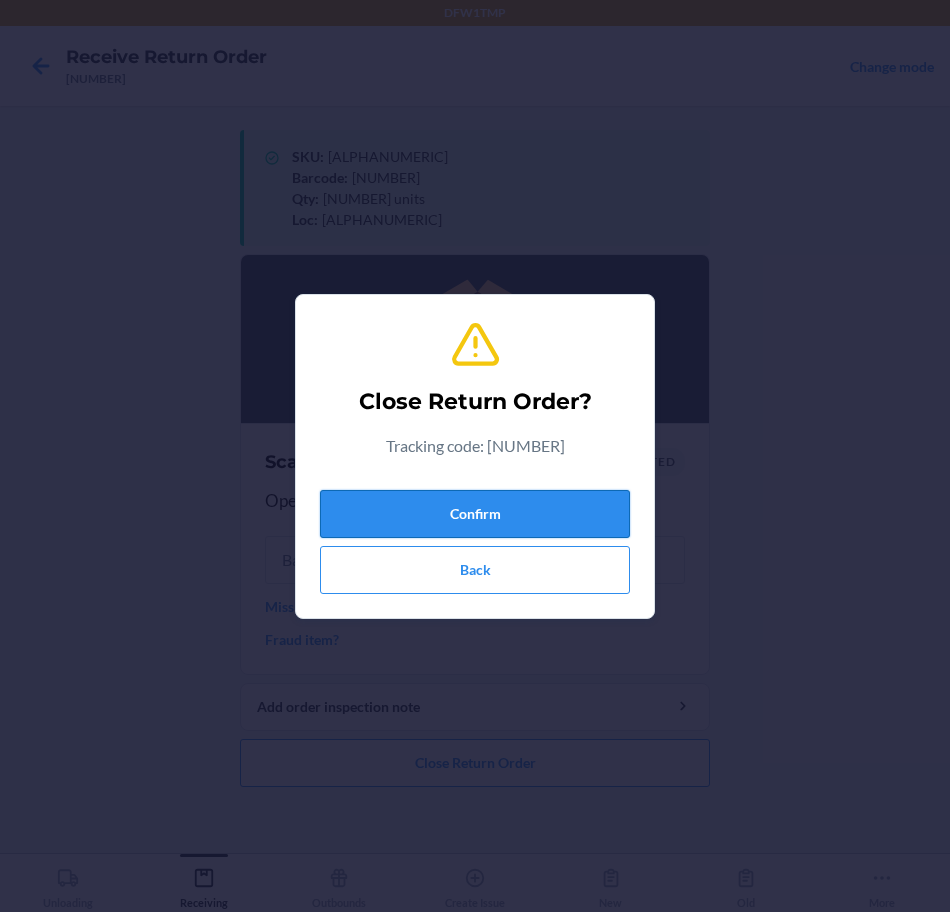 click on "Confirm" at bounding box center (475, 514) 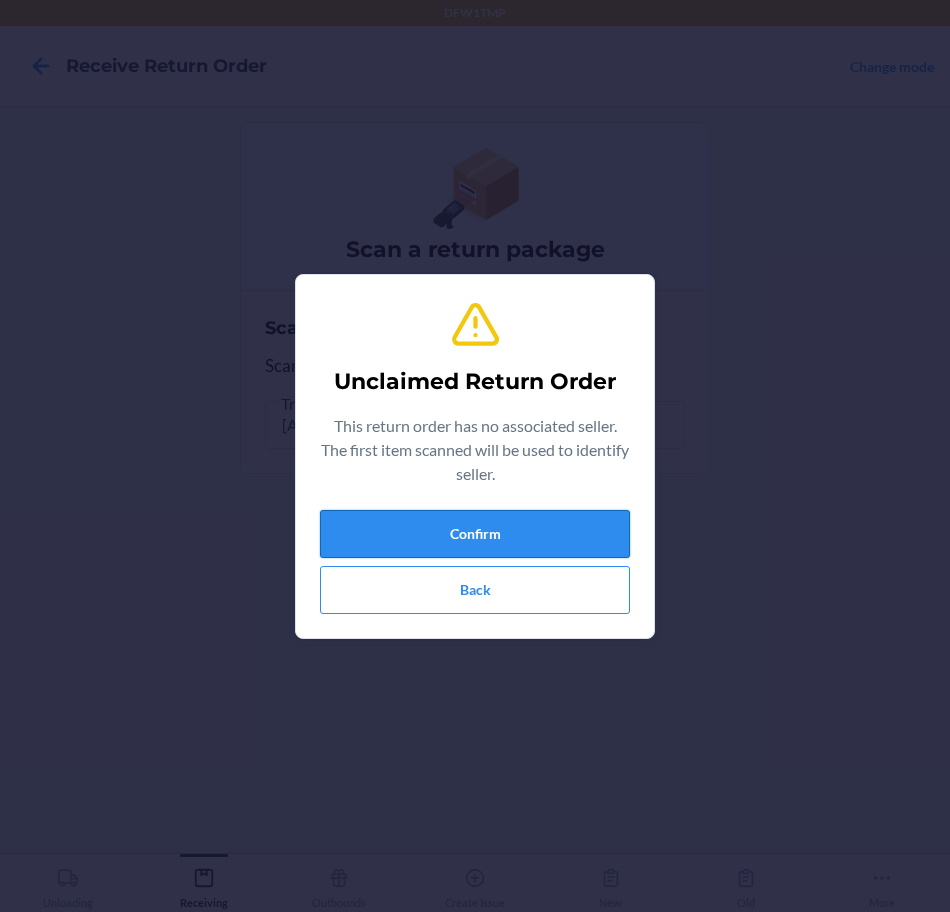 click on "Confirm" at bounding box center [475, 534] 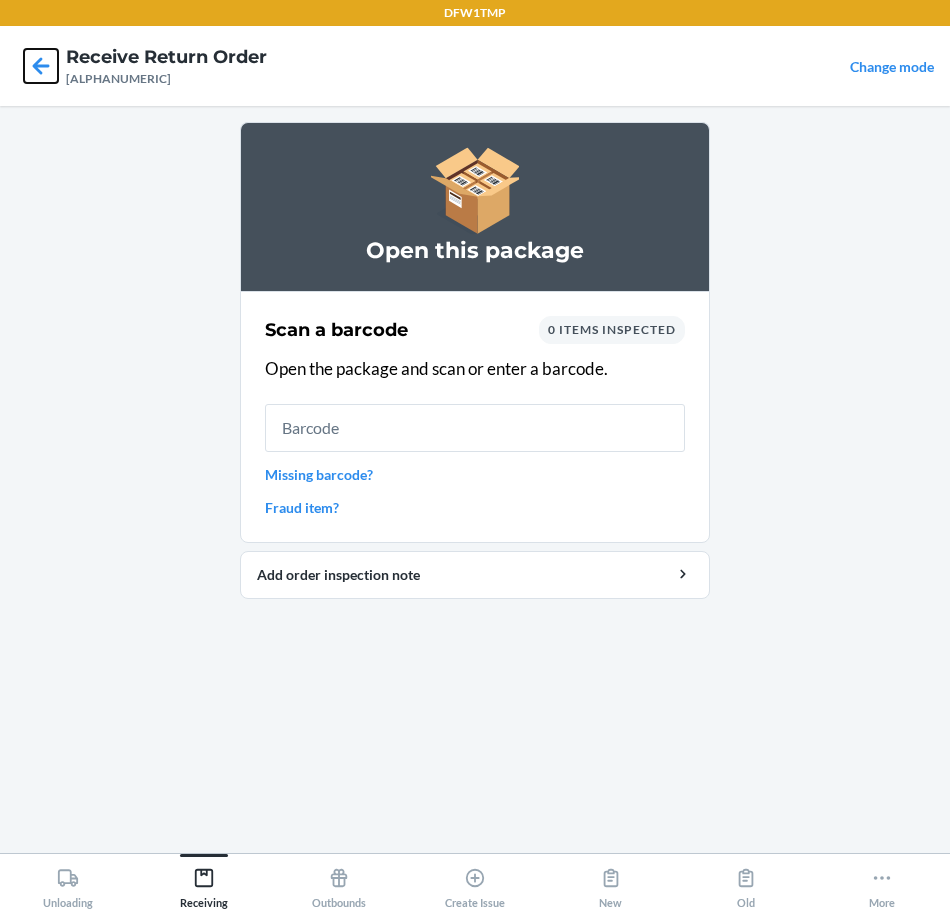 click 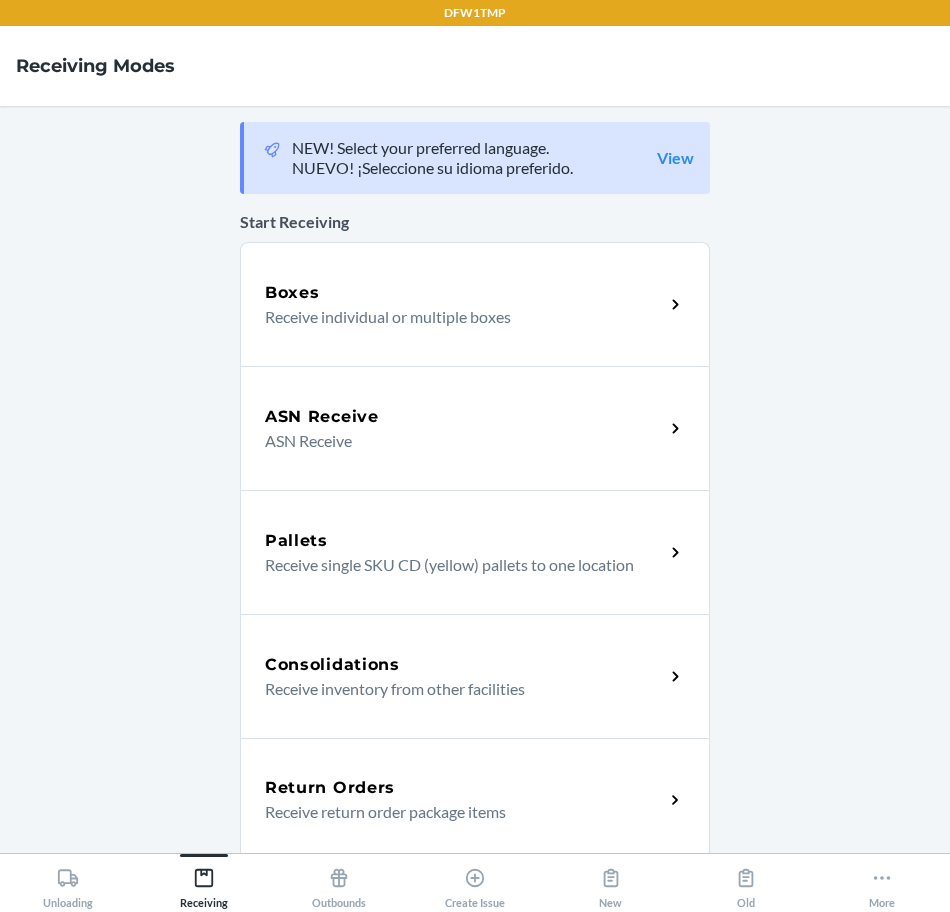 click on "Receive return order package items" at bounding box center [456, 812] 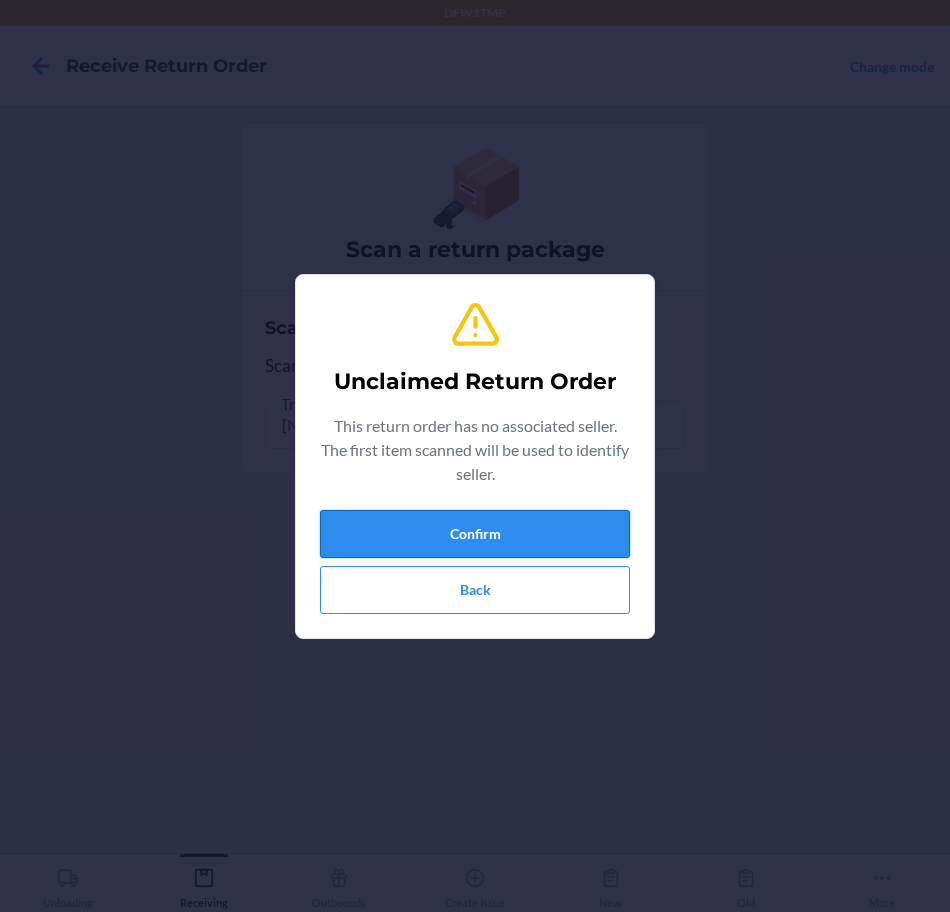 click on "Confirm" at bounding box center (475, 534) 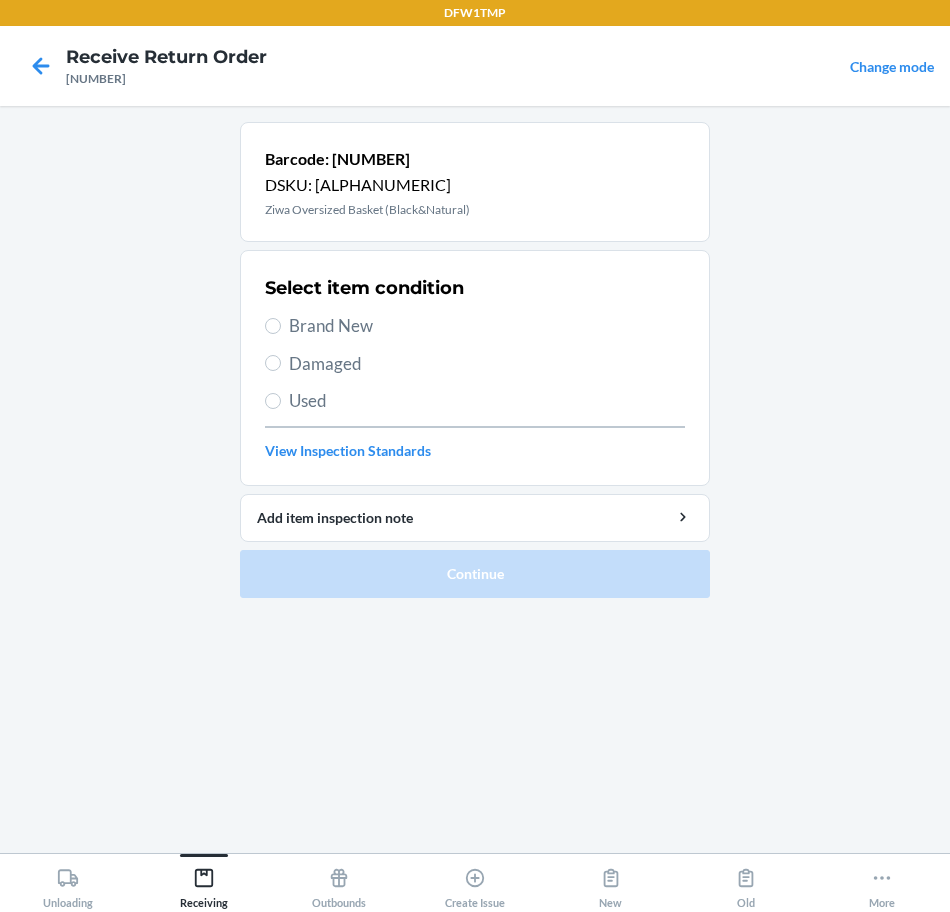 click on "Brand New" at bounding box center [475, 326] 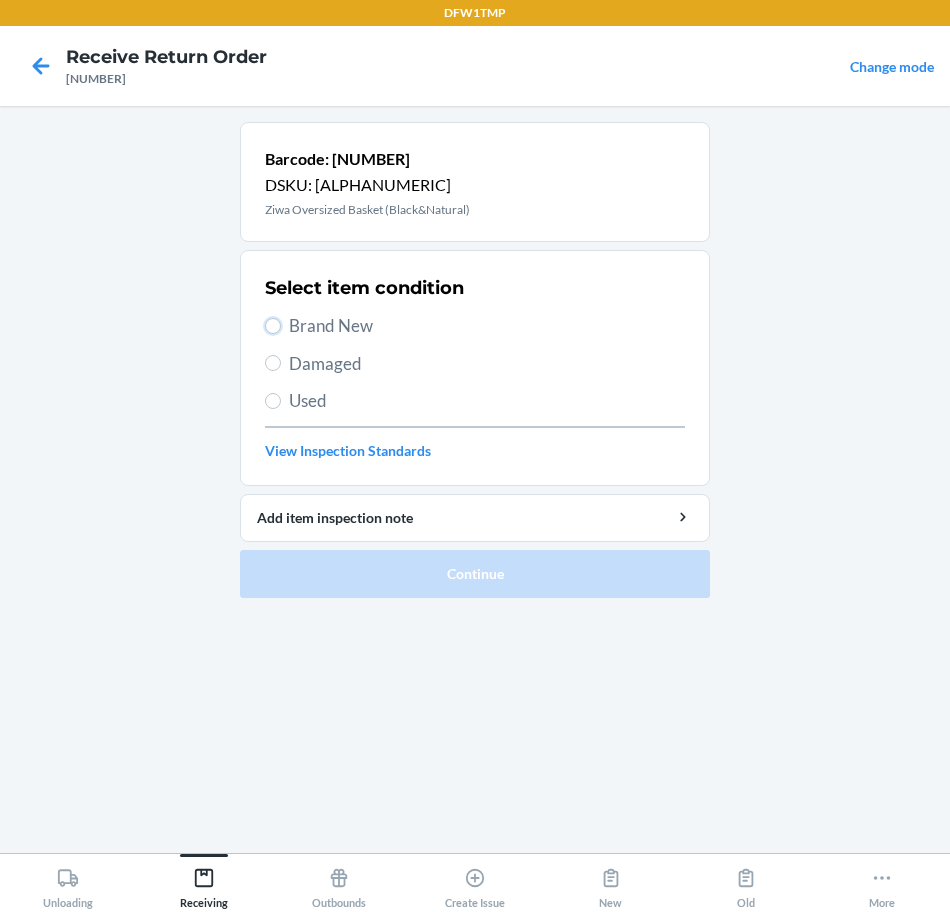 click on "Brand New" at bounding box center [273, 326] 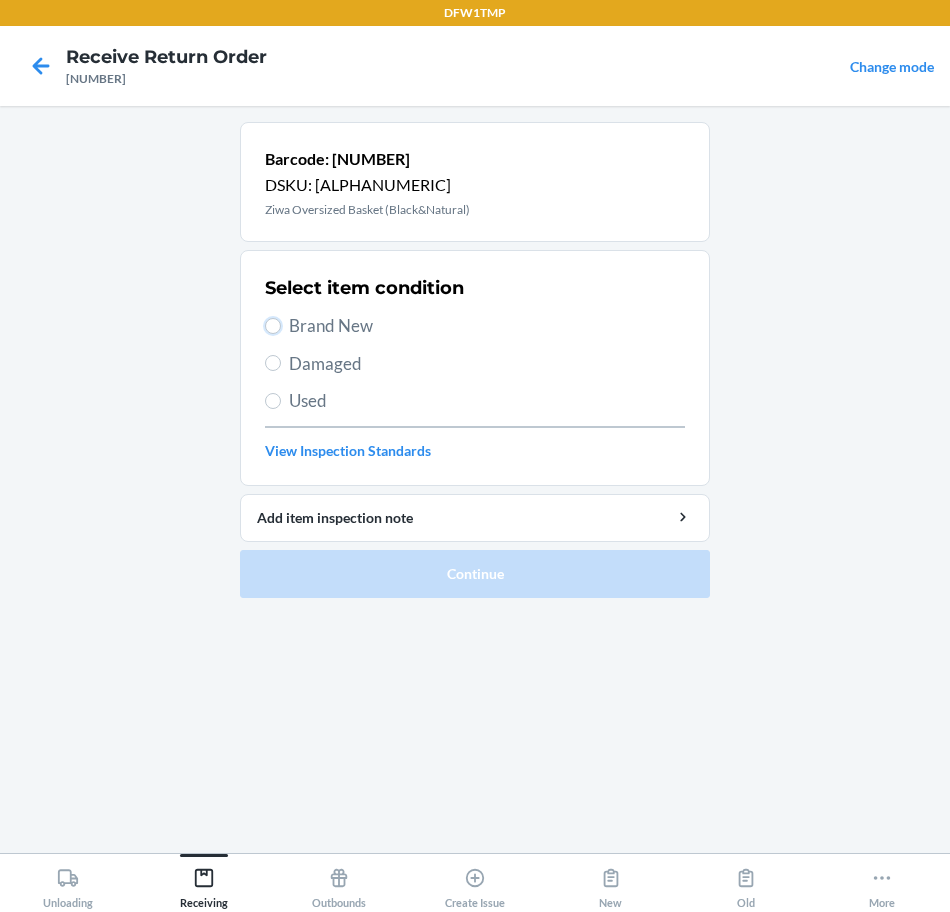 radio on "true" 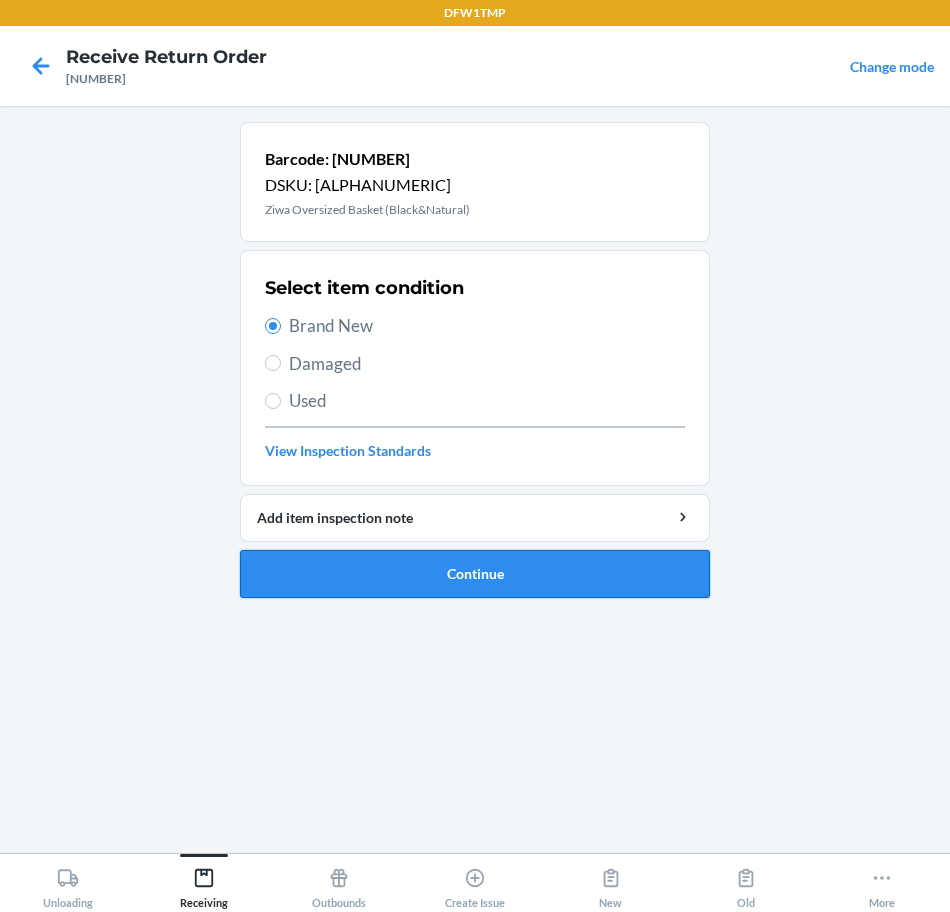 click on "Continue" at bounding box center (475, 574) 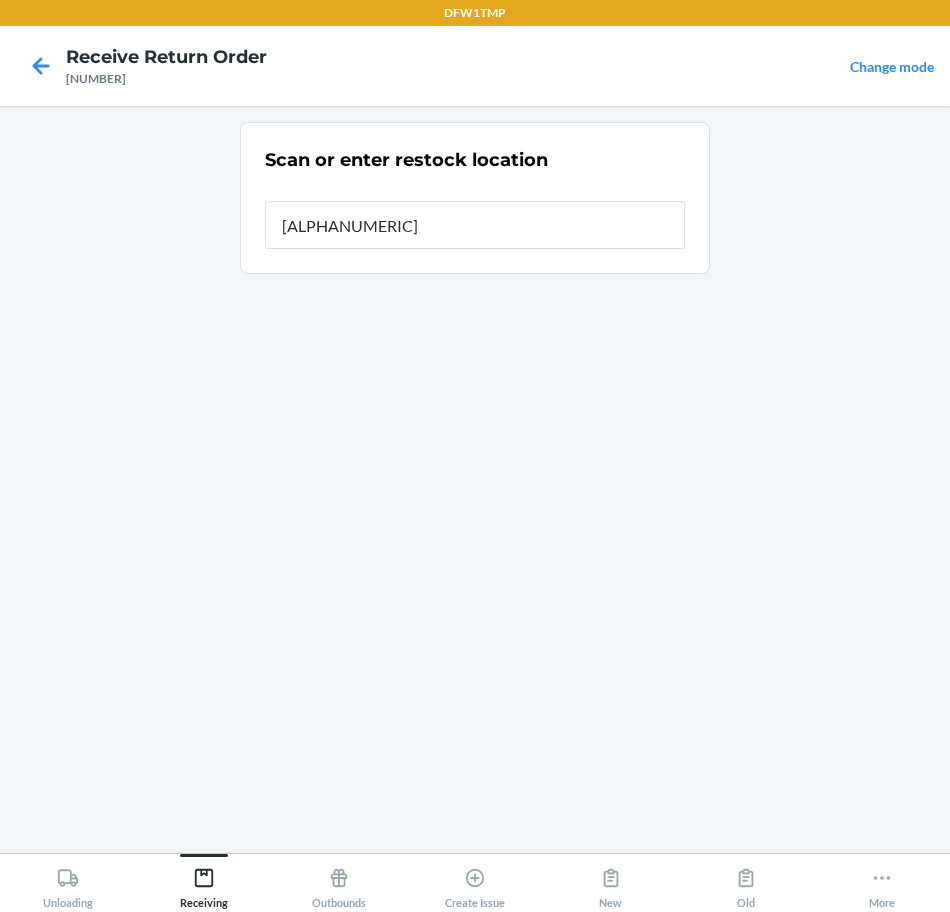 type on "[ALPHANUMERIC]" 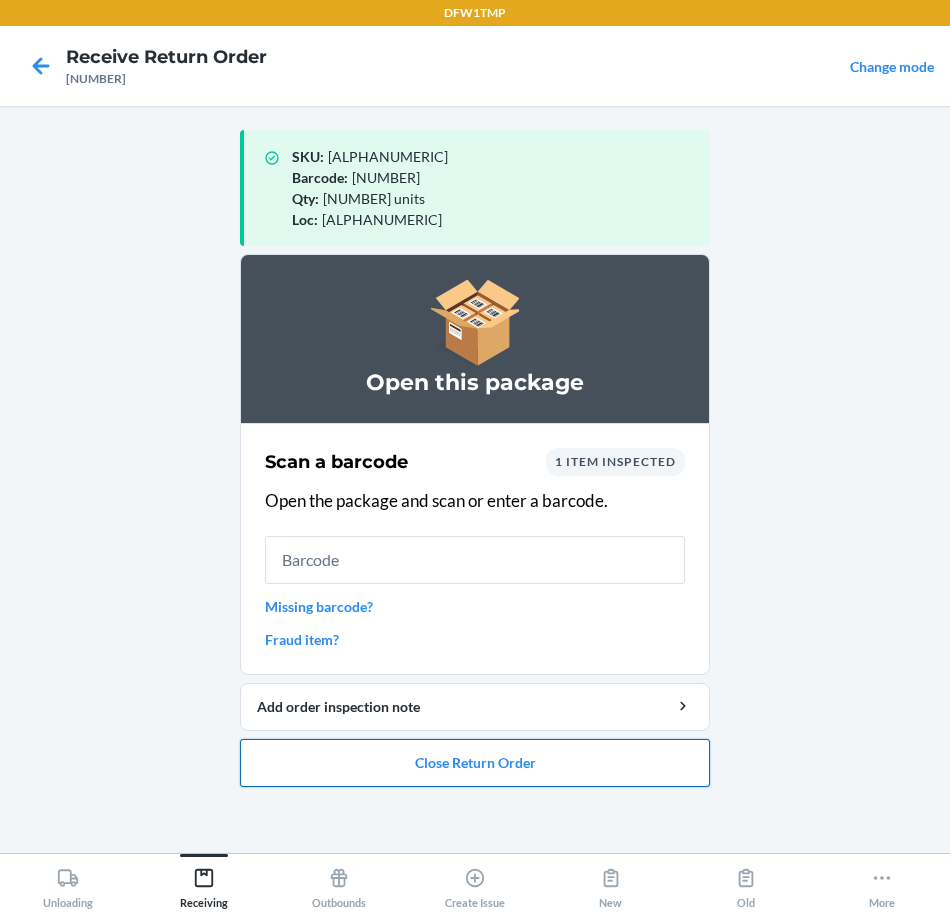 click on "Close Return Order" at bounding box center [475, 763] 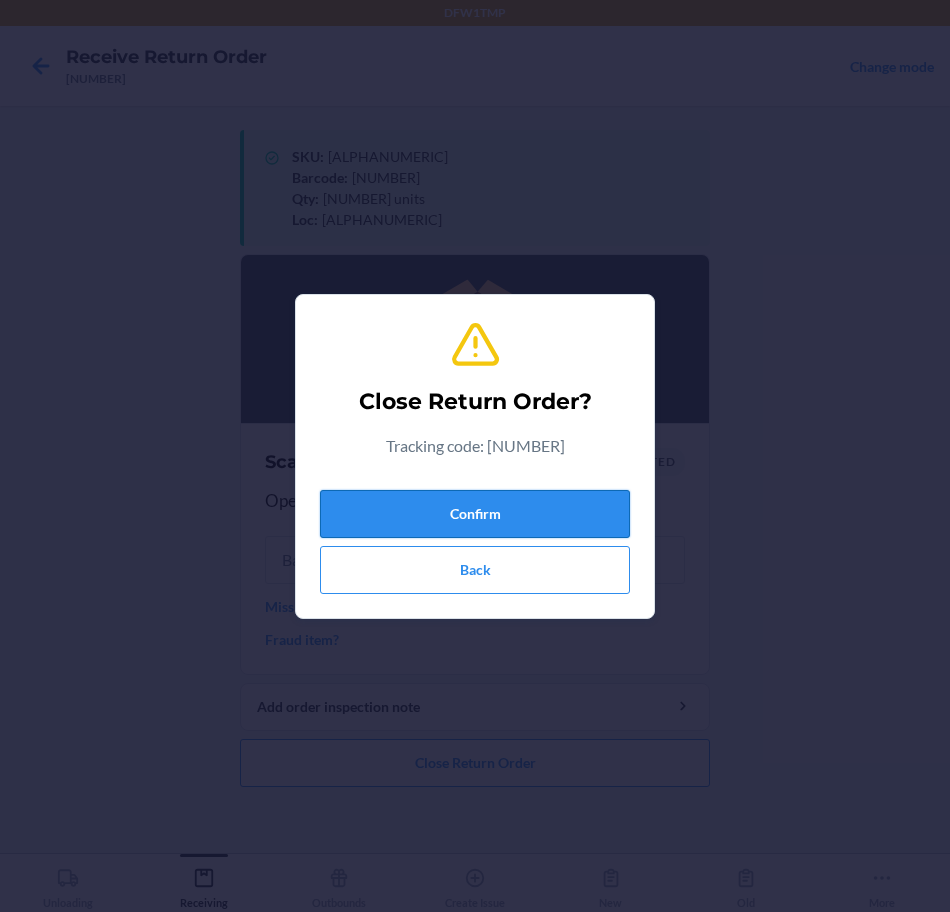 click on "Confirm" at bounding box center (475, 514) 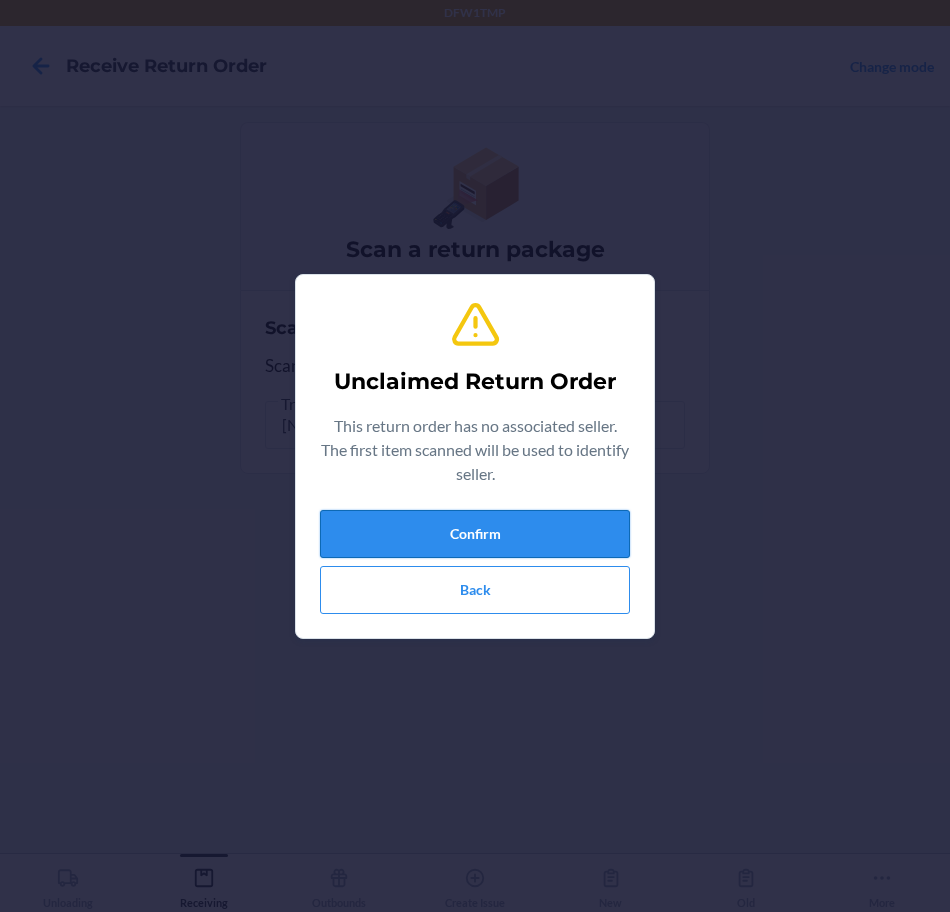 click on "Confirm" at bounding box center (475, 534) 